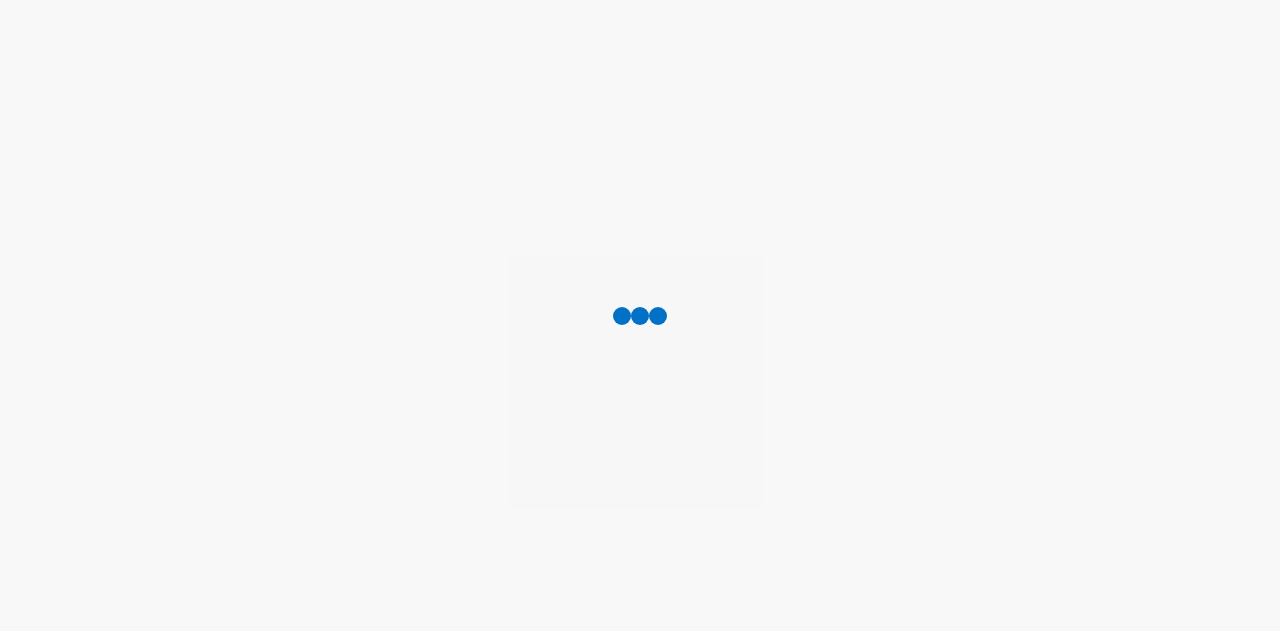 scroll, scrollTop: 0, scrollLeft: 0, axis: both 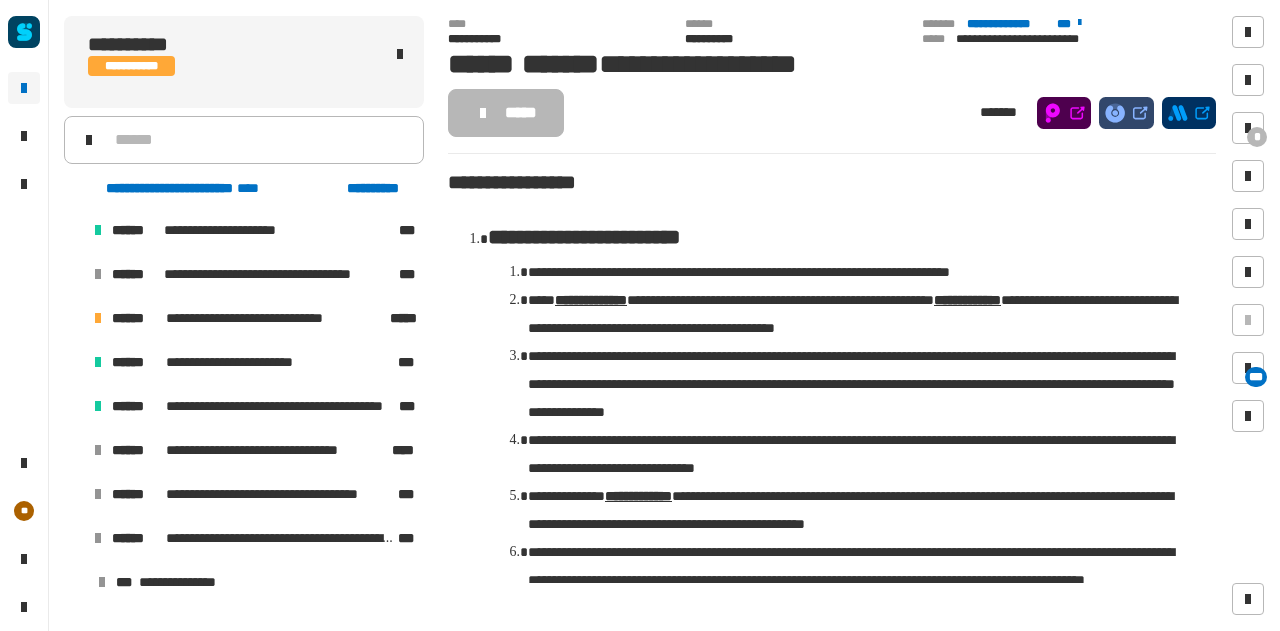 click at bounding box center [74, 318] 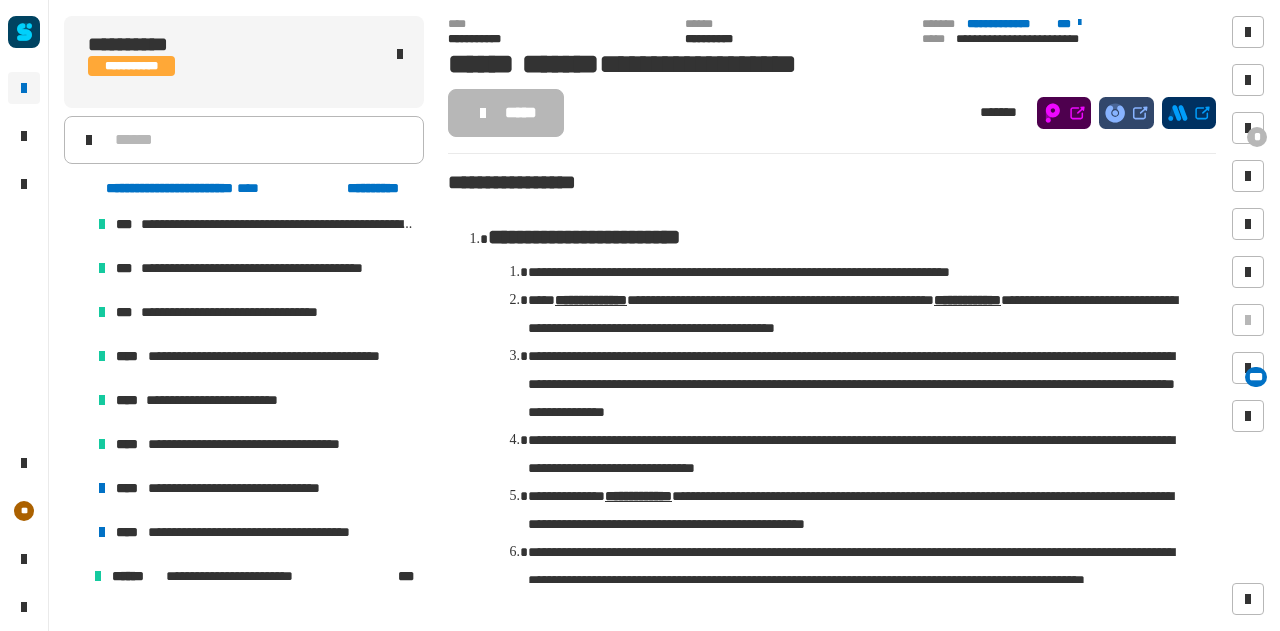 scroll, scrollTop: 2516, scrollLeft: 0, axis: vertical 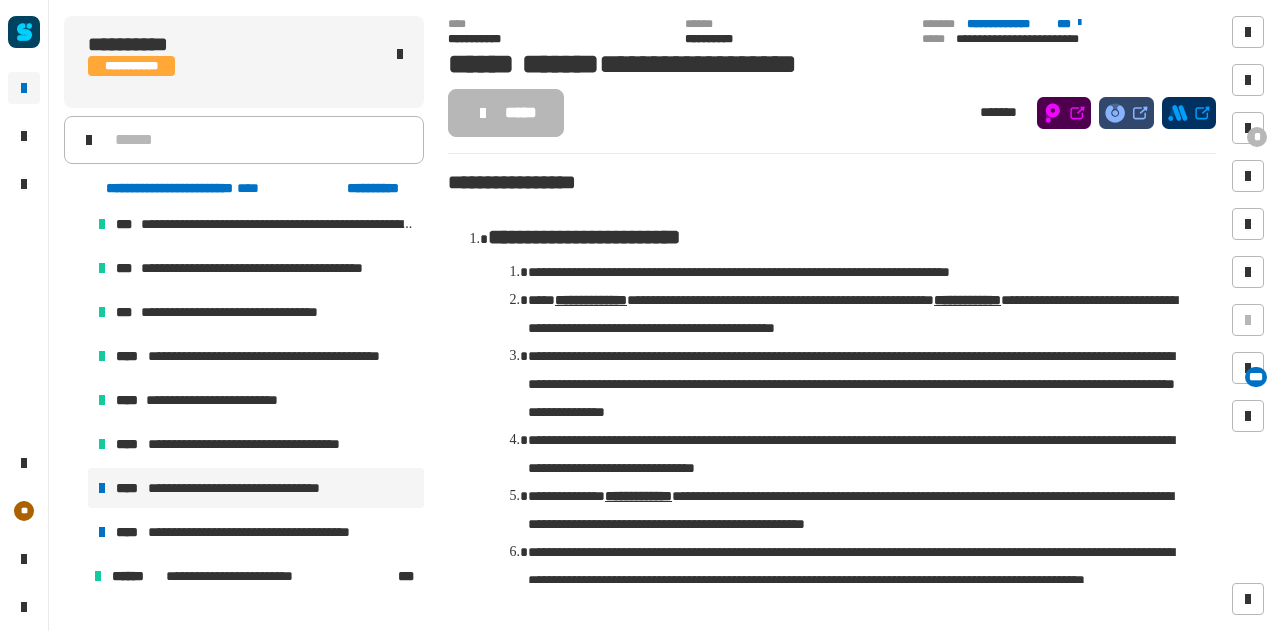 click on "**********" at bounding box center (259, 488) 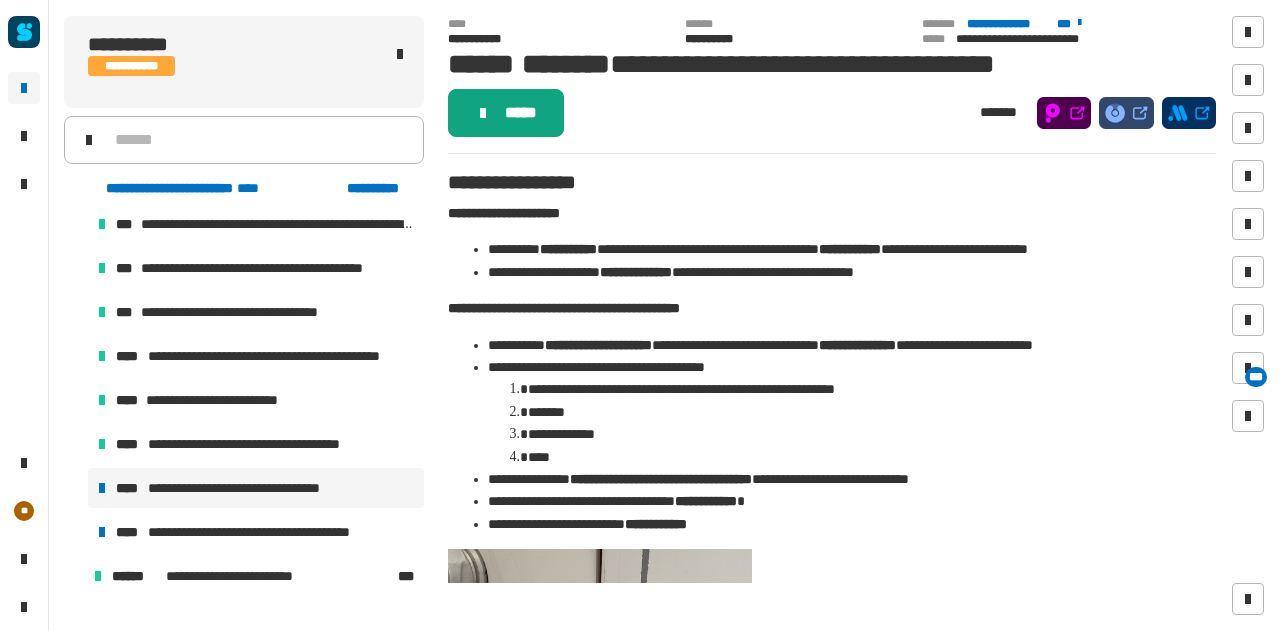 click 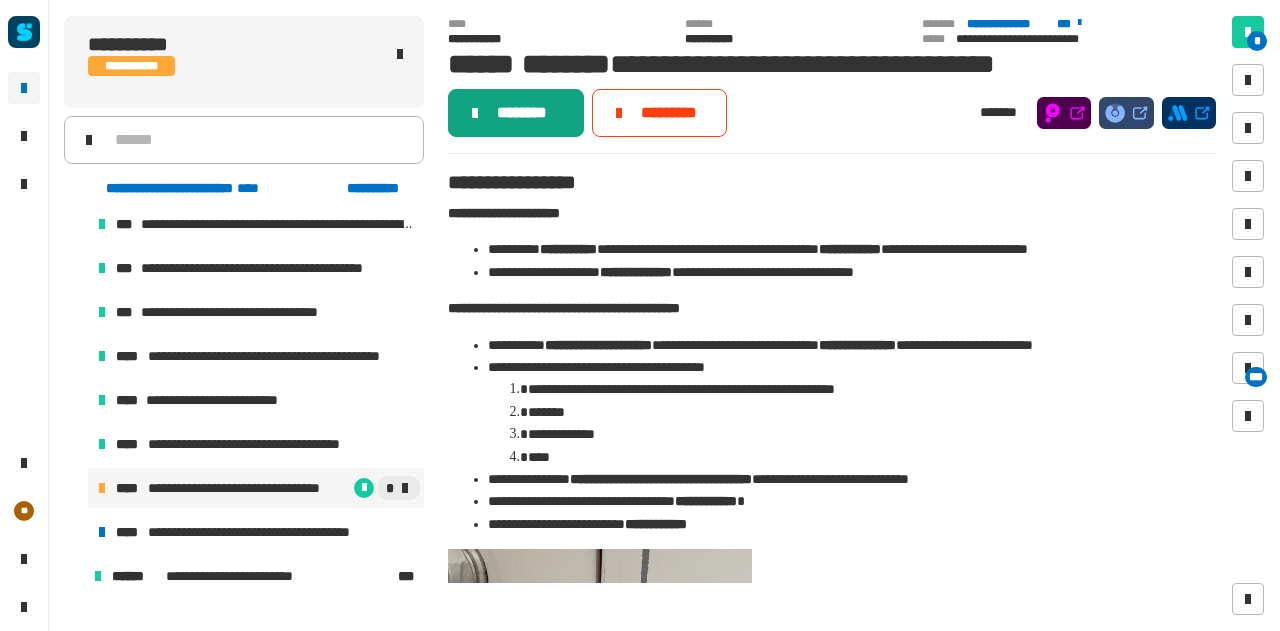 click on "********" 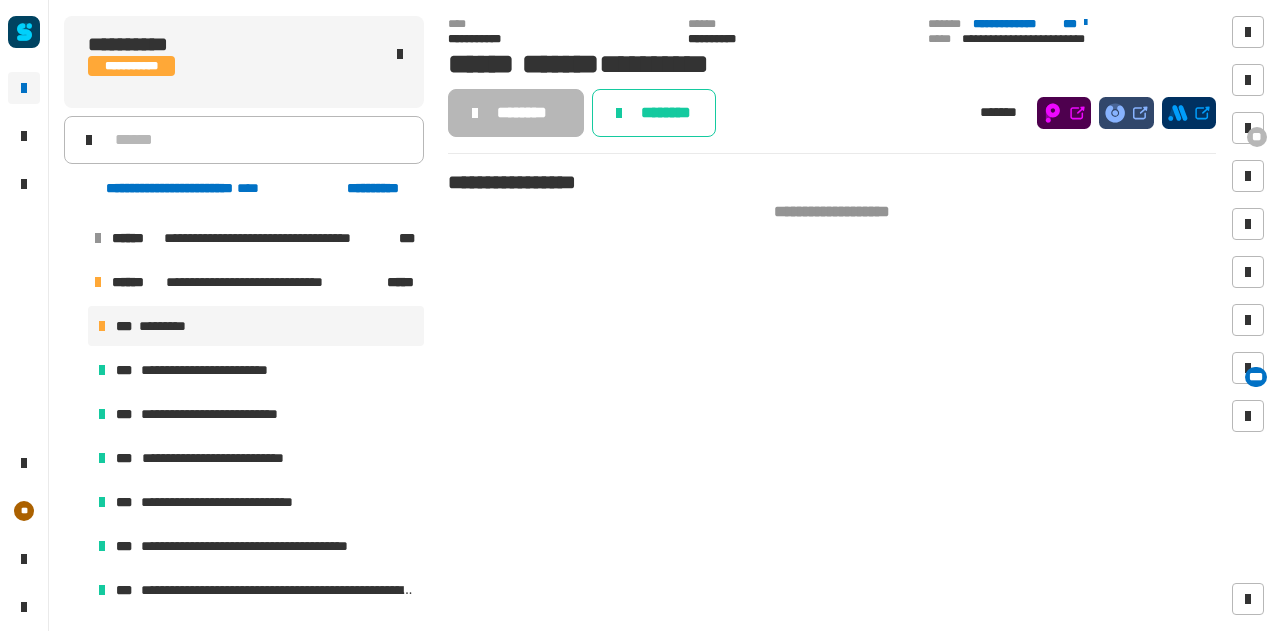 scroll, scrollTop: 2148, scrollLeft: 0, axis: vertical 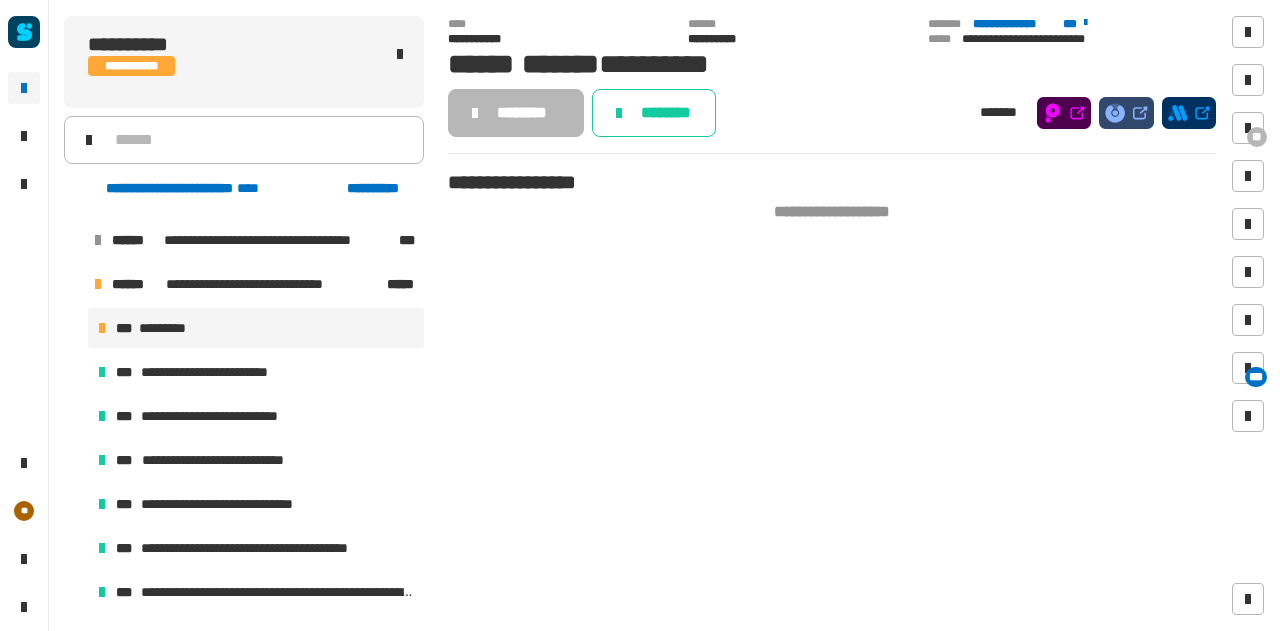 click on "*********" at bounding box center (164, 328) 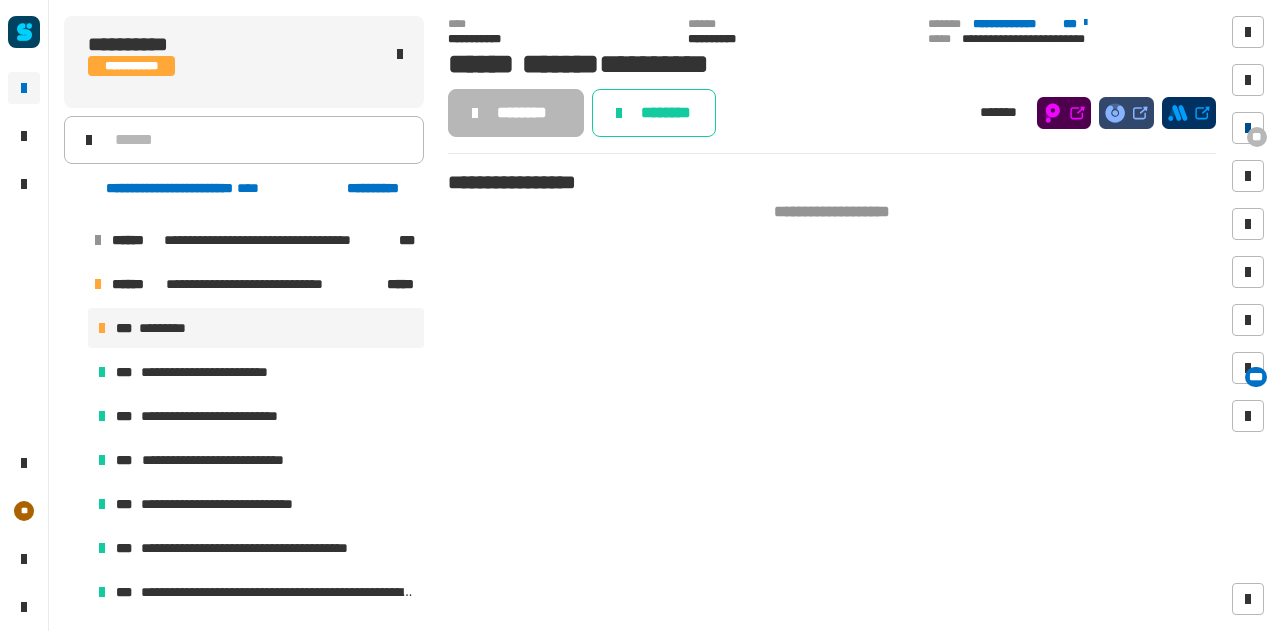 click at bounding box center [1248, 128] 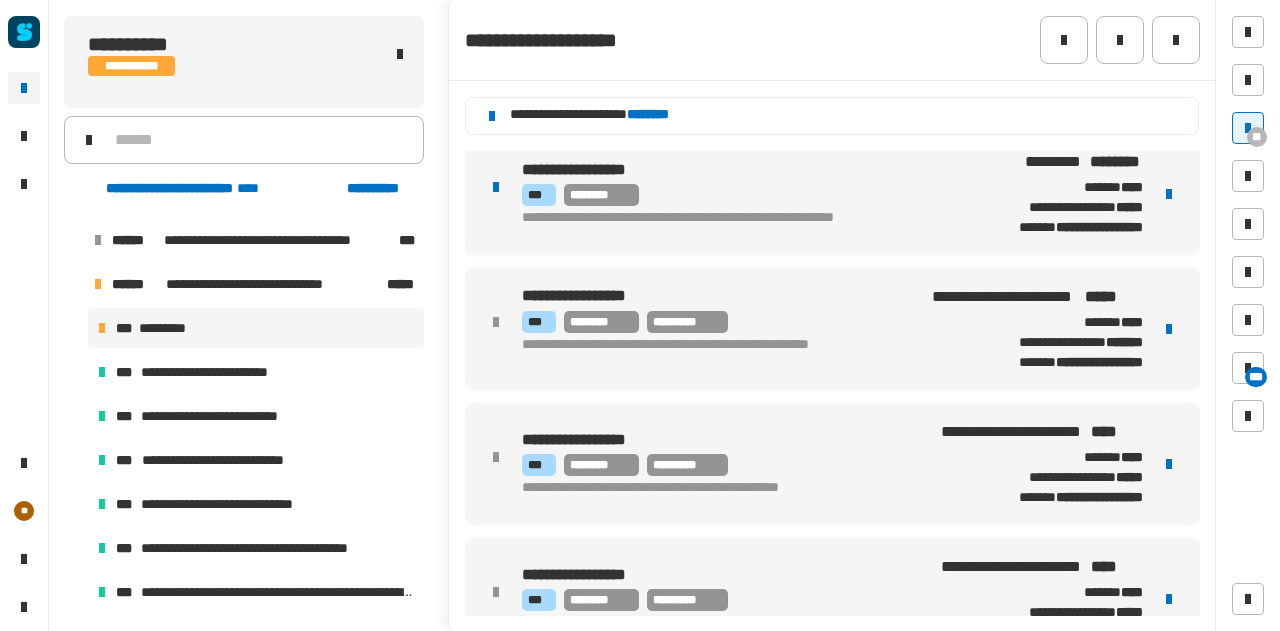 scroll, scrollTop: 18, scrollLeft: 0, axis: vertical 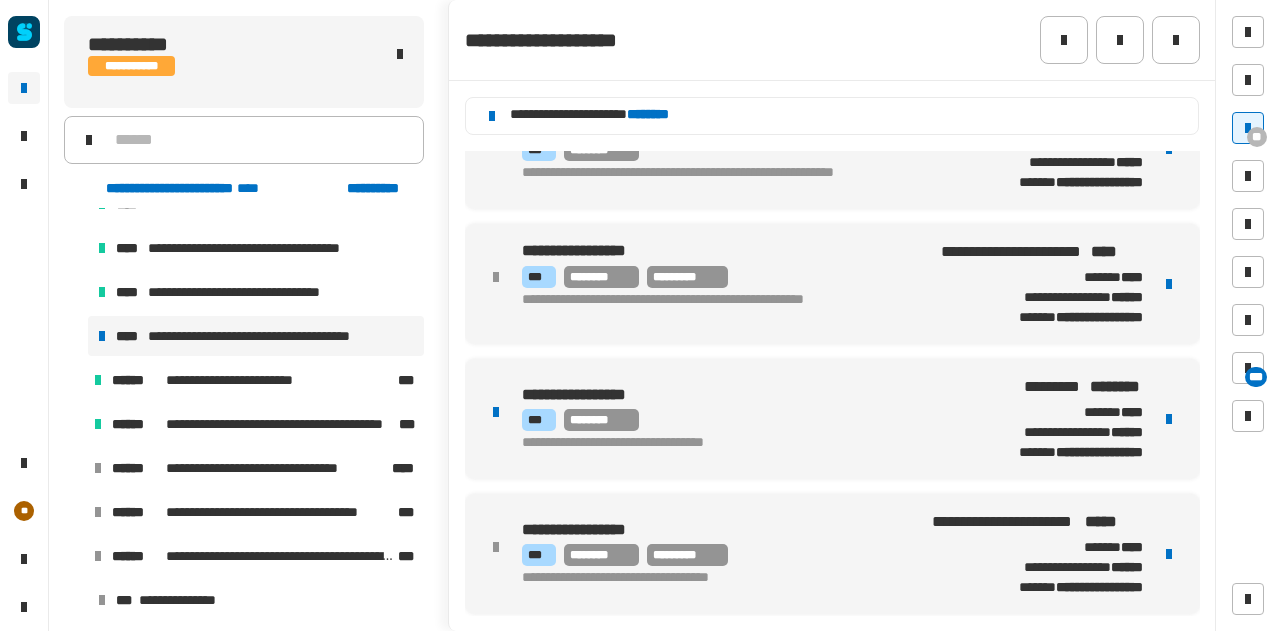 click on "**********" at bounding box center (267, 336) 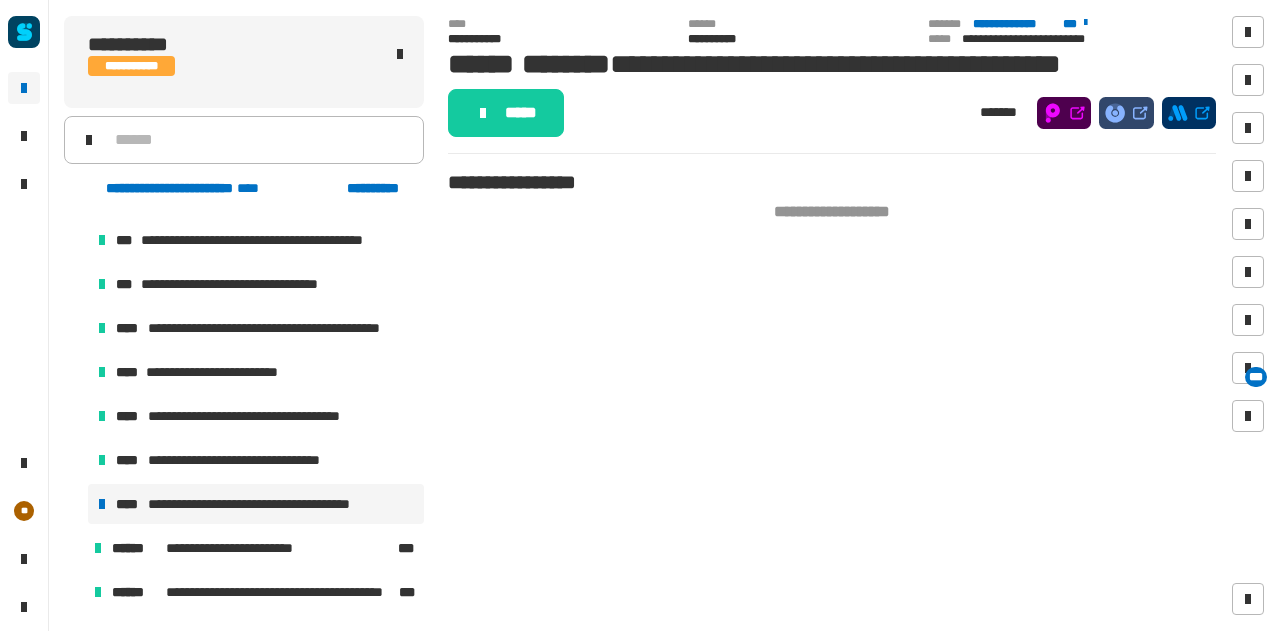 scroll, scrollTop: 2562, scrollLeft: 0, axis: vertical 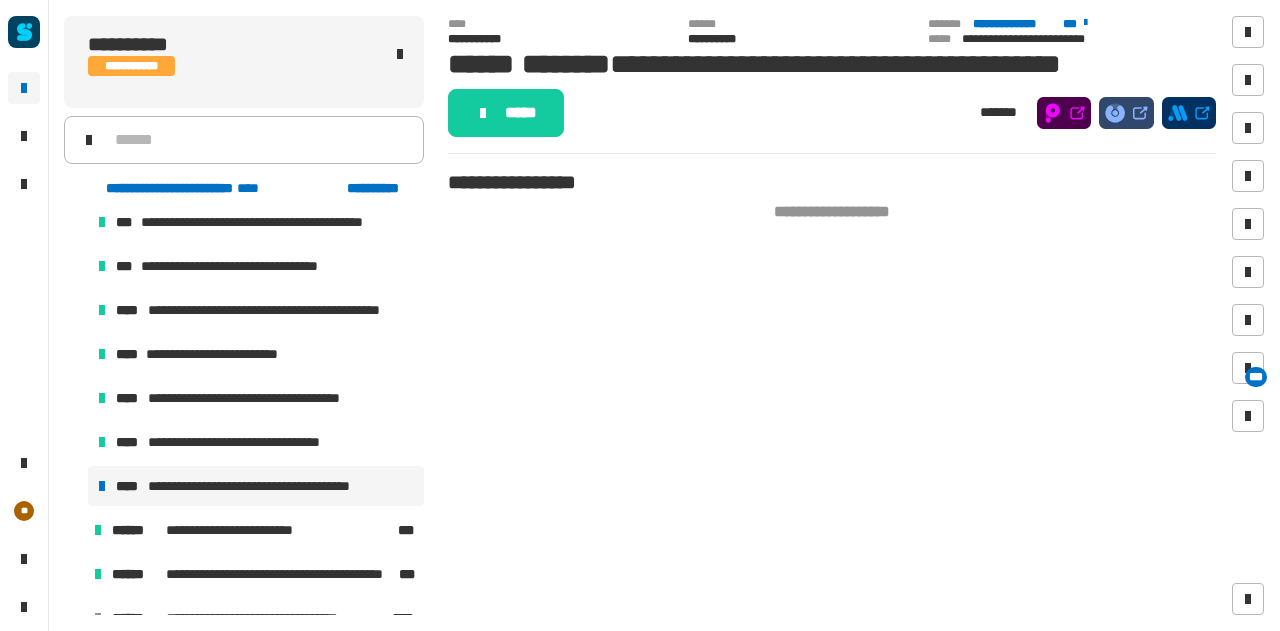 click on "**********" at bounding box center [267, 486] 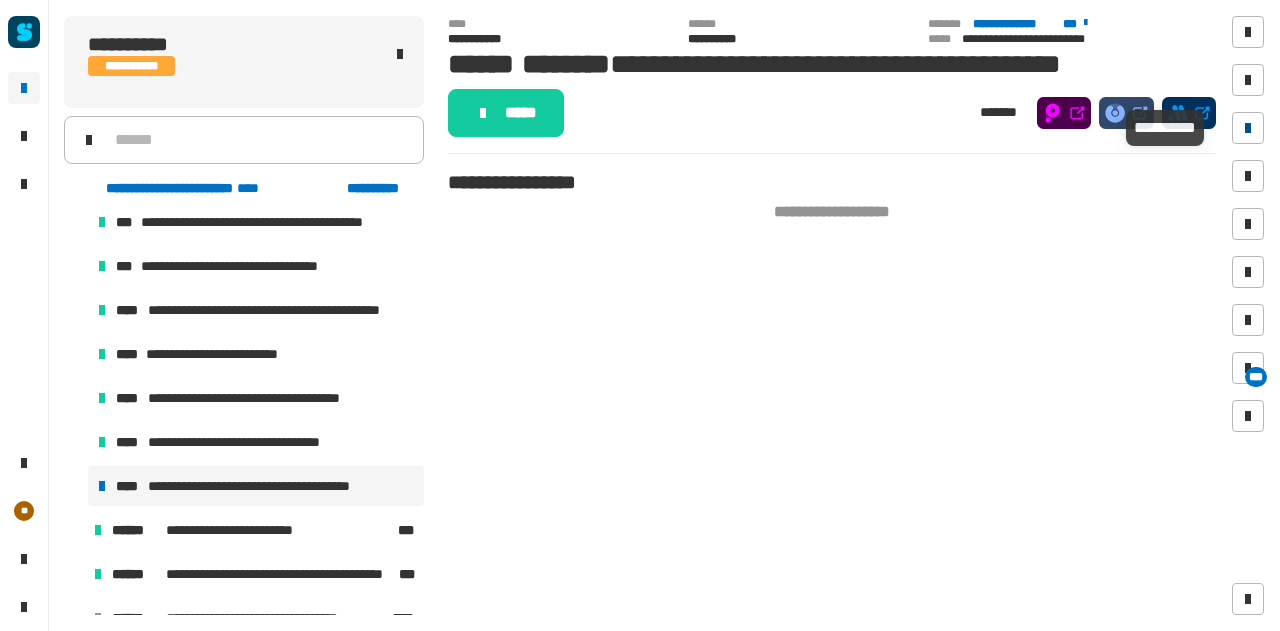 click at bounding box center [1248, 128] 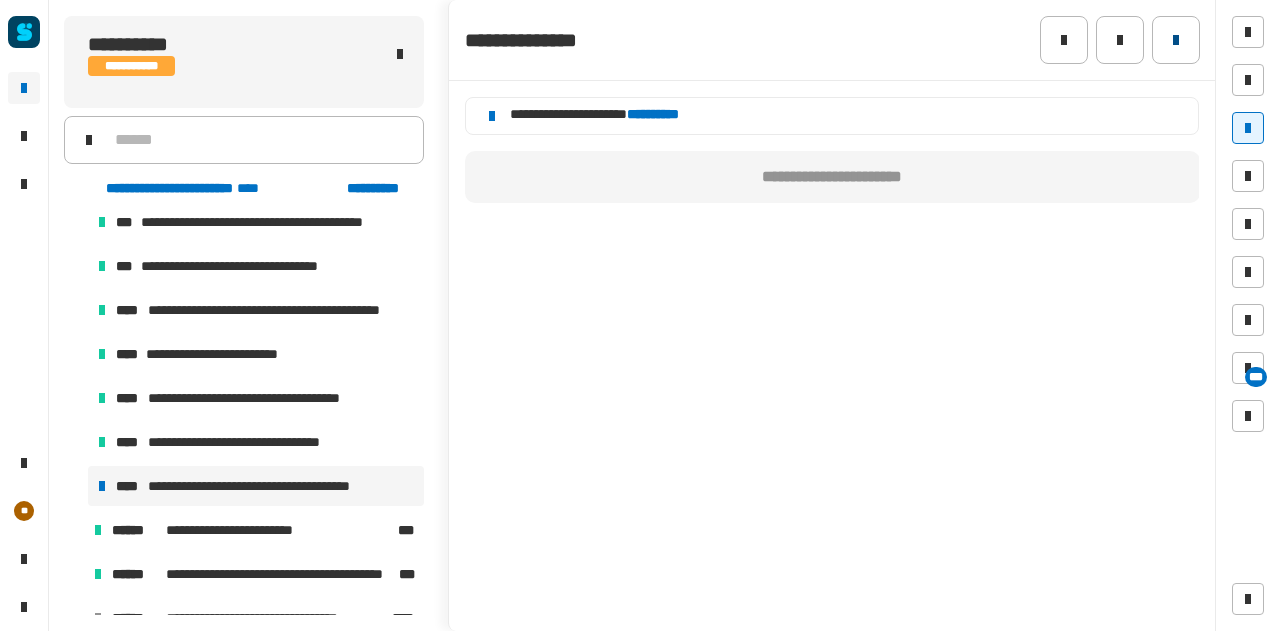 click 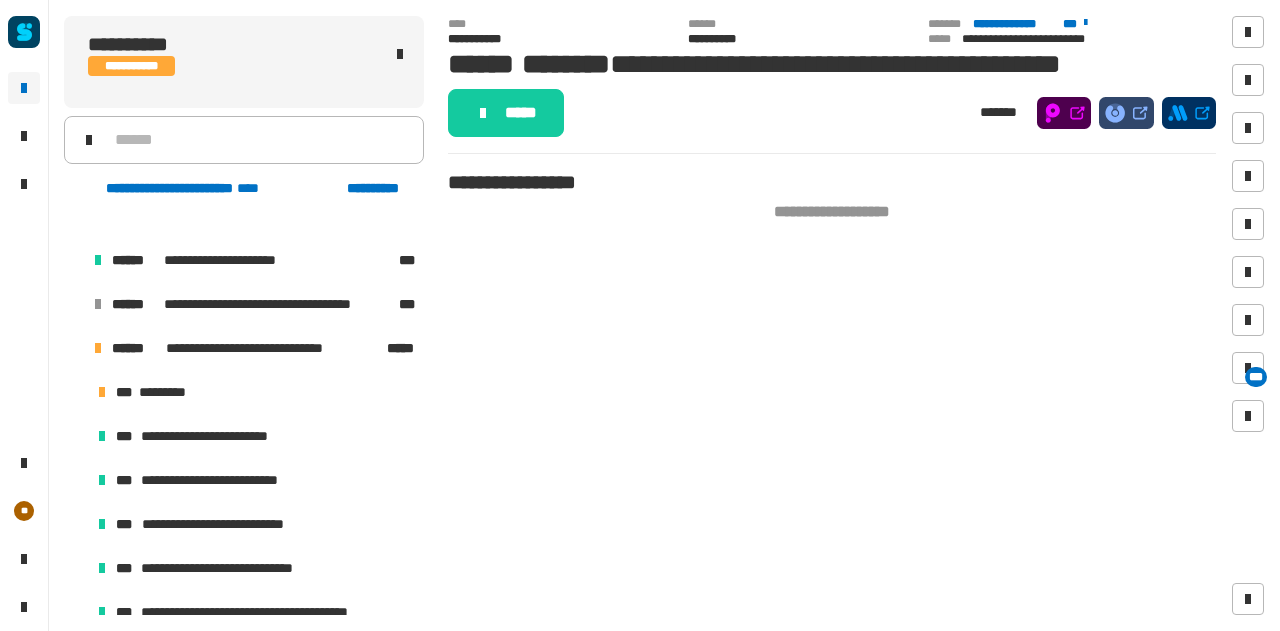 scroll, scrollTop: 2072, scrollLeft: 0, axis: vertical 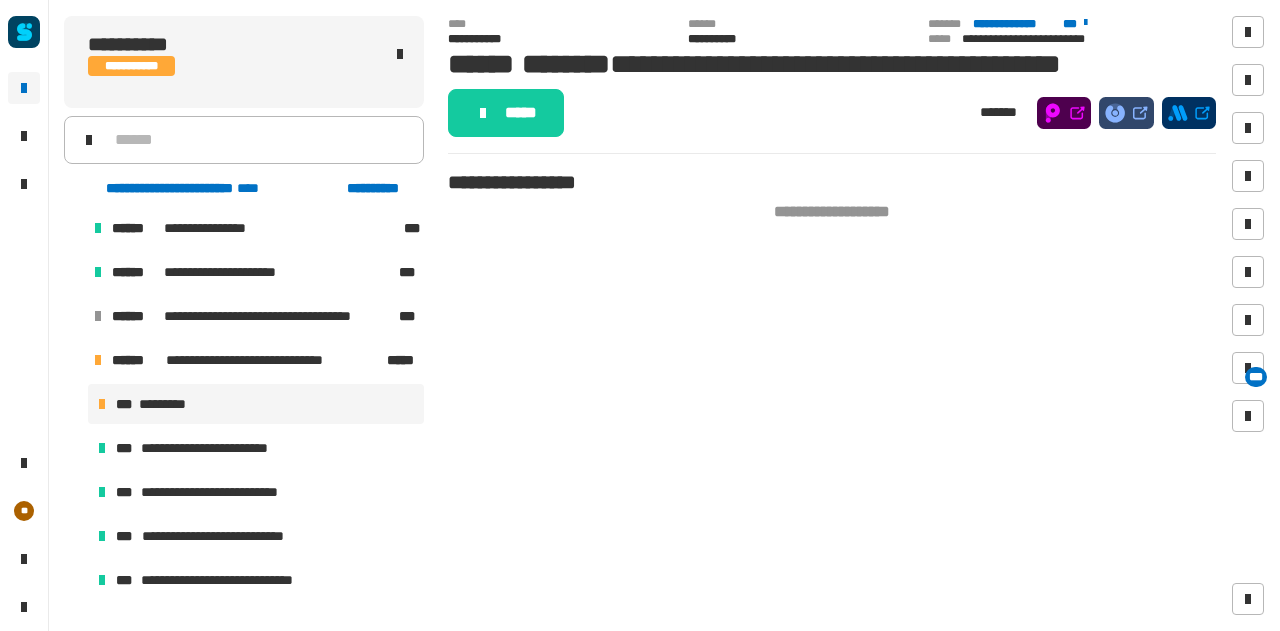 click on "*********" at bounding box center (164, 404) 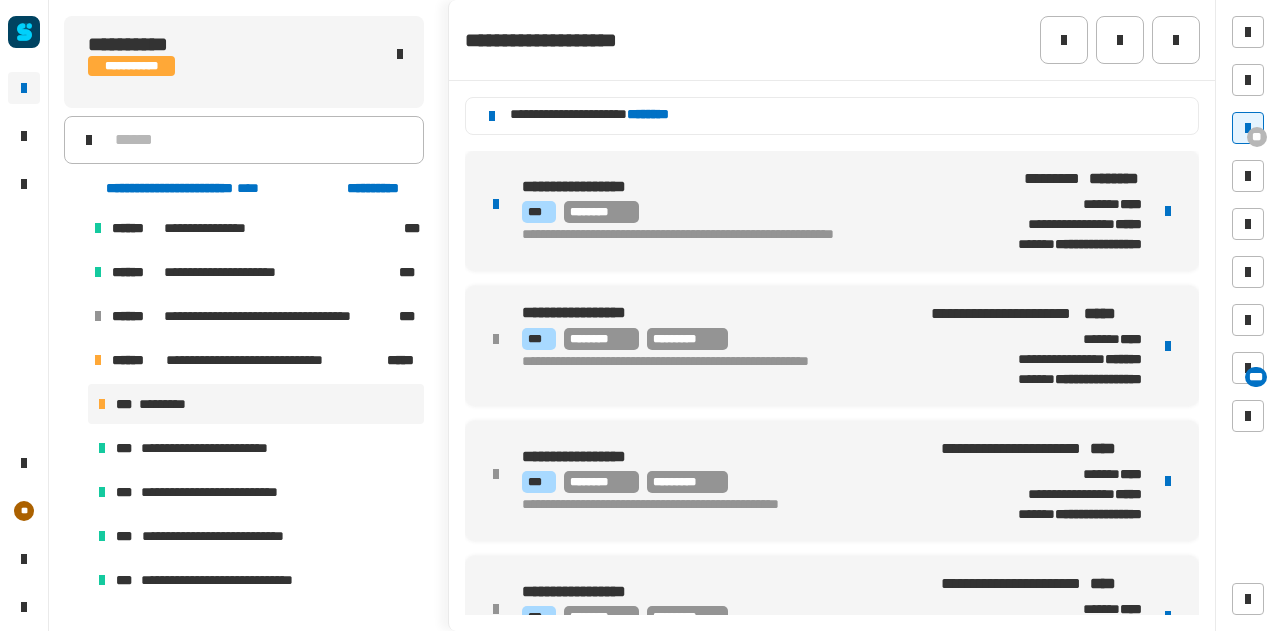 scroll, scrollTop: 2, scrollLeft: 0, axis: vertical 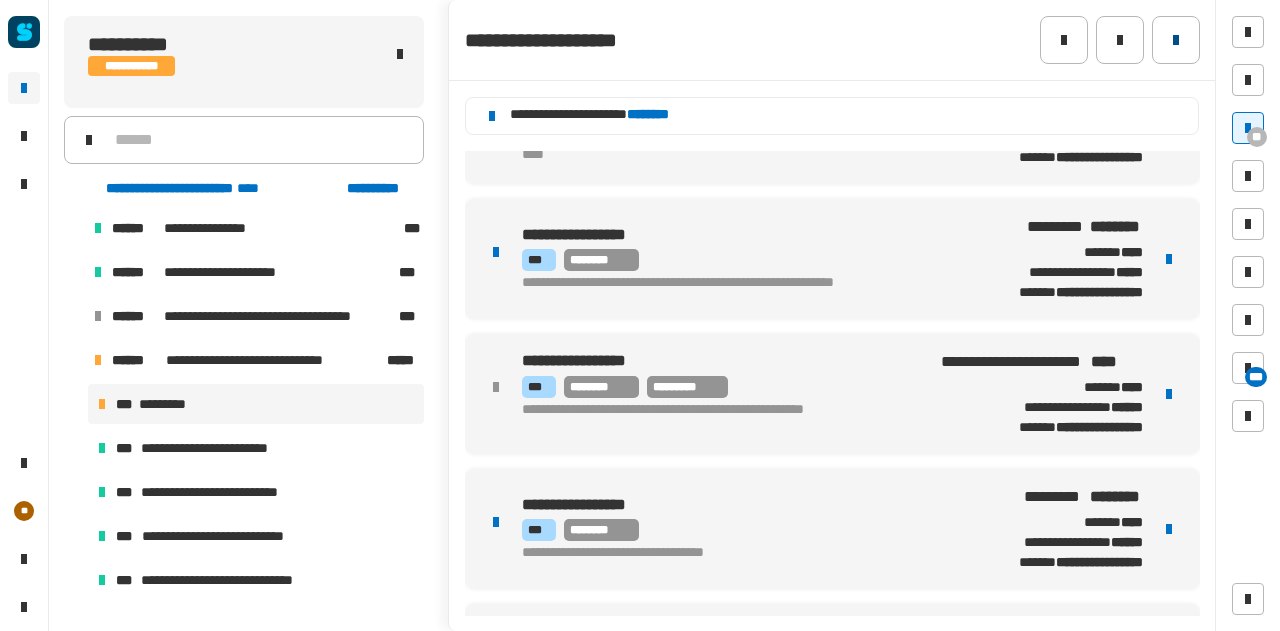 click 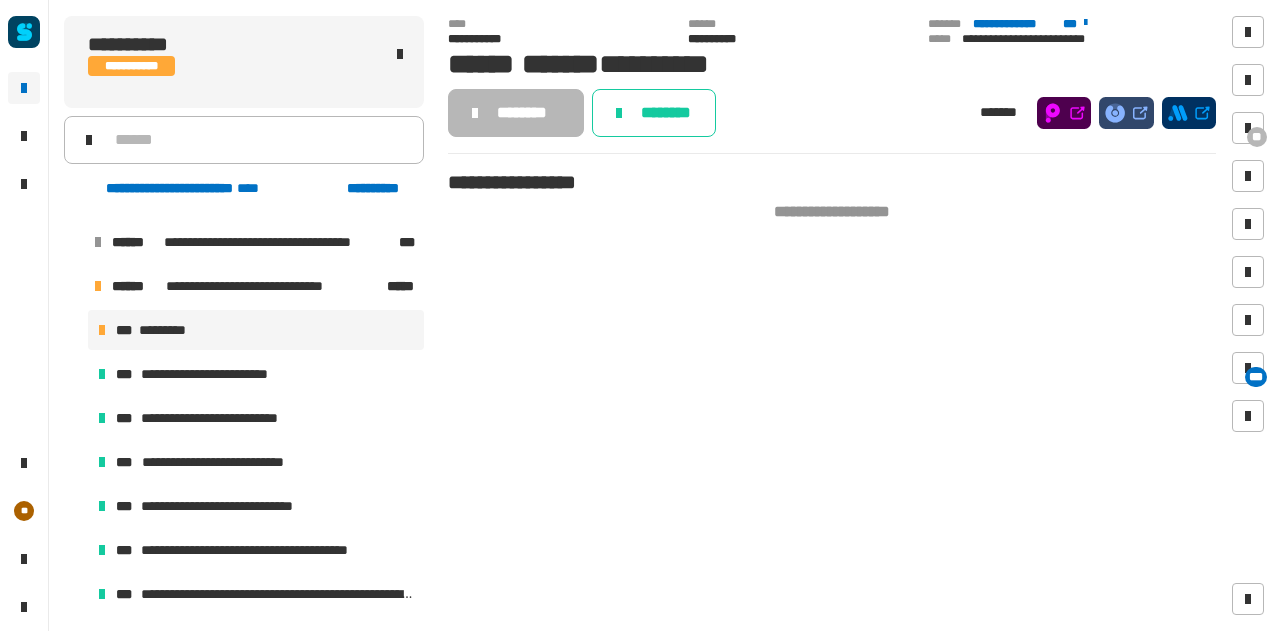 scroll, scrollTop: 2150, scrollLeft: 0, axis: vertical 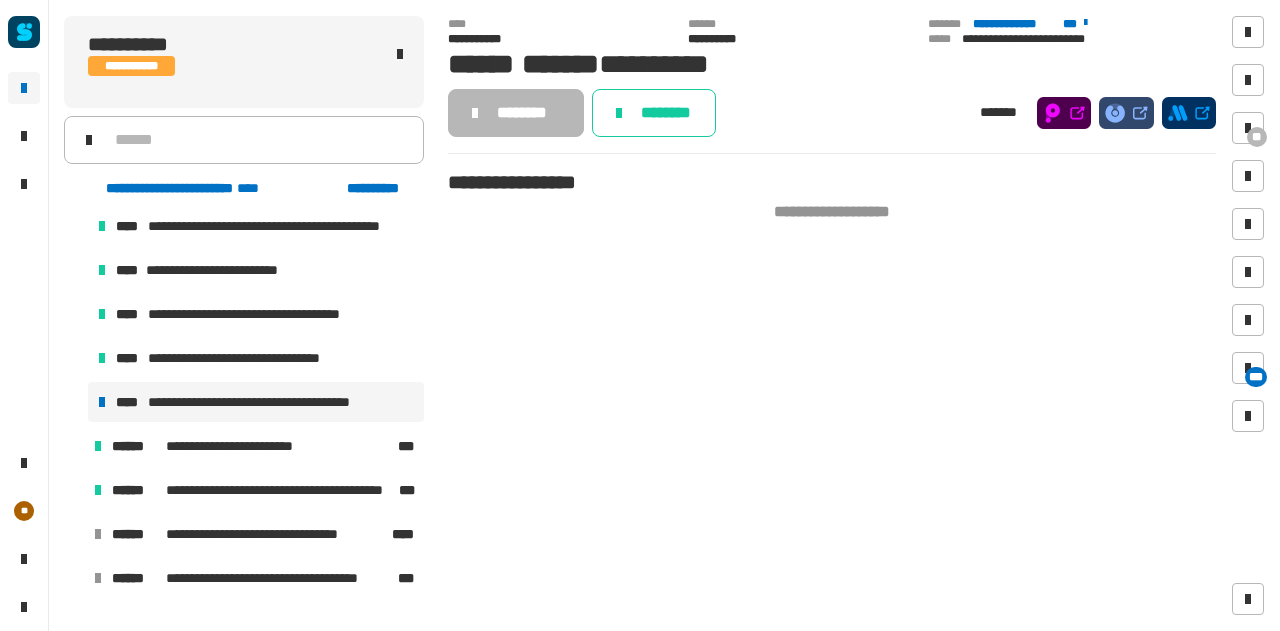click on "**********" at bounding box center (267, 402) 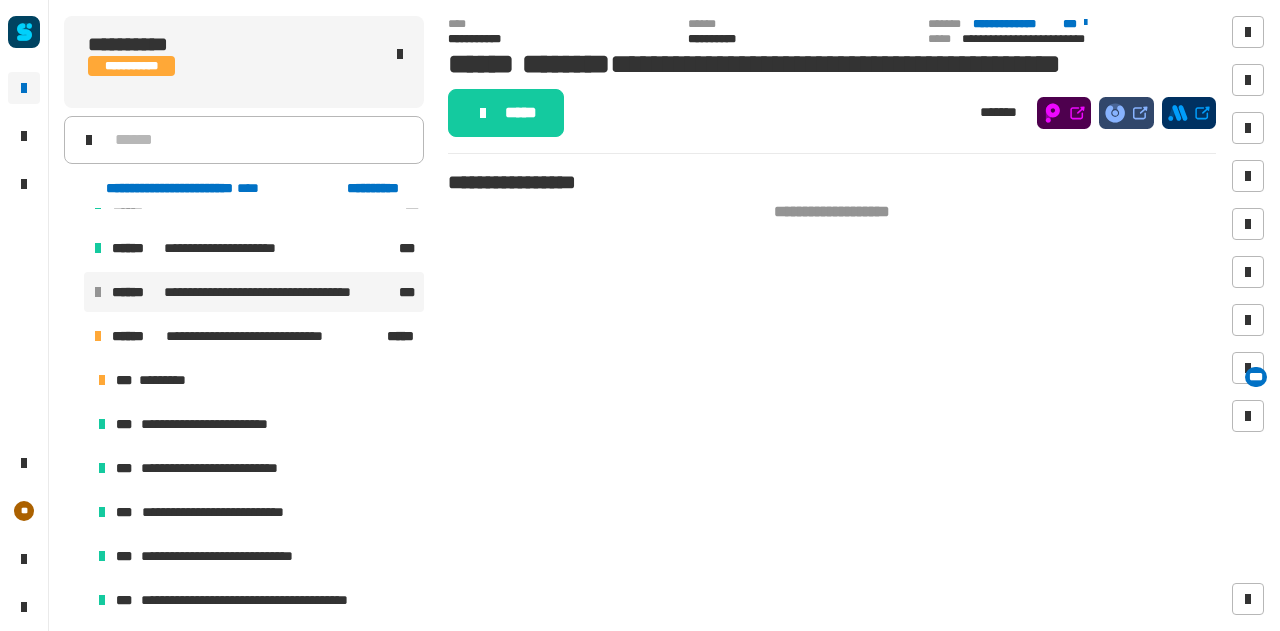 scroll, scrollTop: 2094, scrollLeft: 0, axis: vertical 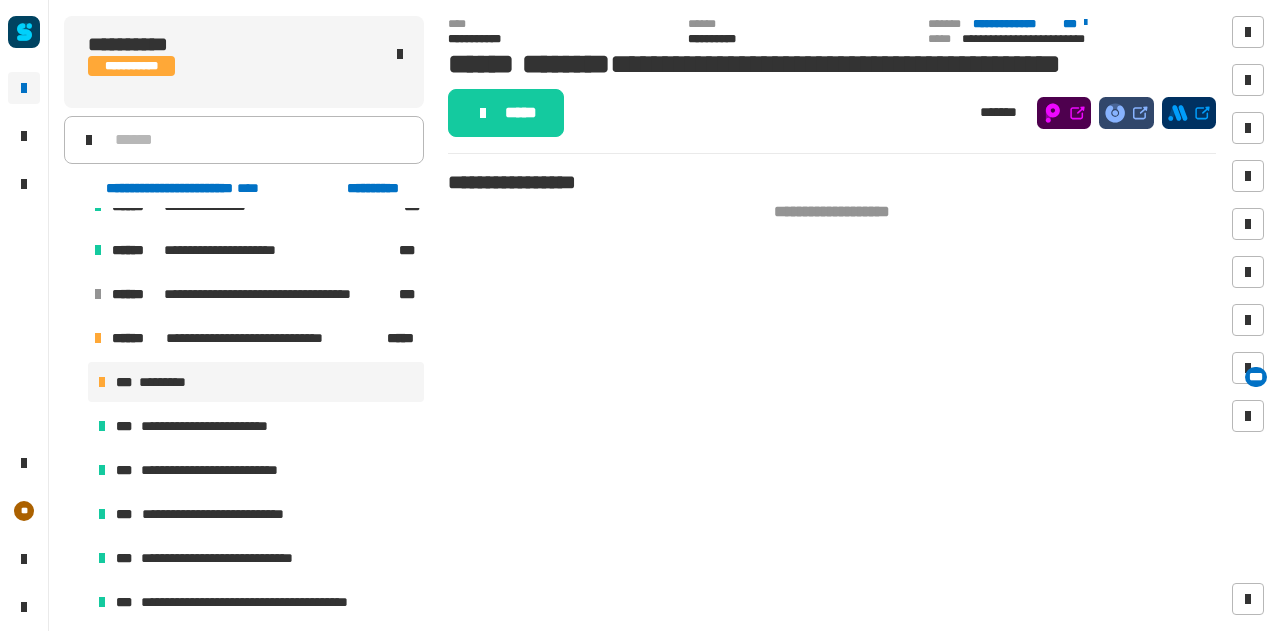 click on "*********" at bounding box center (164, 382) 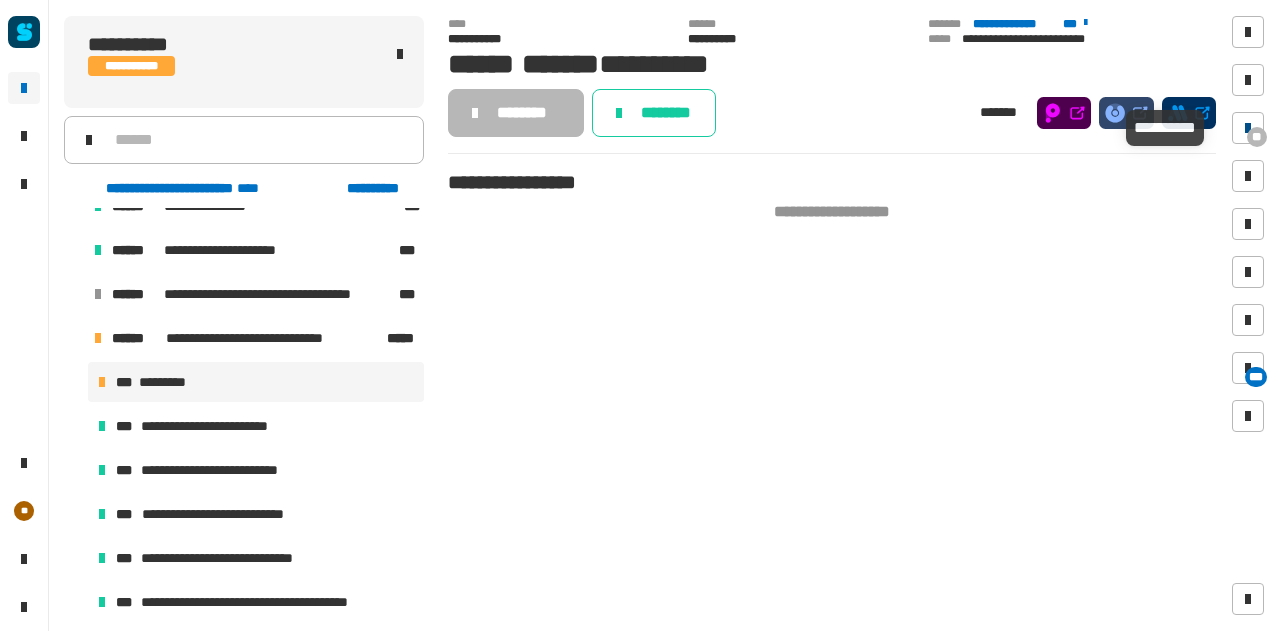 click on "**" at bounding box center [1257, 137] 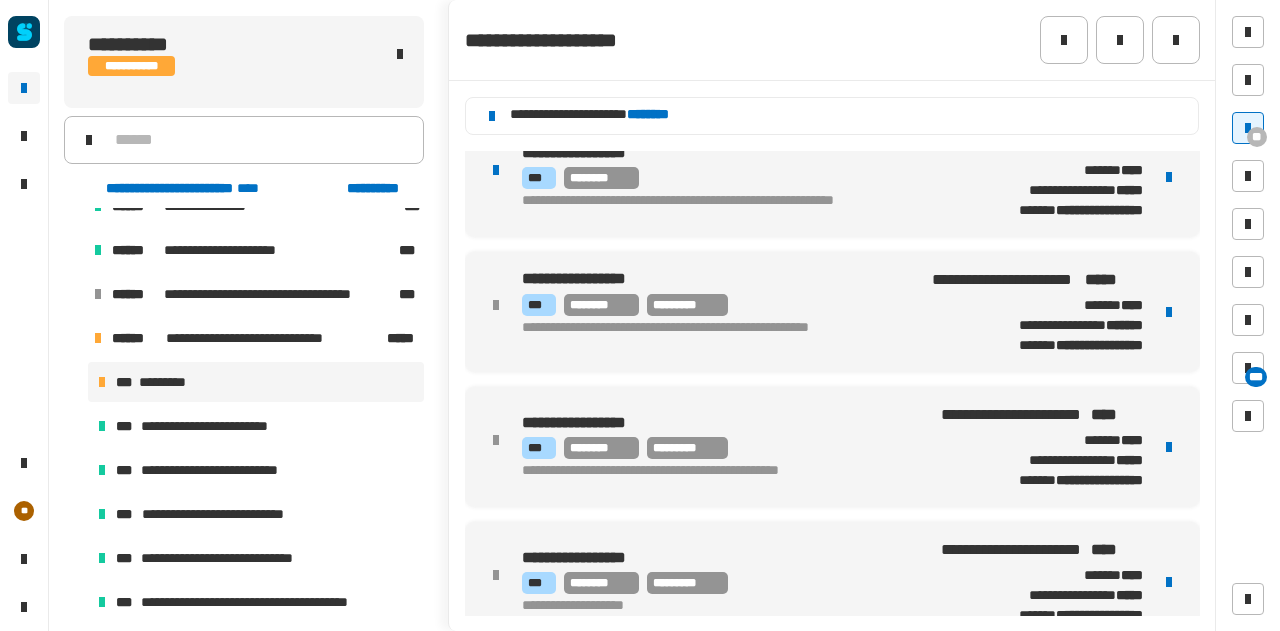 scroll, scrollTop: 0, scrollLeft: 0, axis: both 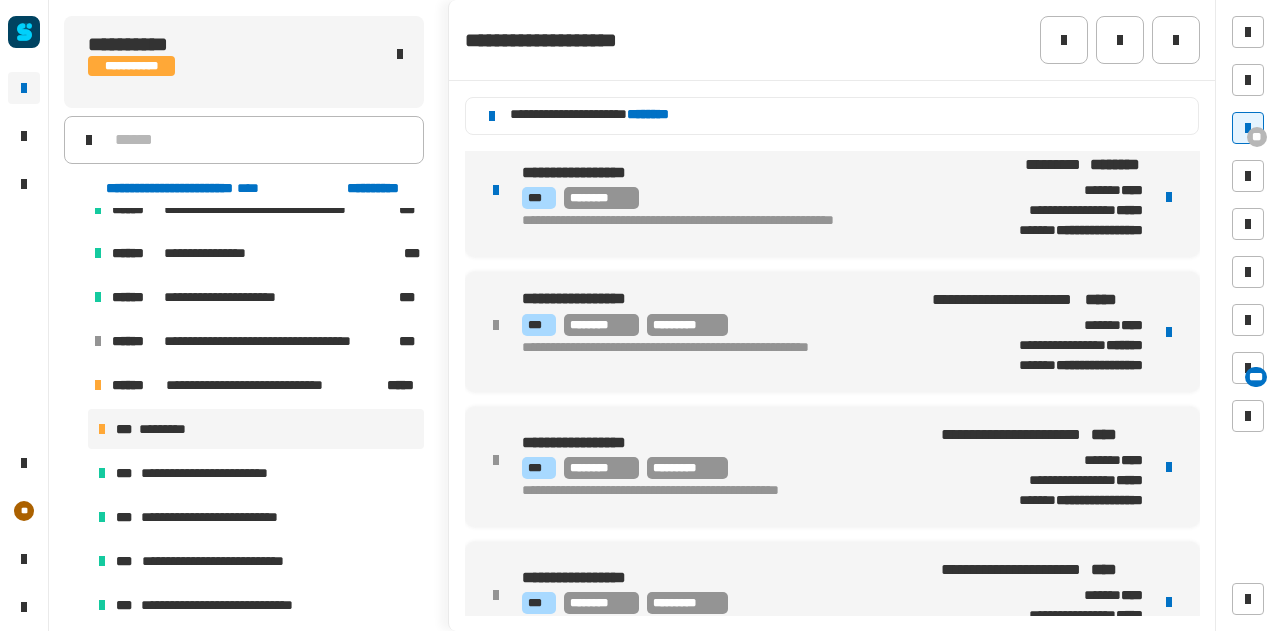 click on "********" 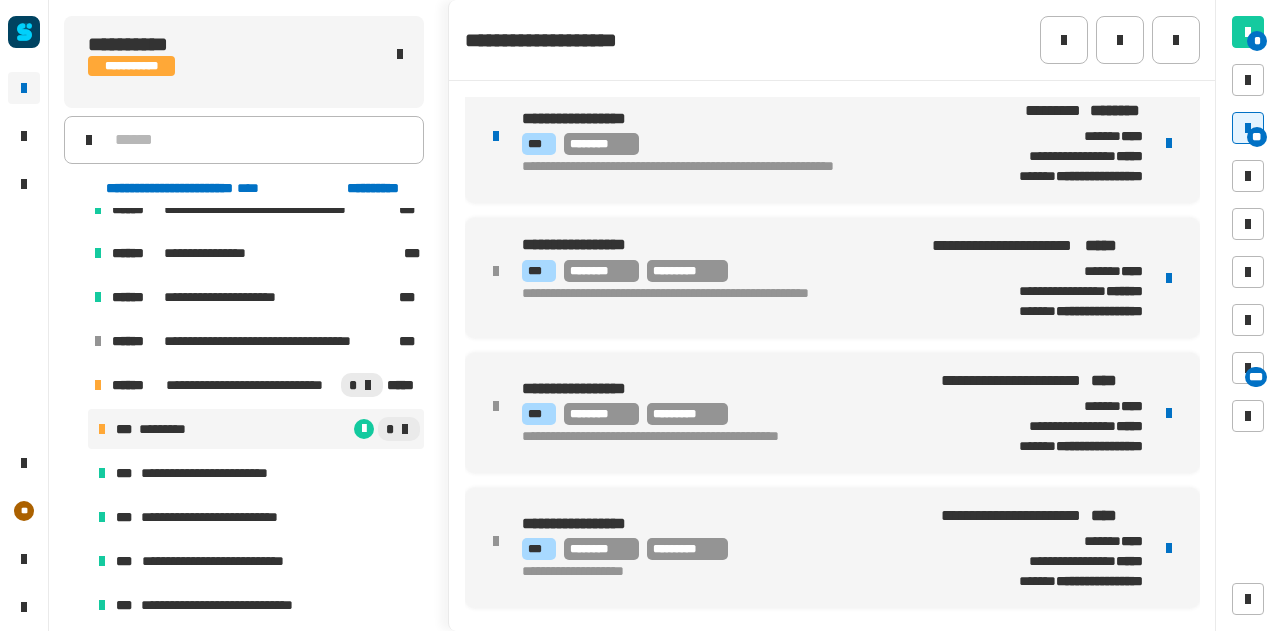 click at bounding box center (1169, 143) 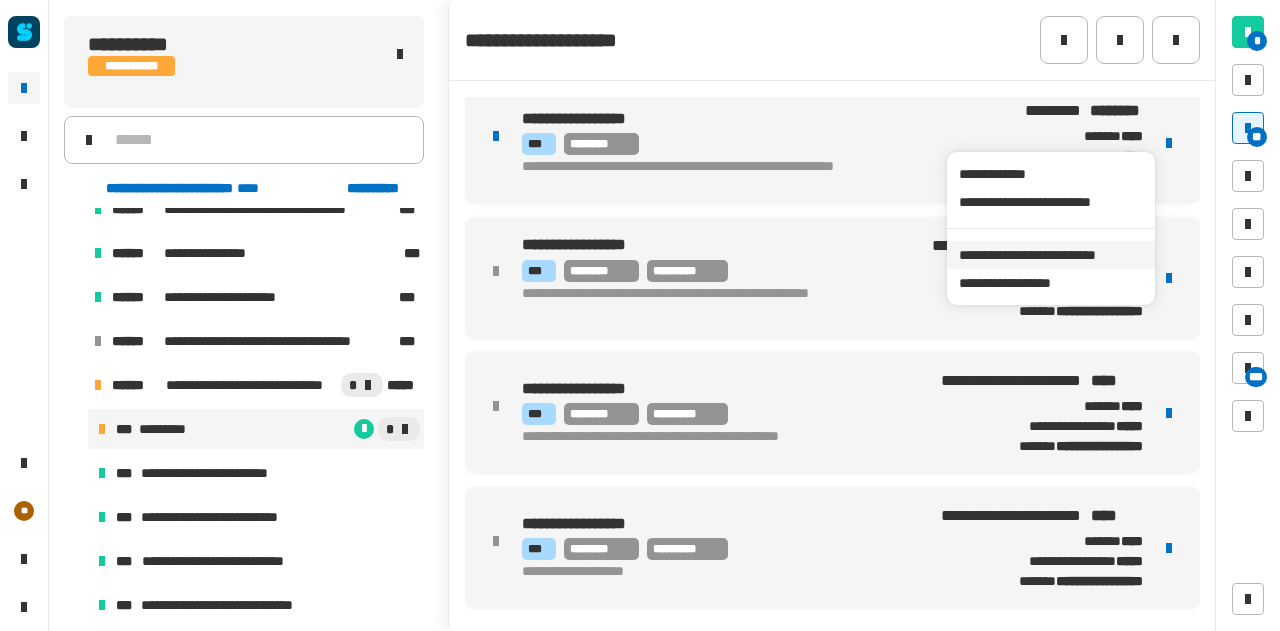 click on "**********" at bounding box center [1050, 255] 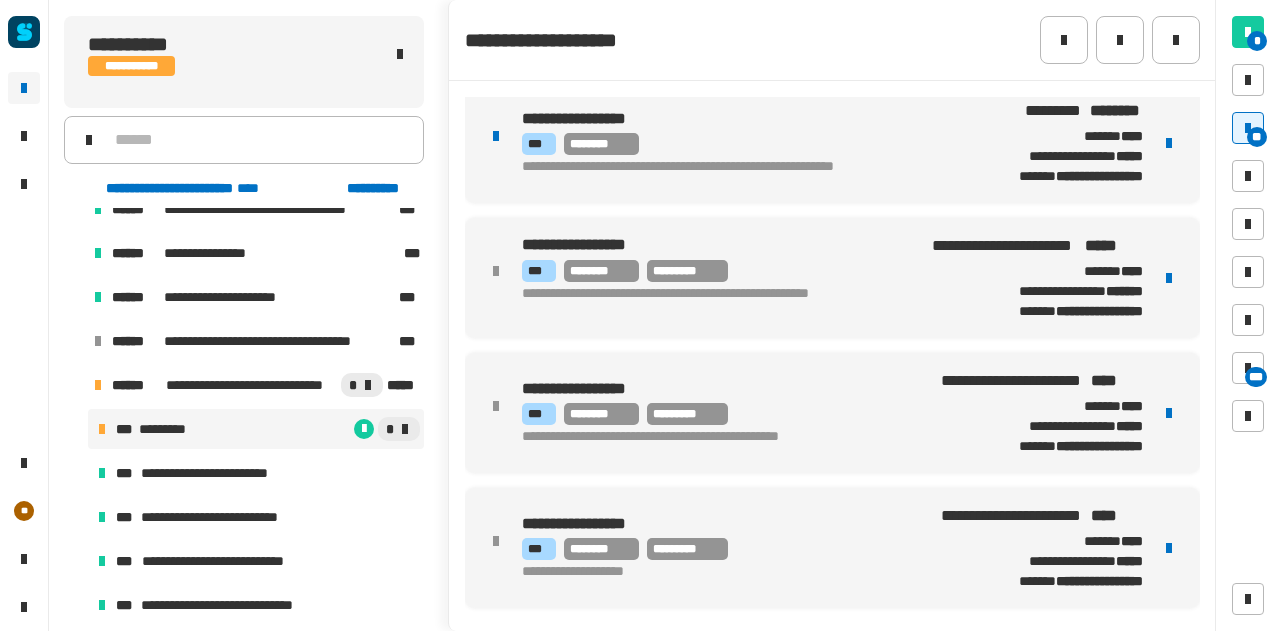 click on "**********" at bounding box center [732, 167] 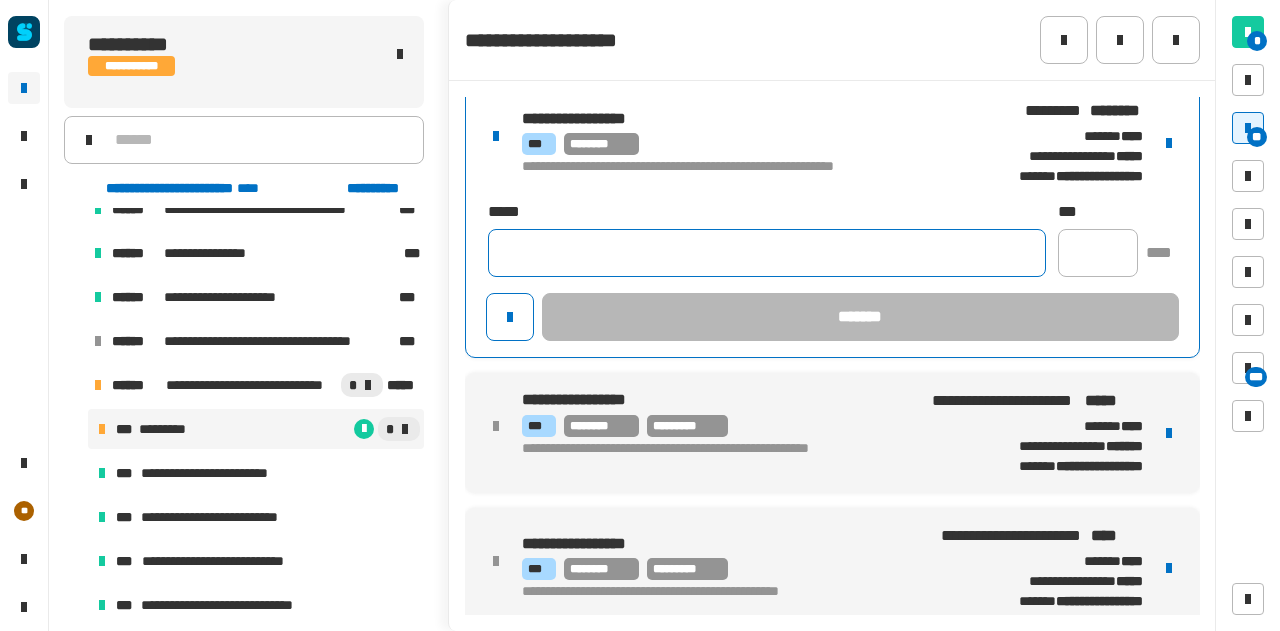 click 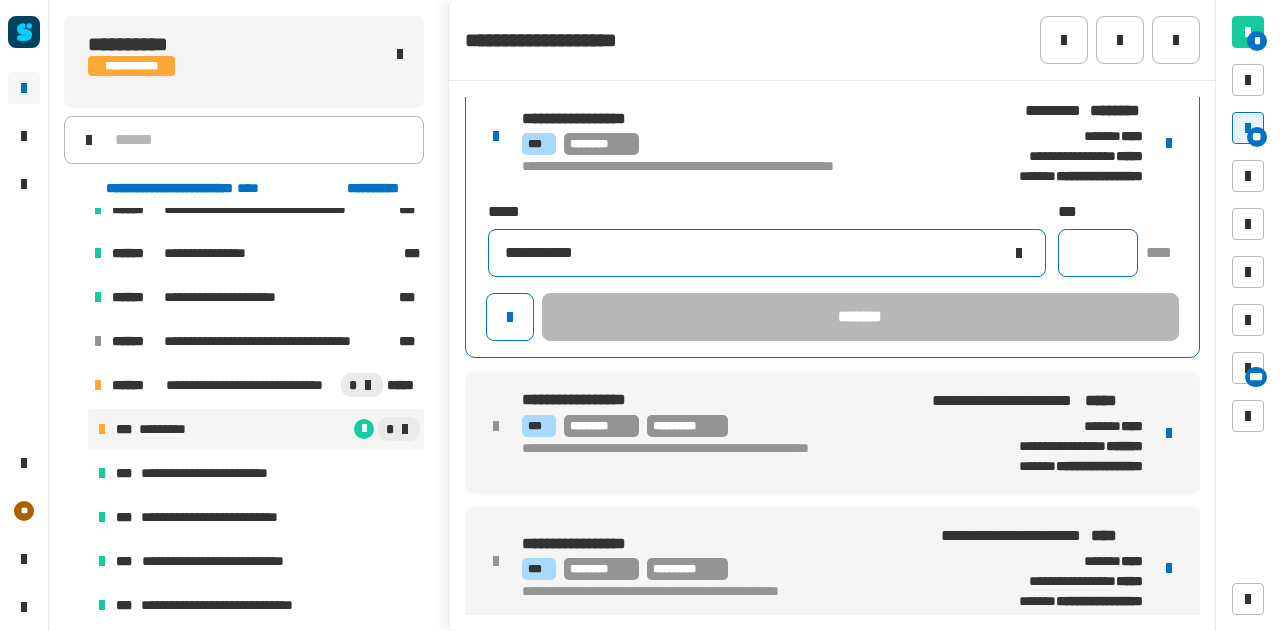 type on "**********" 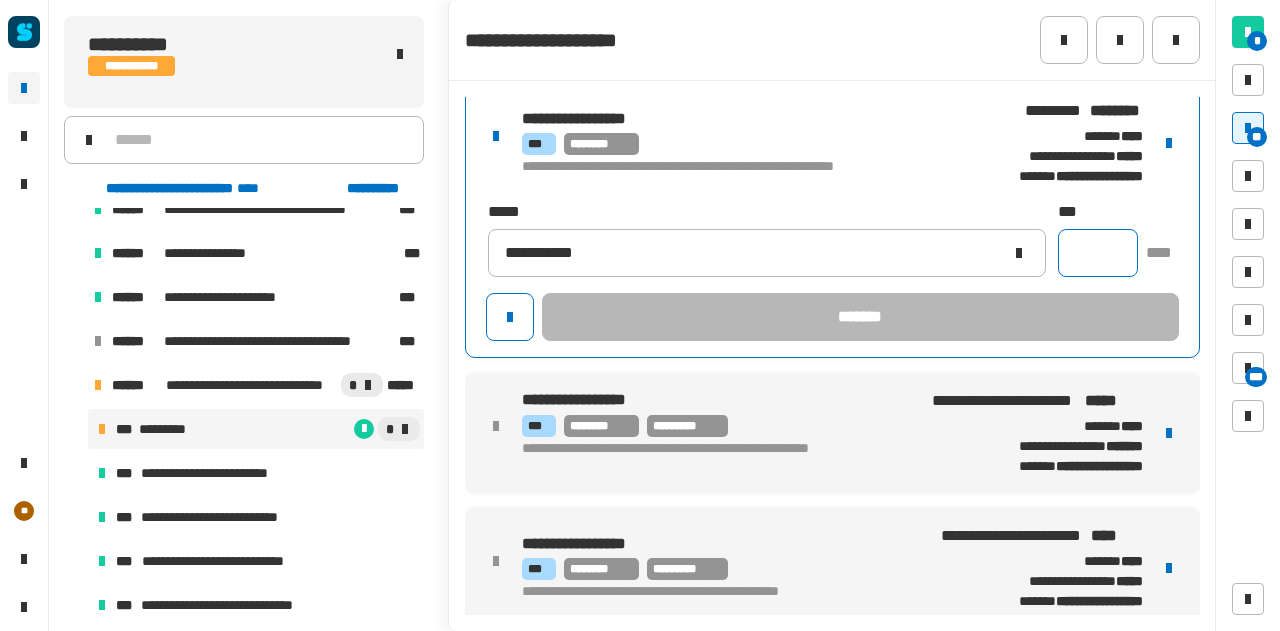 click 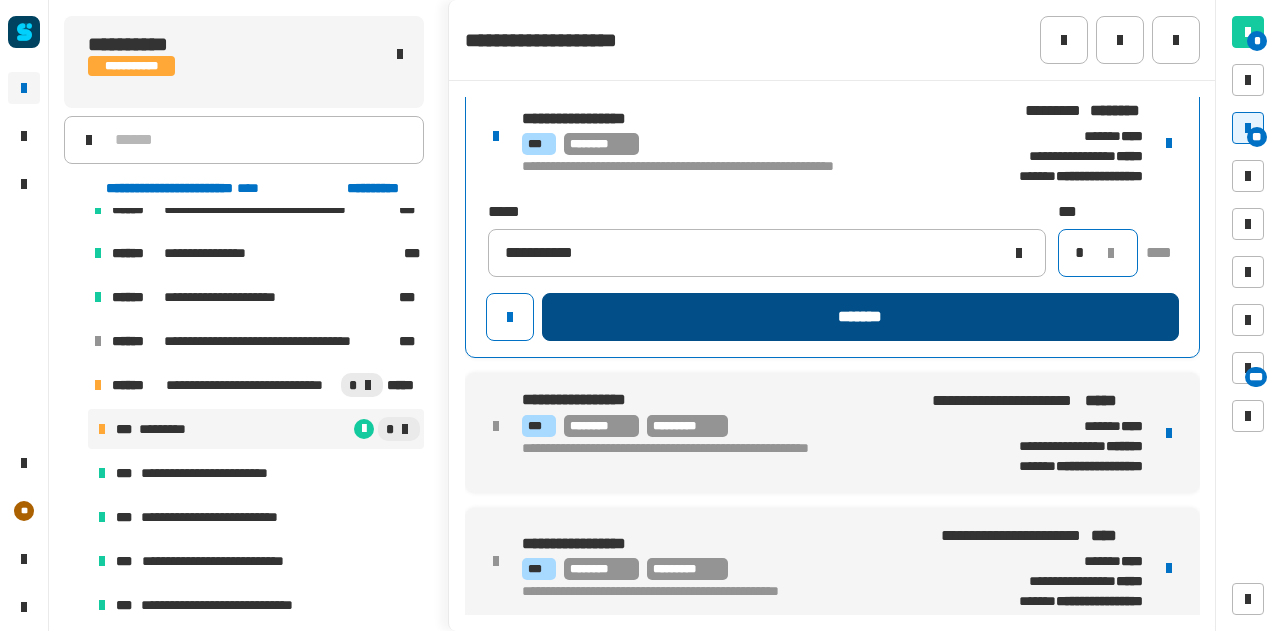 type on "*" 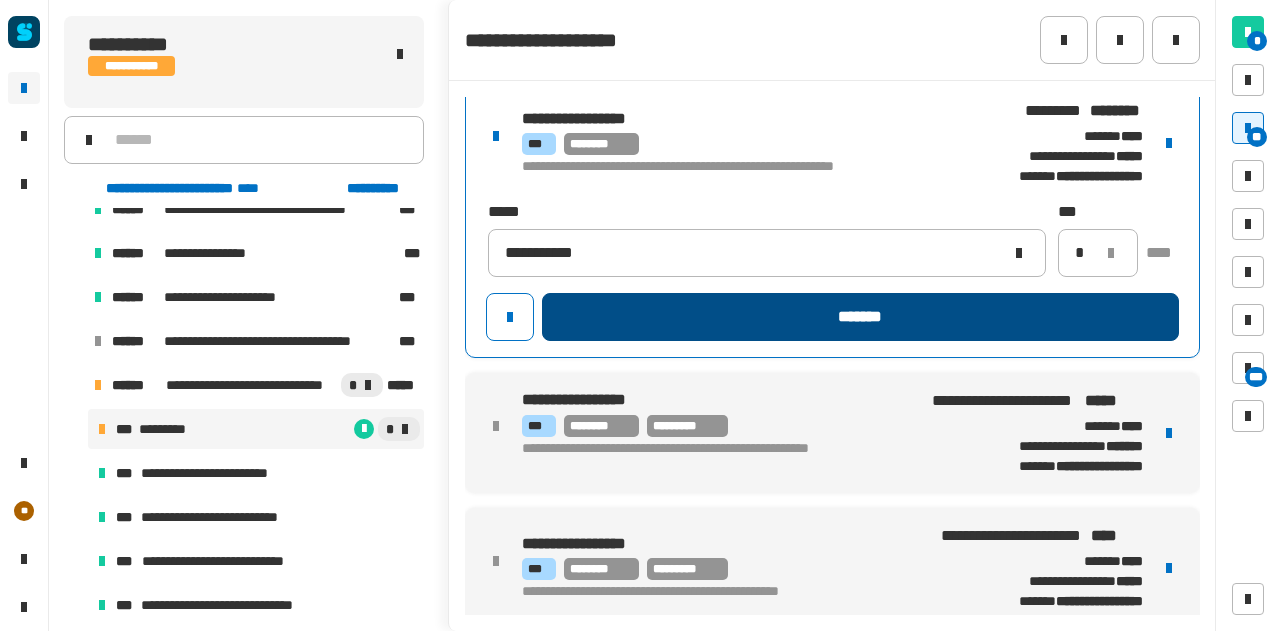 click on "*******" 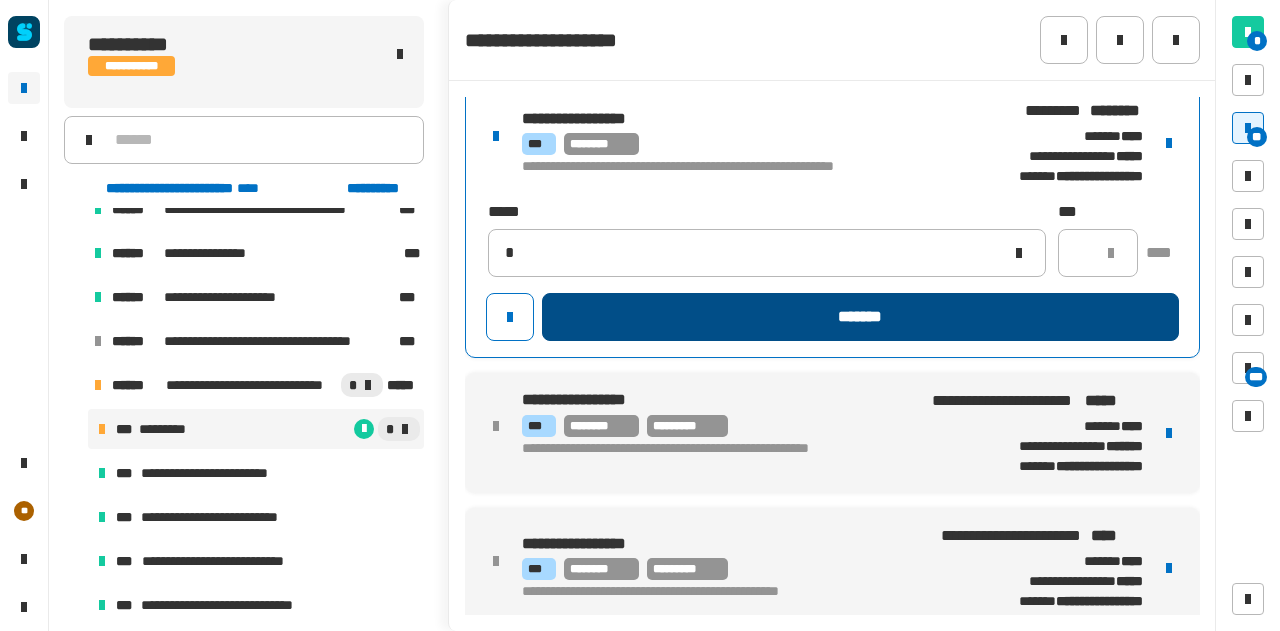 type 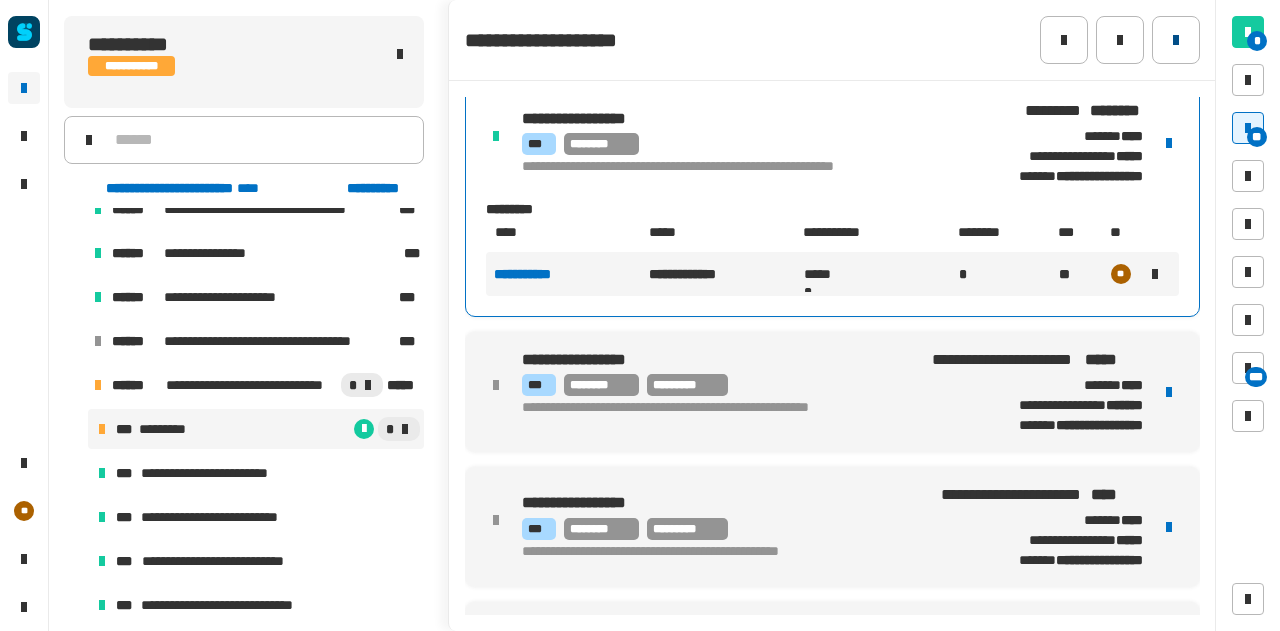 click 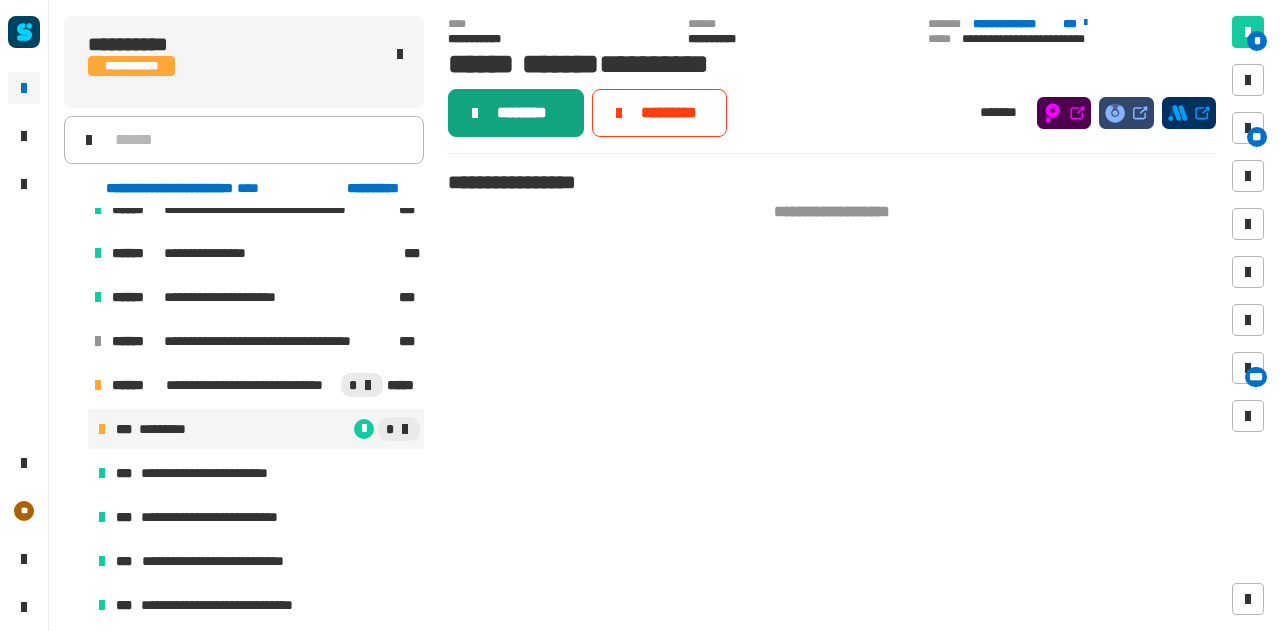 click on "********" 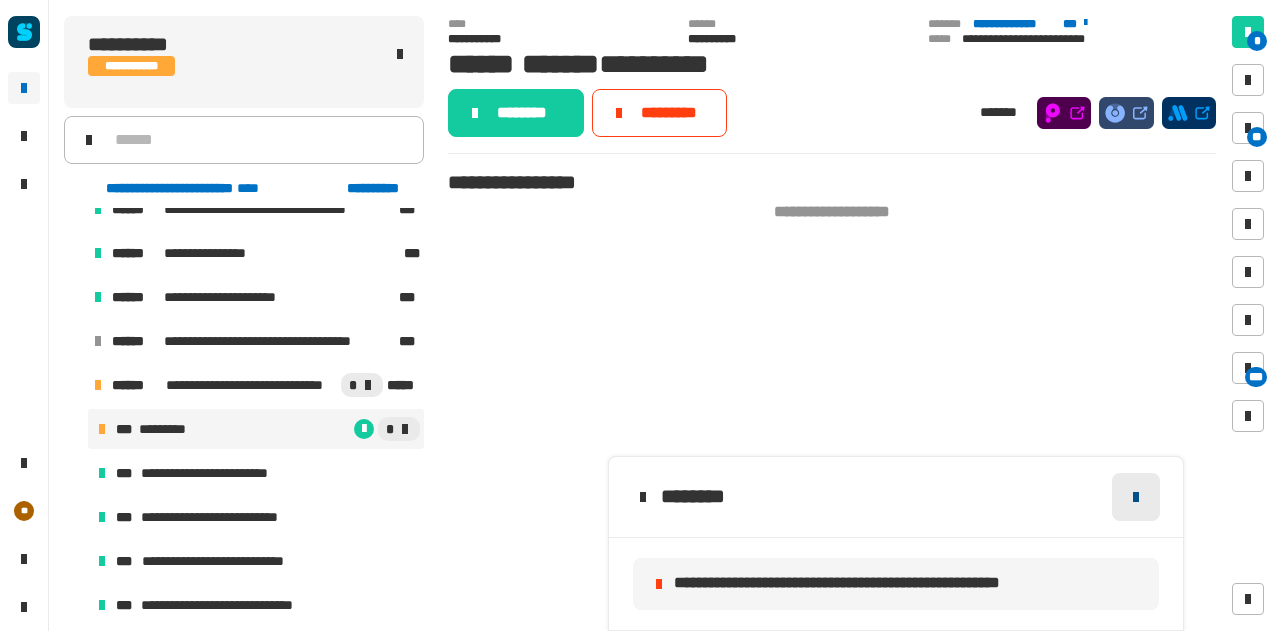 click 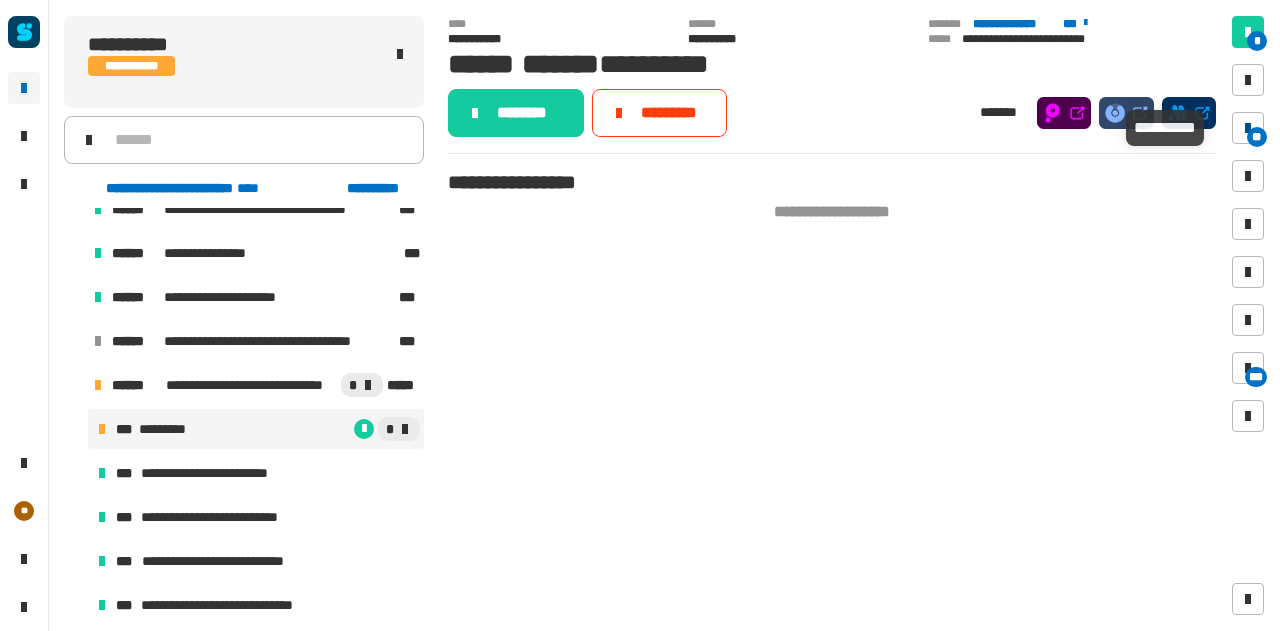 click at bounding box center [1248, 128] 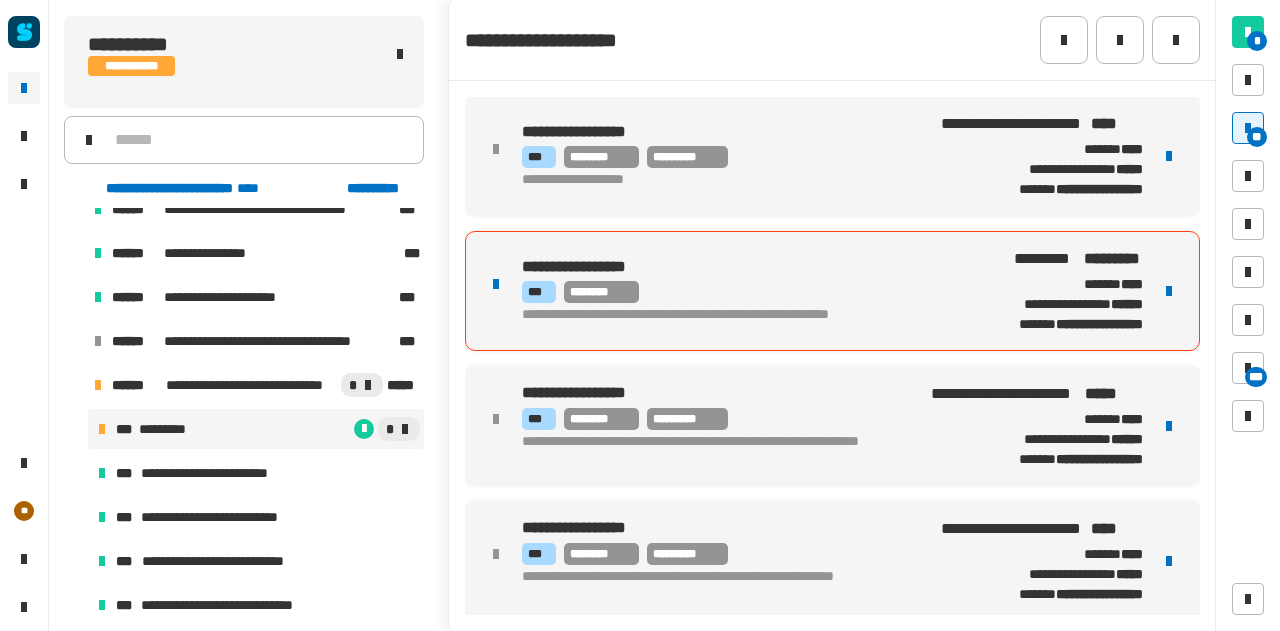 scroll, scrollTop: 422, scrollLeft: 0, axis: vertical 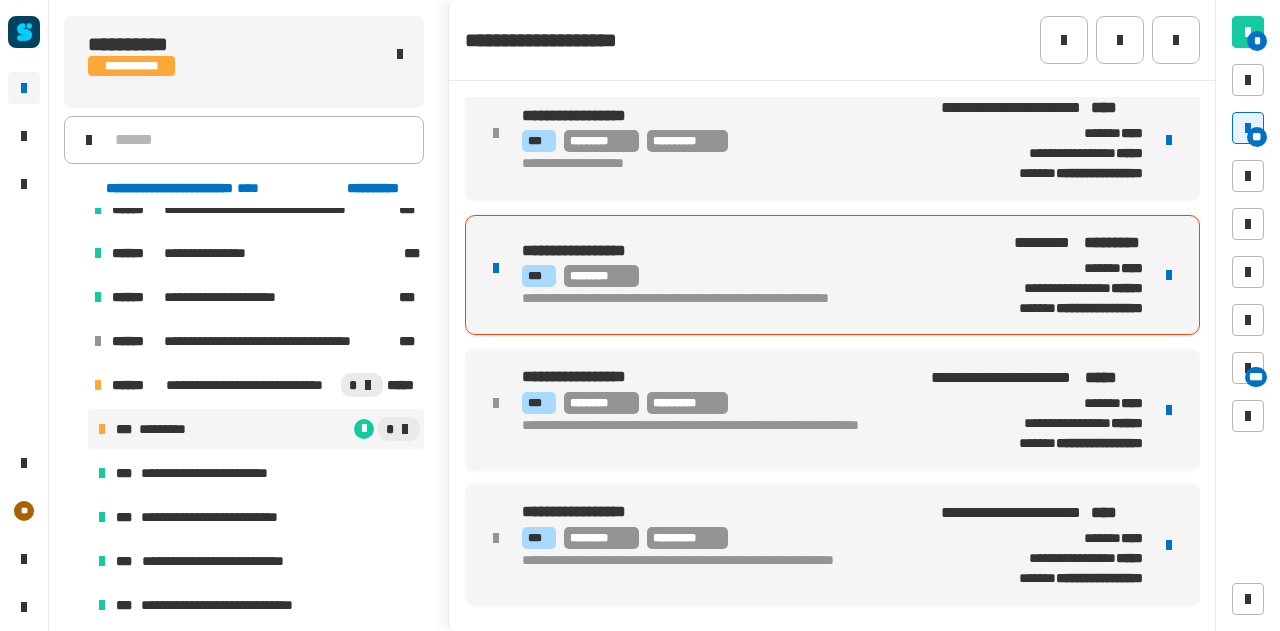 click at bounding box center [1169, 275] 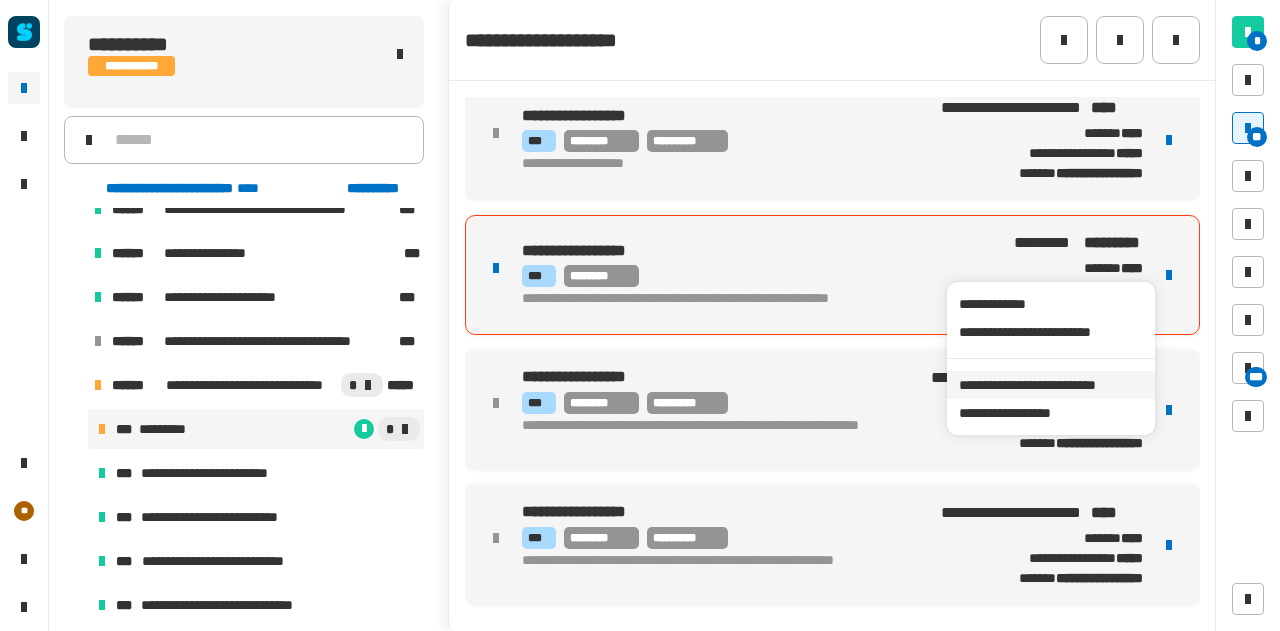 click on "**********" at bounding box center [1050, 385] 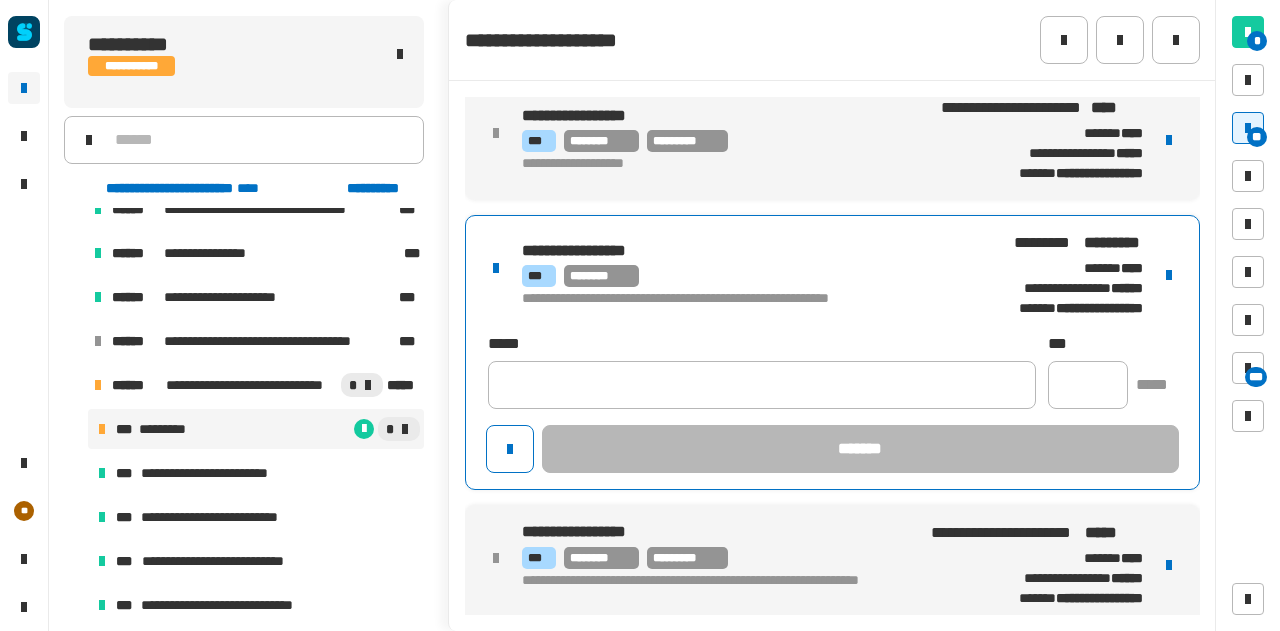 click on "**********" at bounding box center (731, 251) 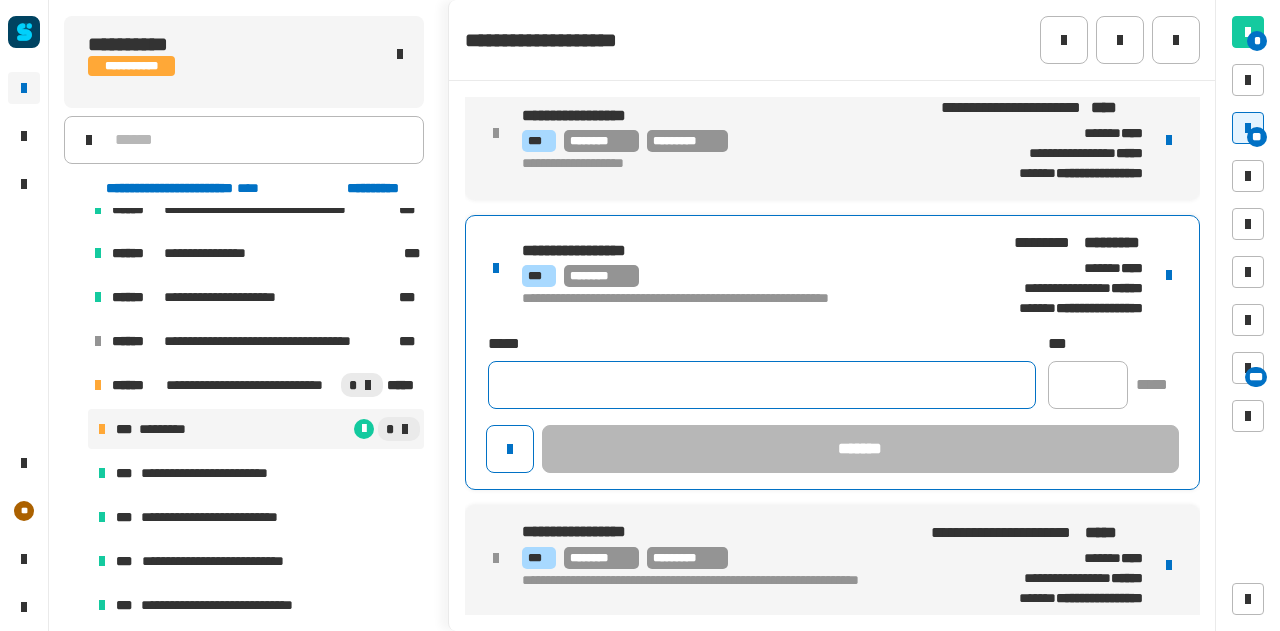 click 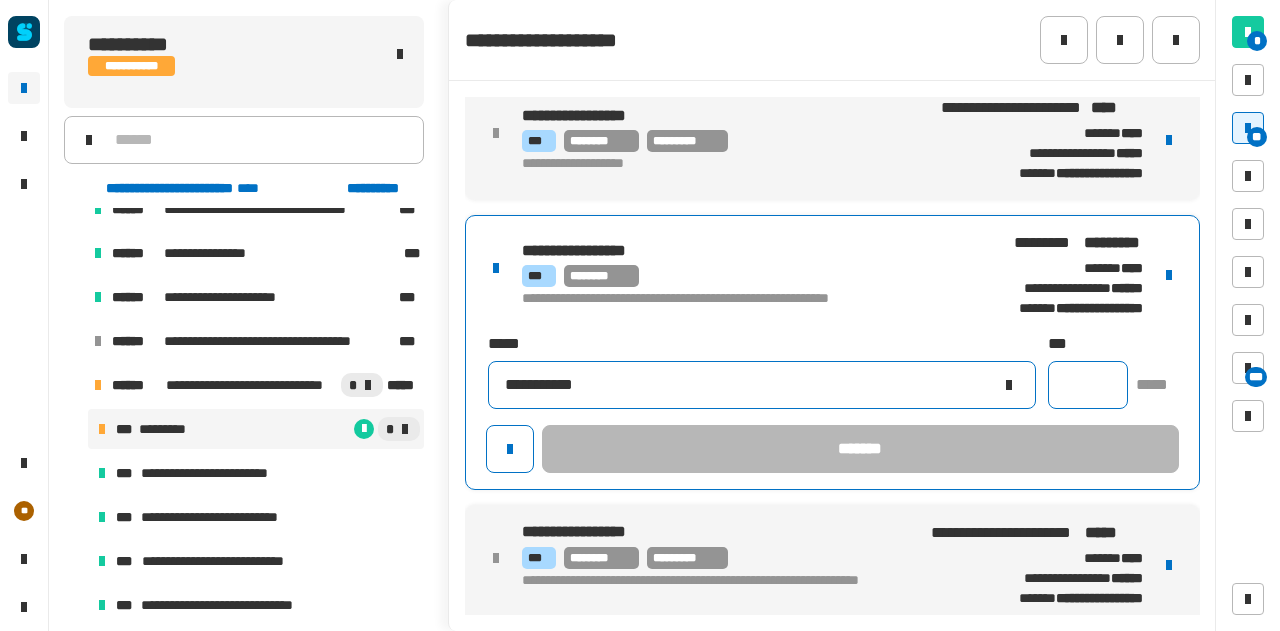 type on "**********" 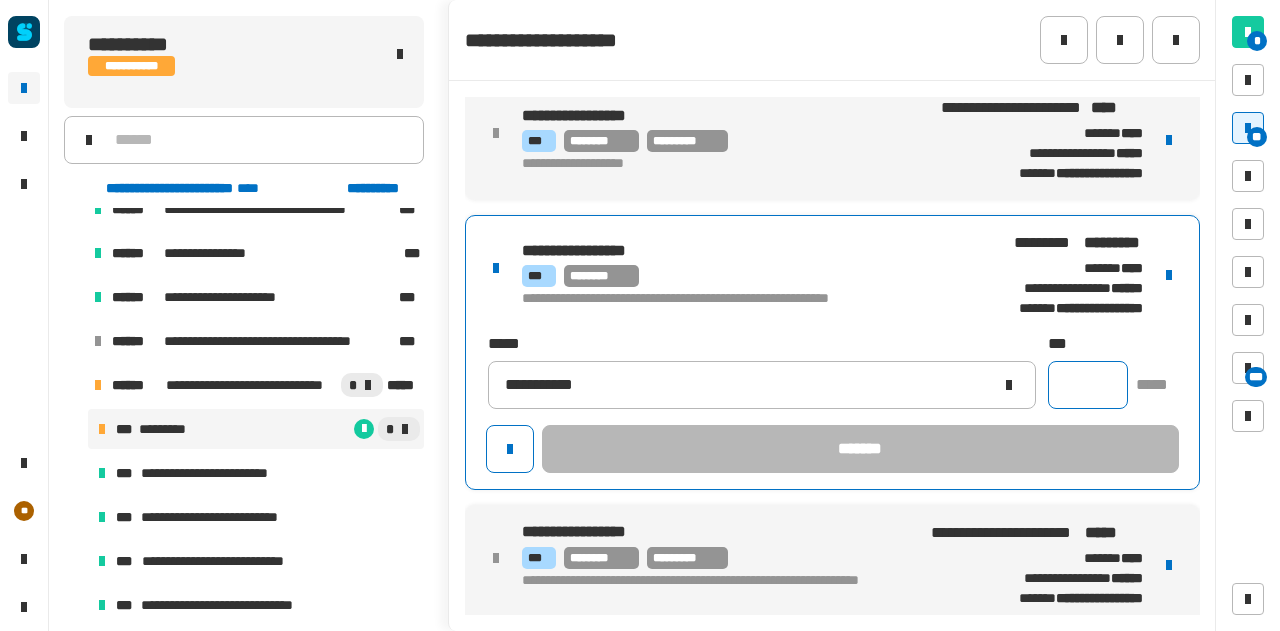 click 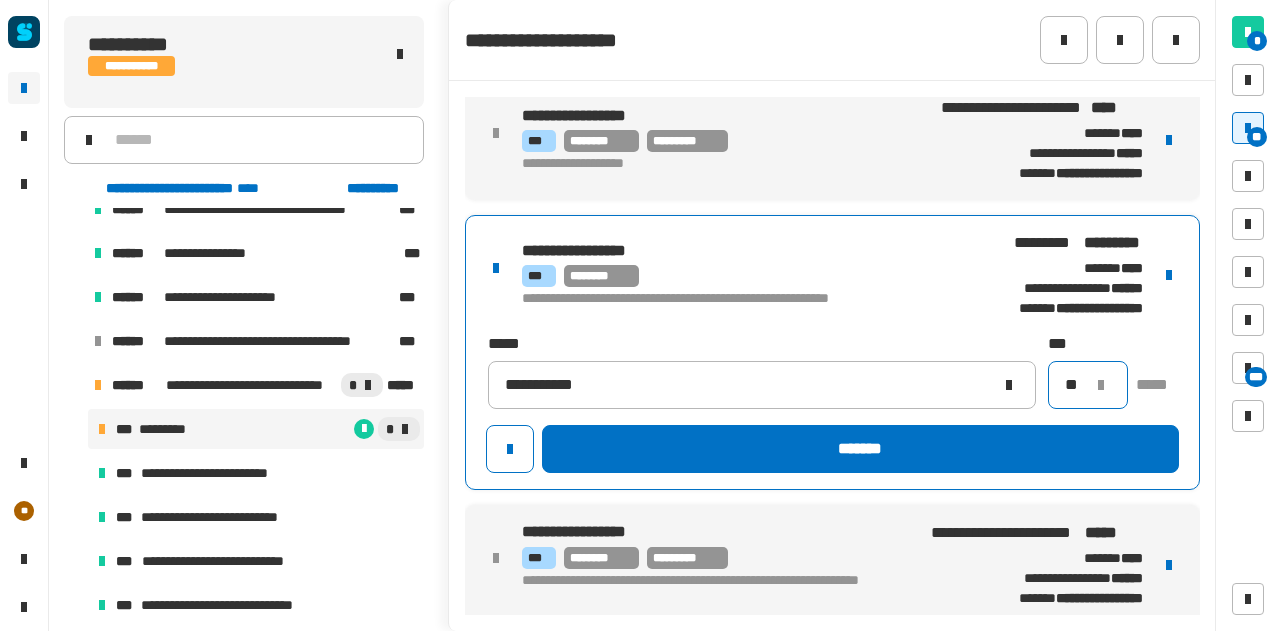 scroll, scrollTop: 0, scrollLeft: 0, axis: both 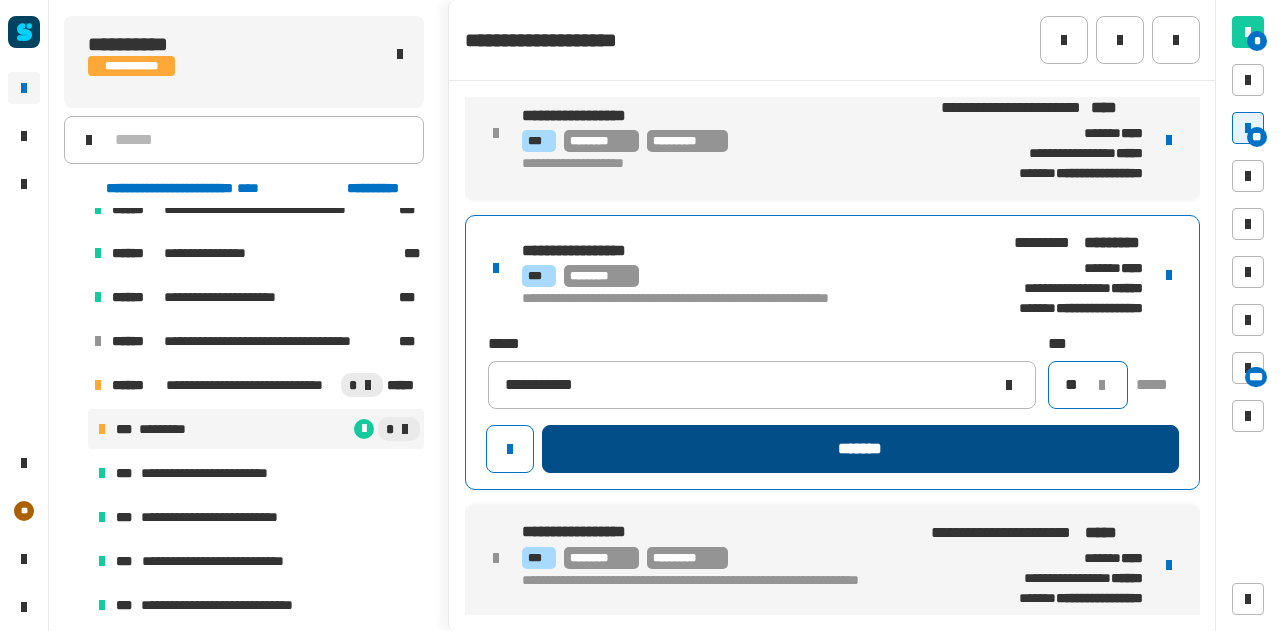 type on "**" 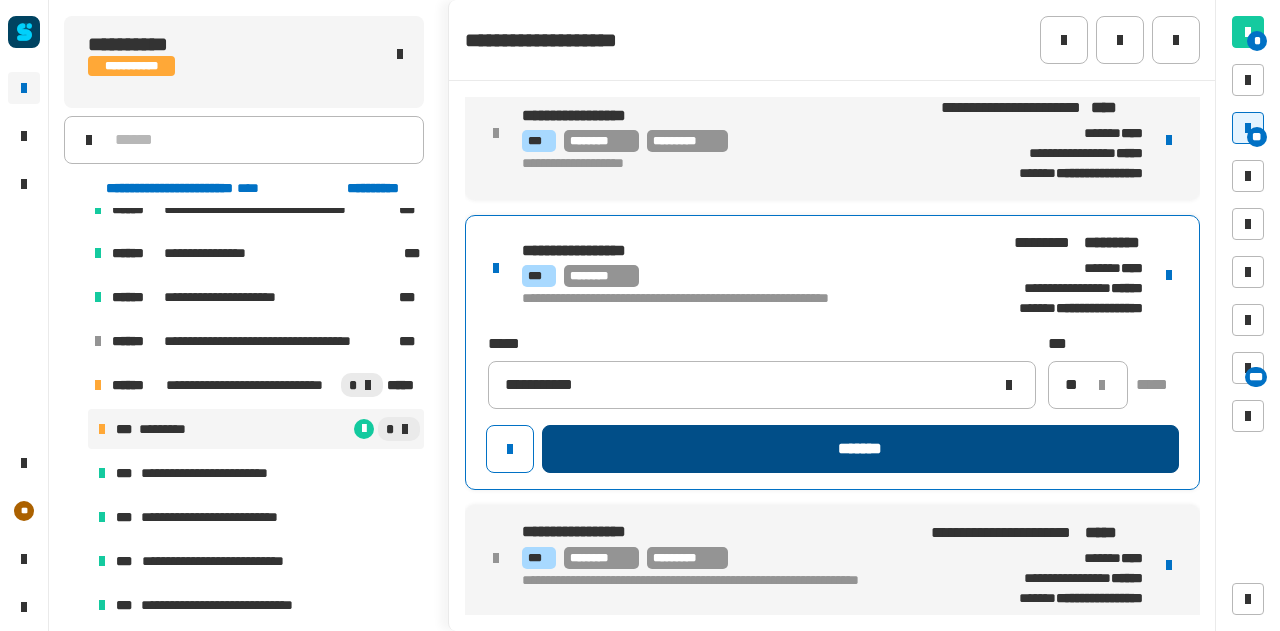 click on "*******" 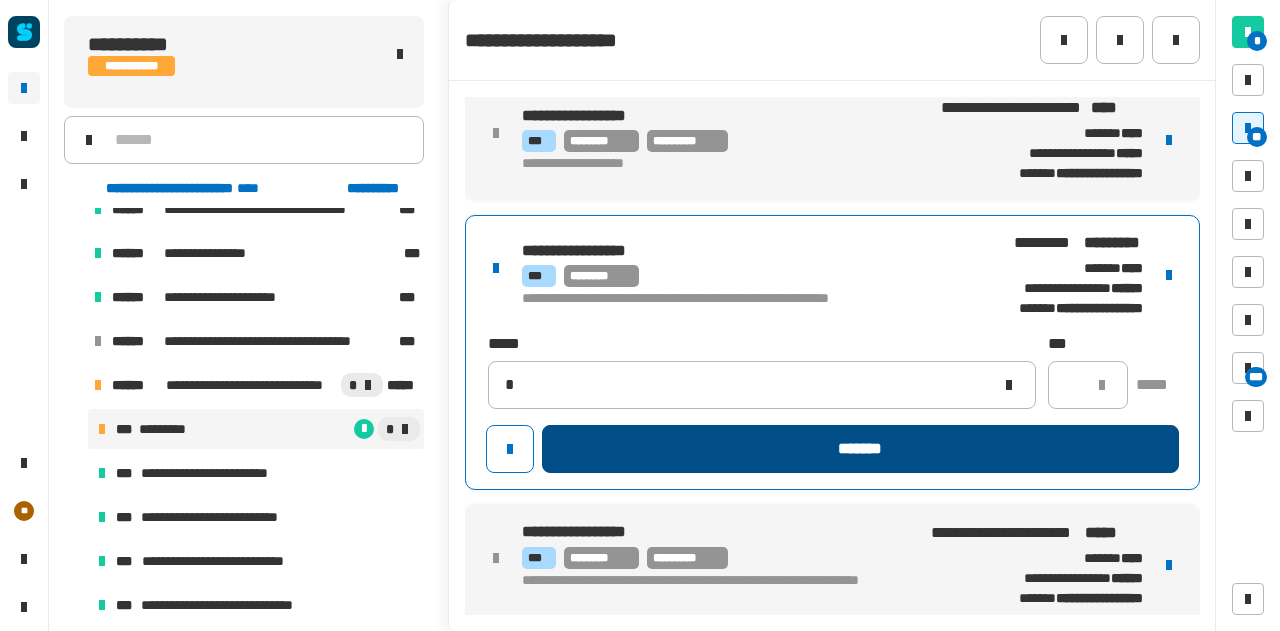 type 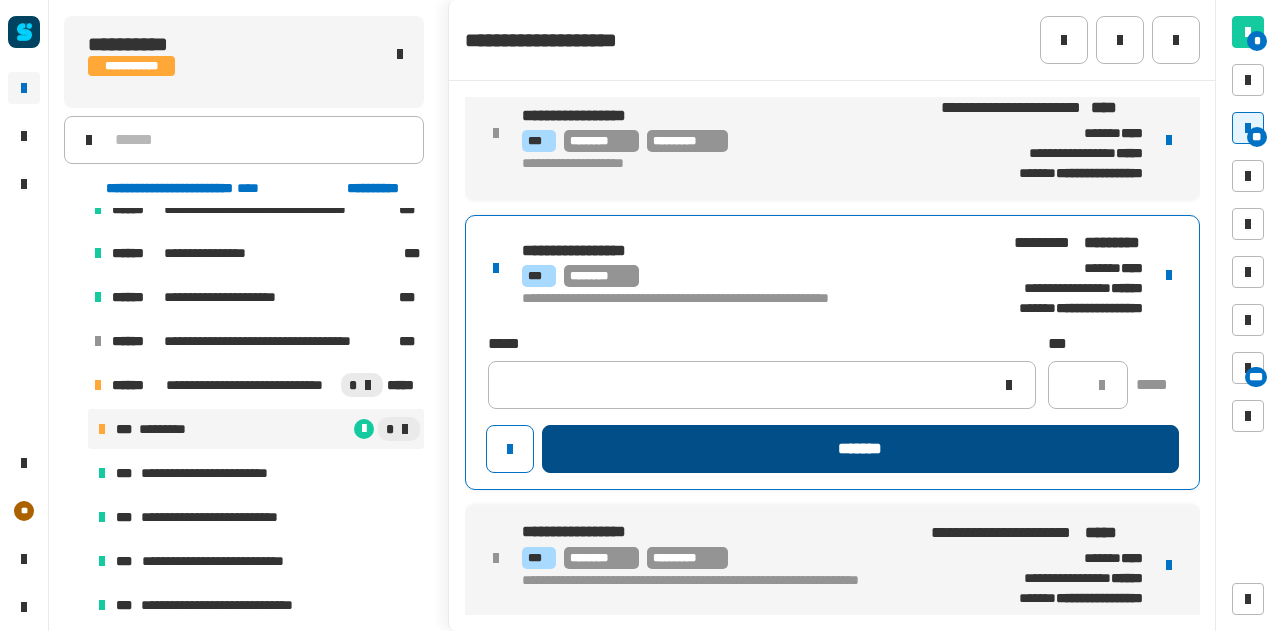 scroll, scrollTop: 0, scrollLeft: 0, axis: both 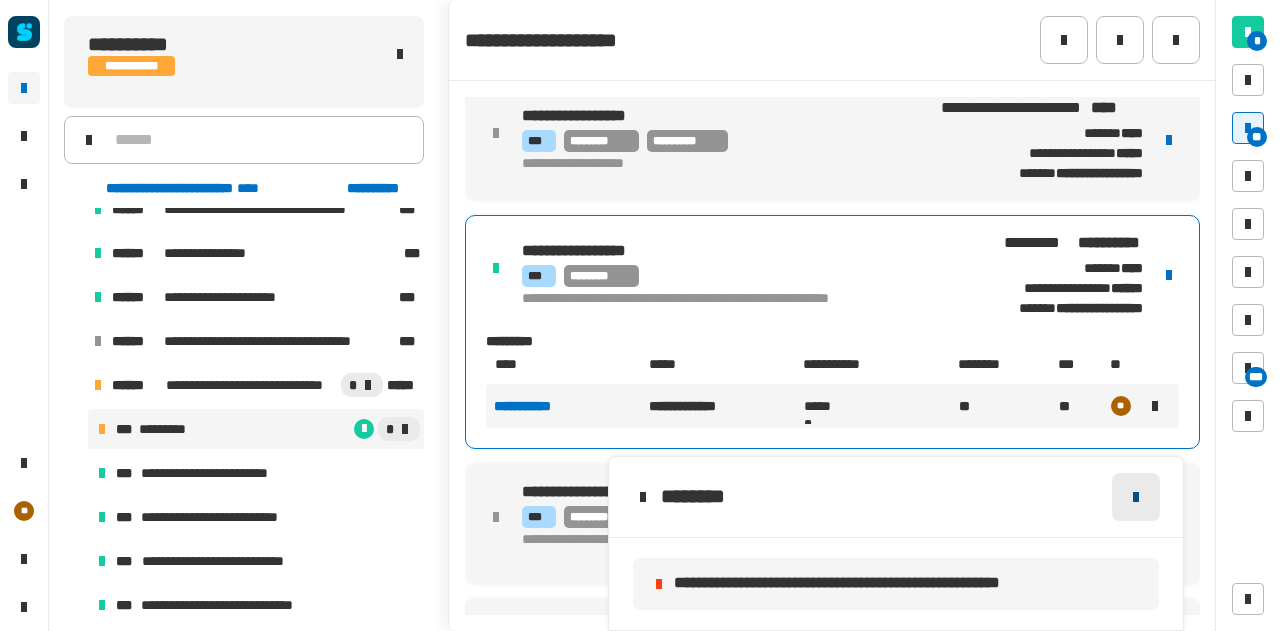 click 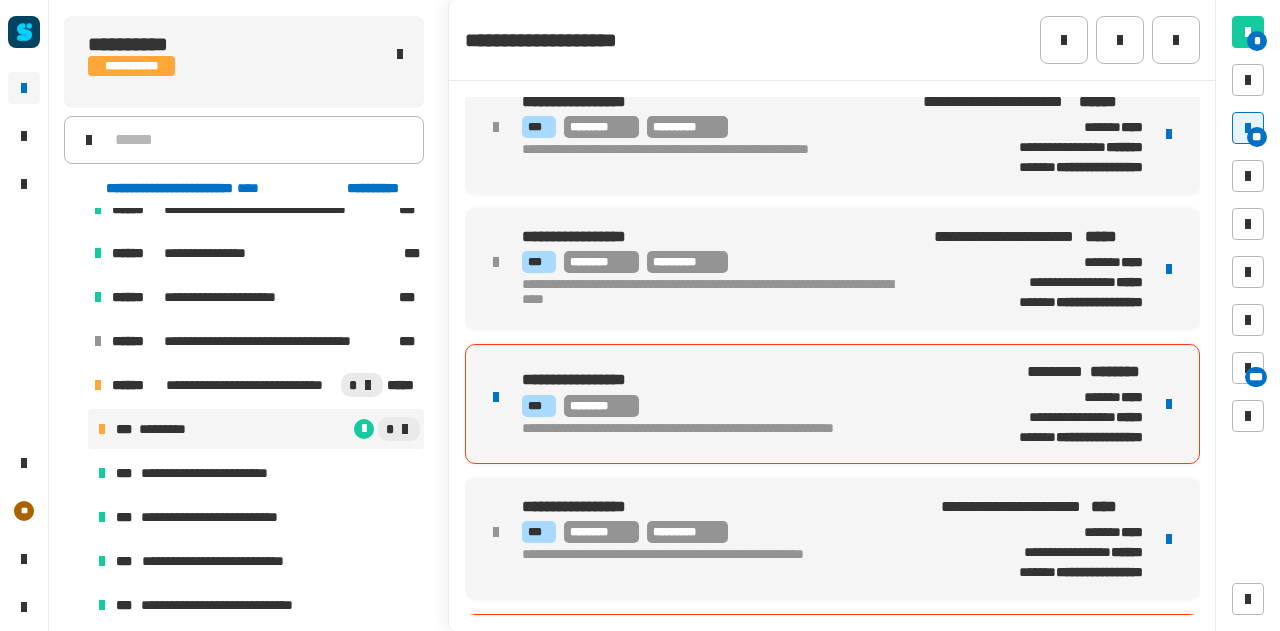 scroll, scrollTop: 1392, scrollLeft: 0, axis: vertical 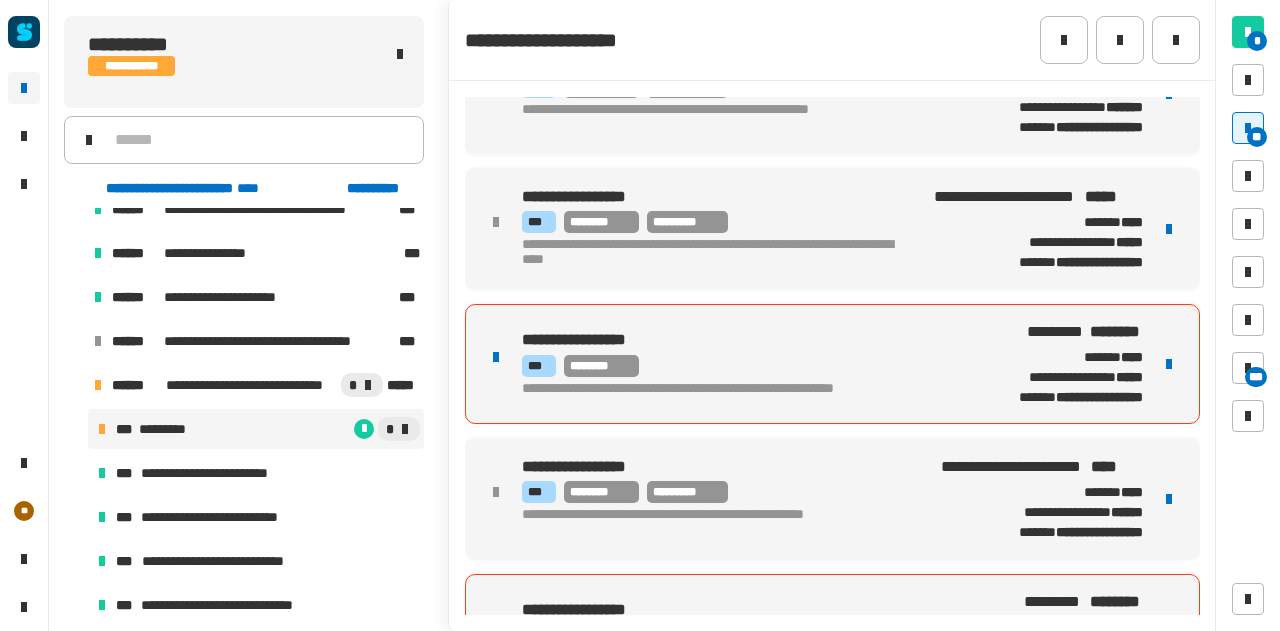 click at bounding box center (1169, 364) 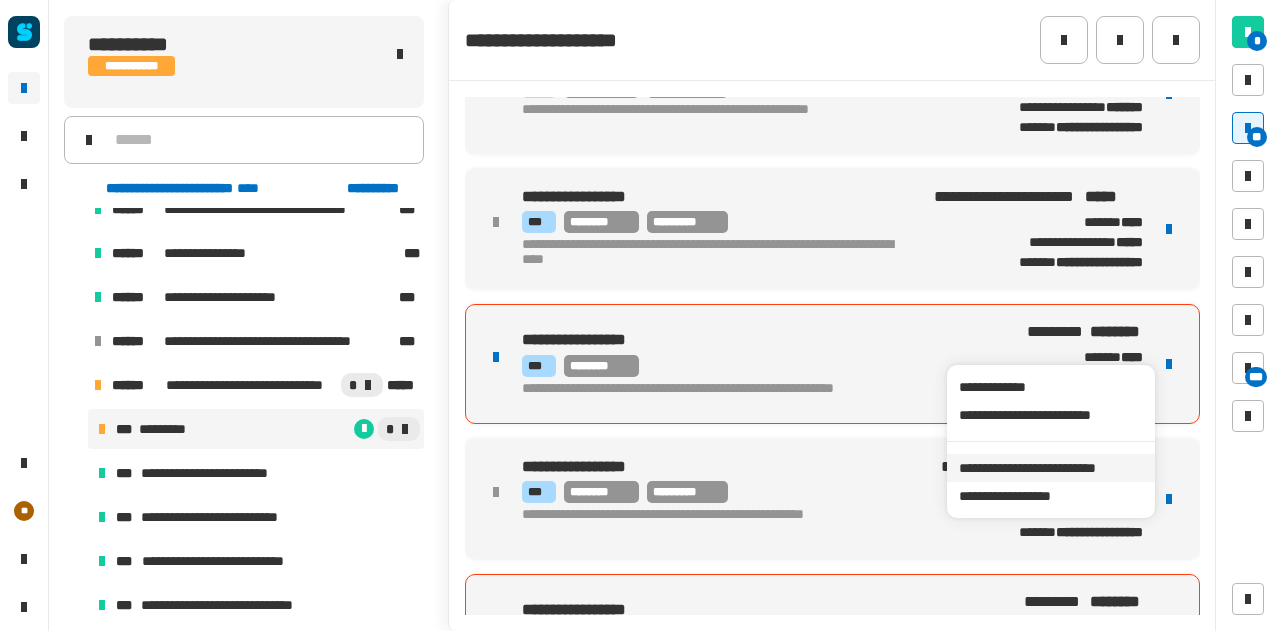 click on "**********" at bounding box center [1050, 468] 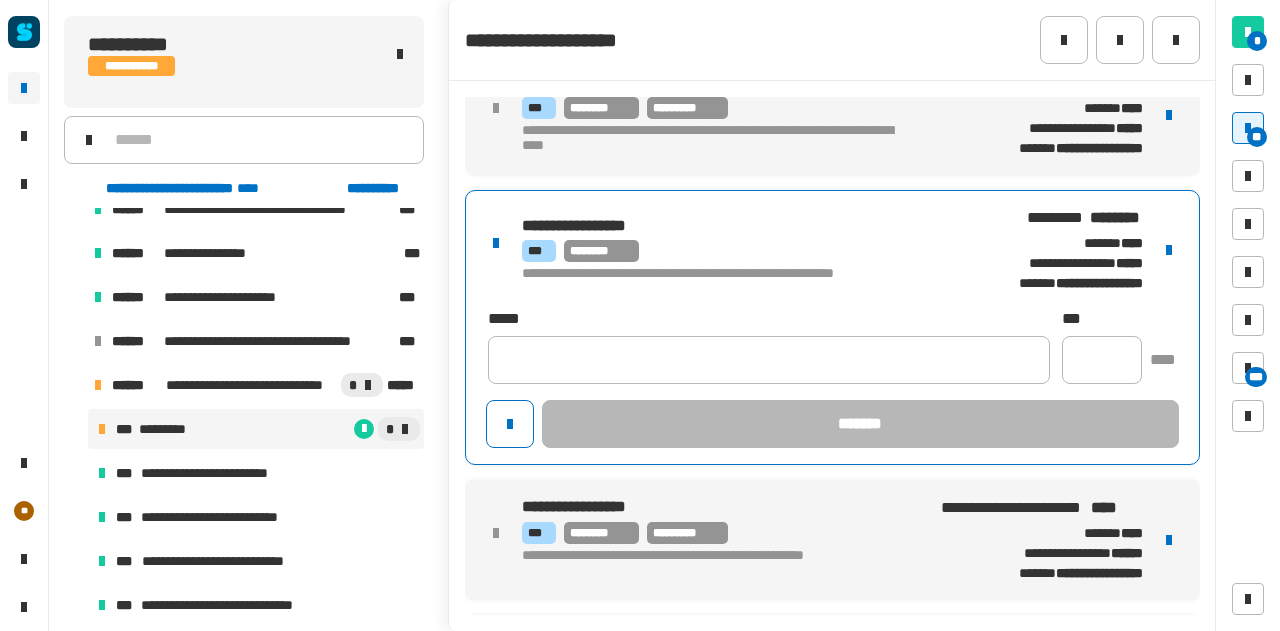 click on "**********" at bounding box center (743, 250) 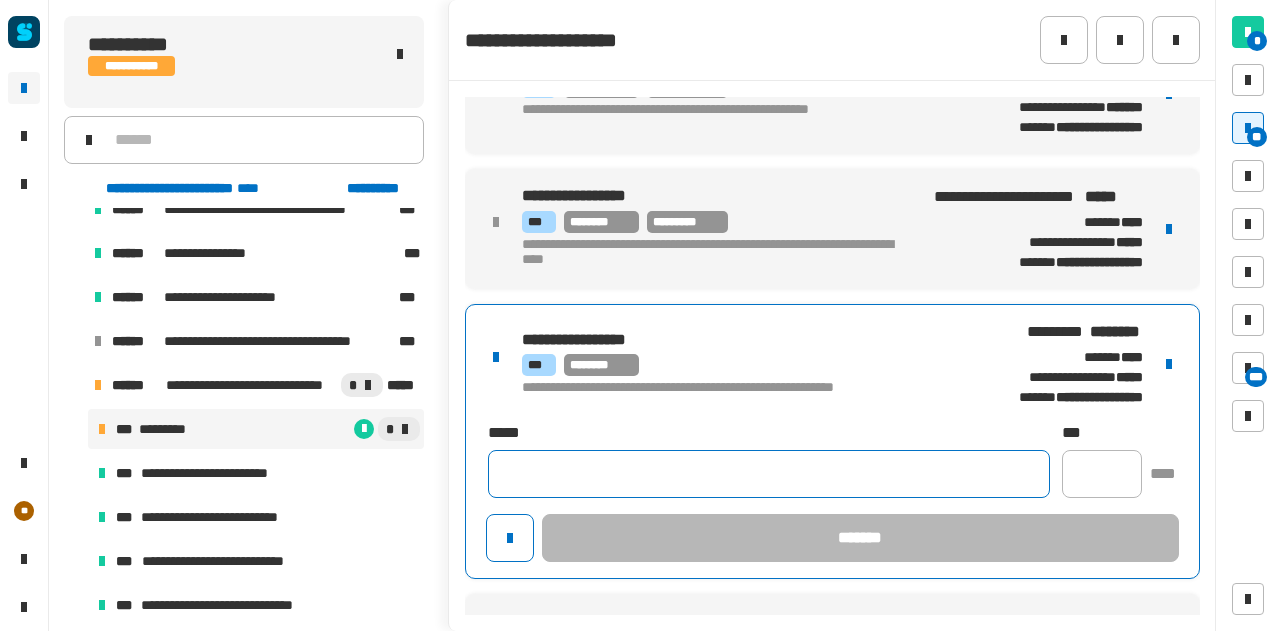 click 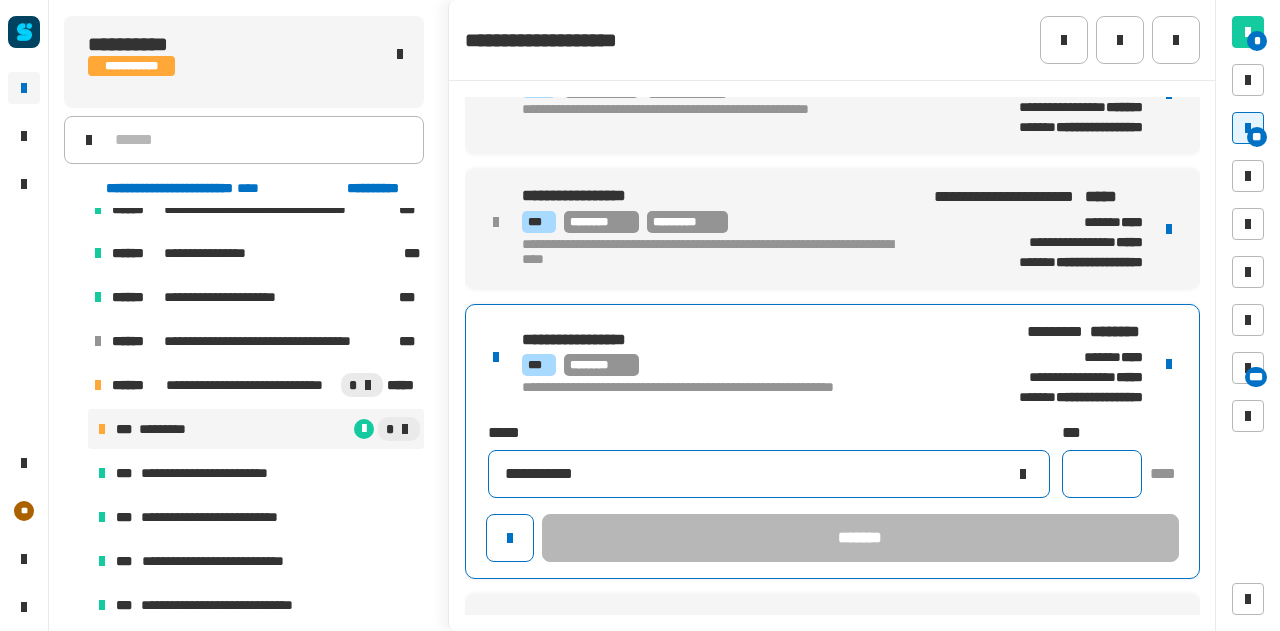 type on "**********" 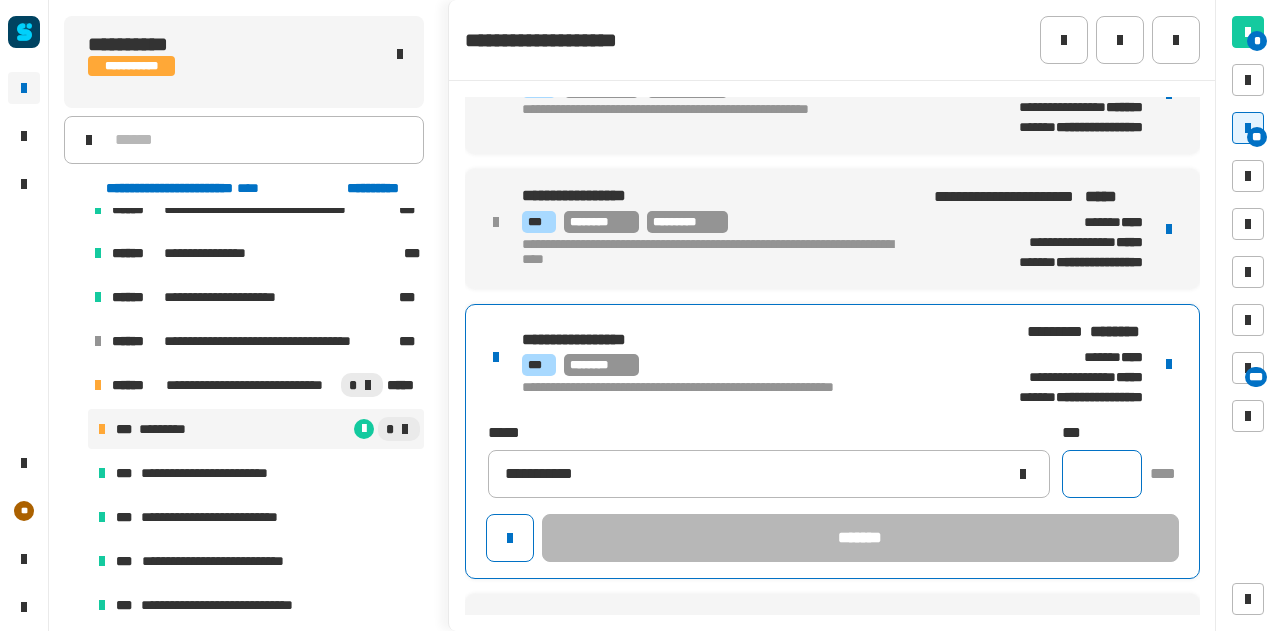 click 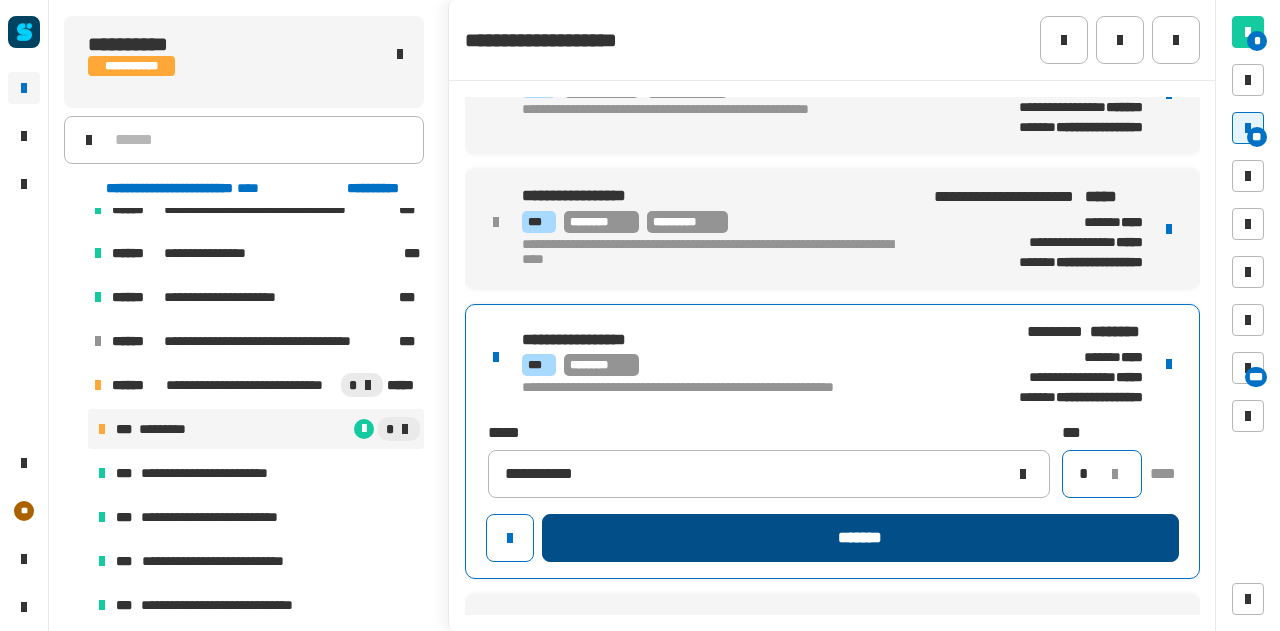 type on "*" 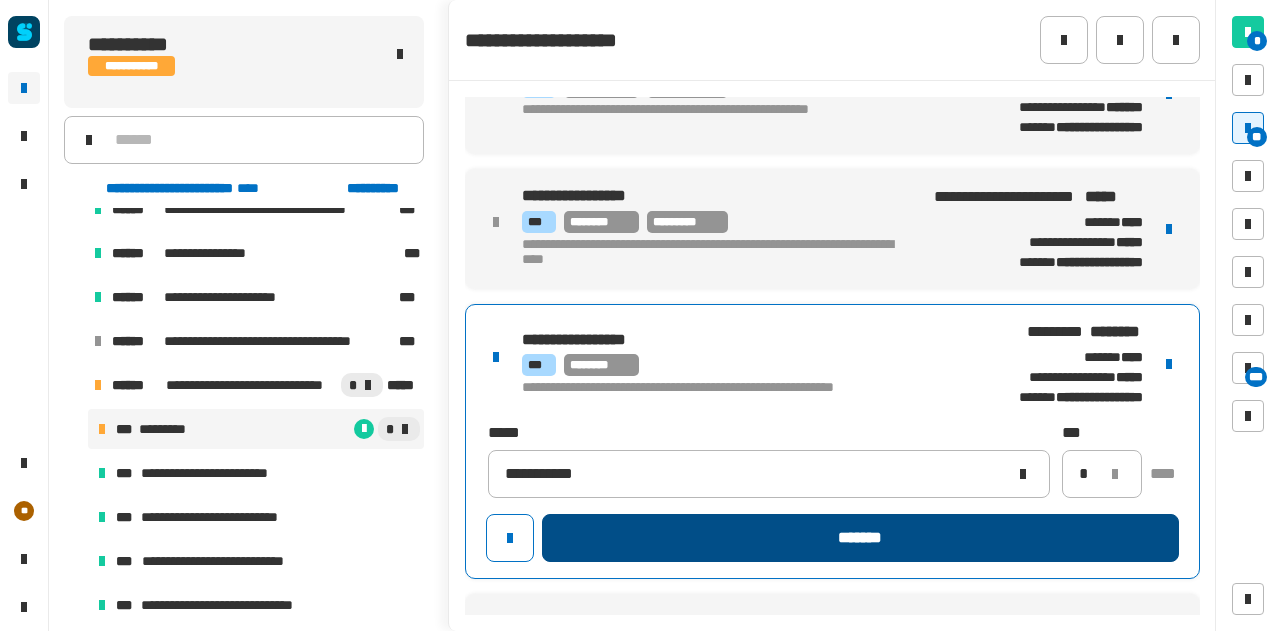 click on "*******" 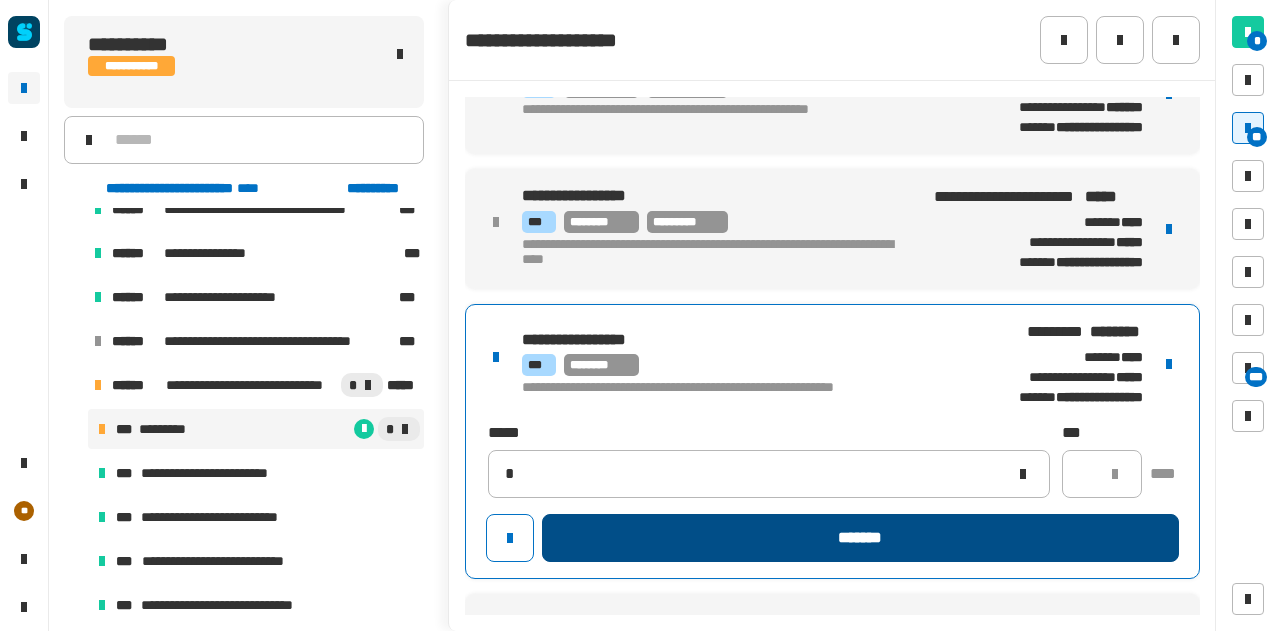 type 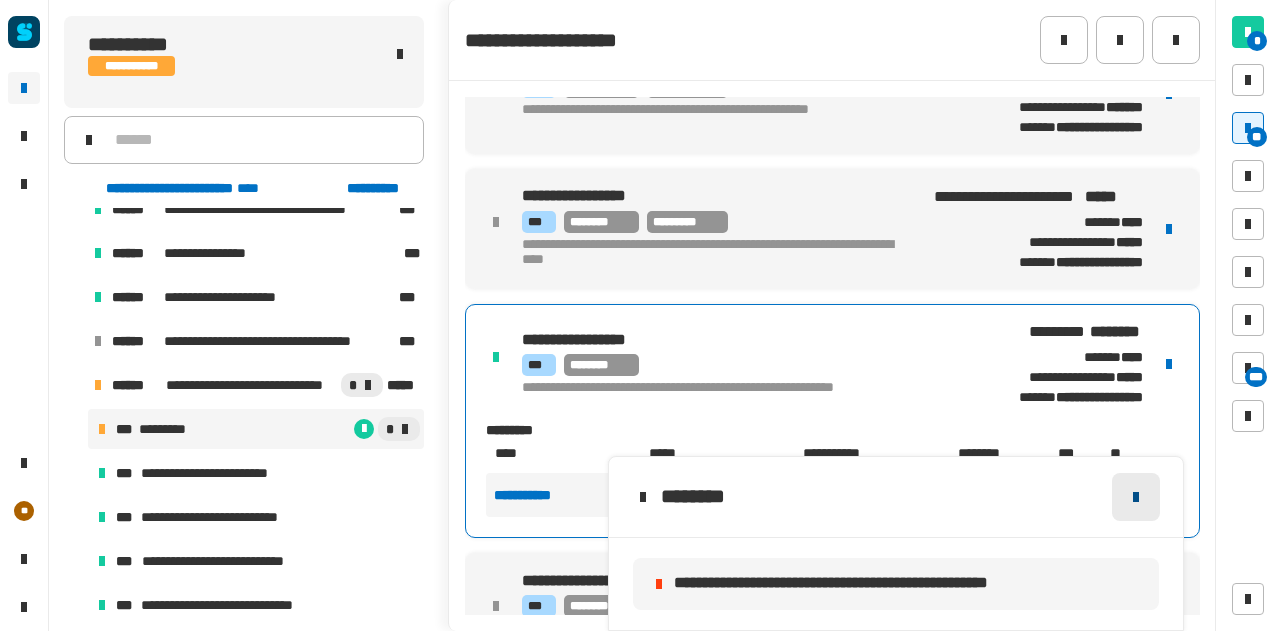 click 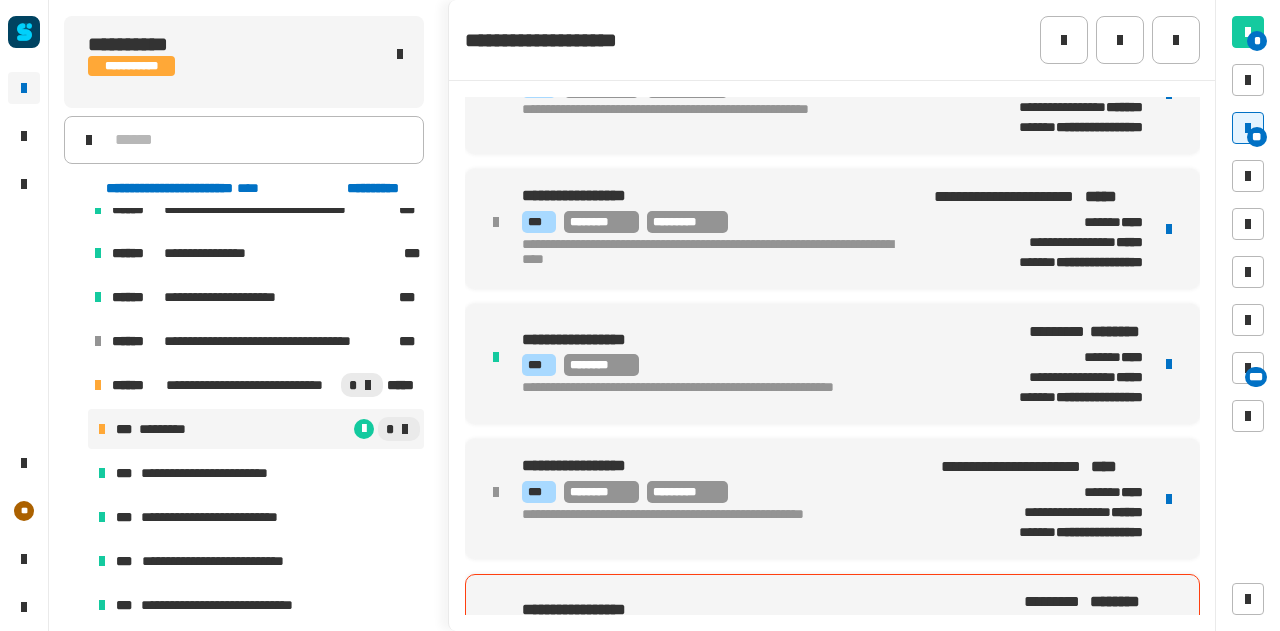 click on "**********" at bounding box center (832, -109) 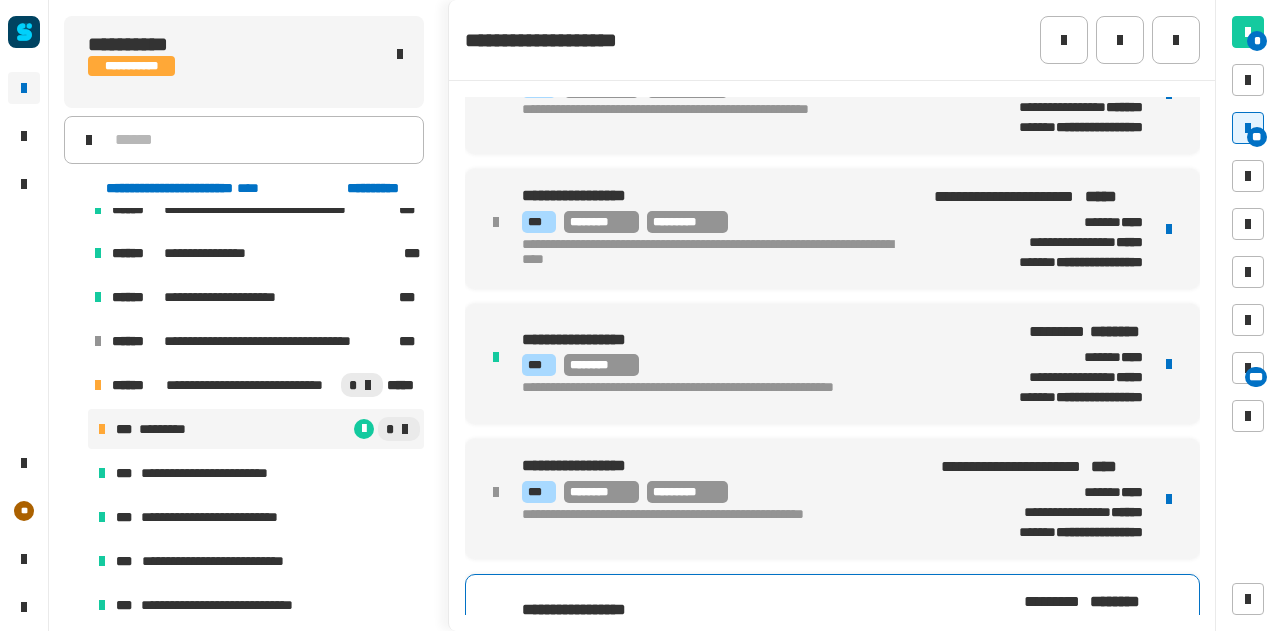 click on "**********" at bounding box center (832, 711) 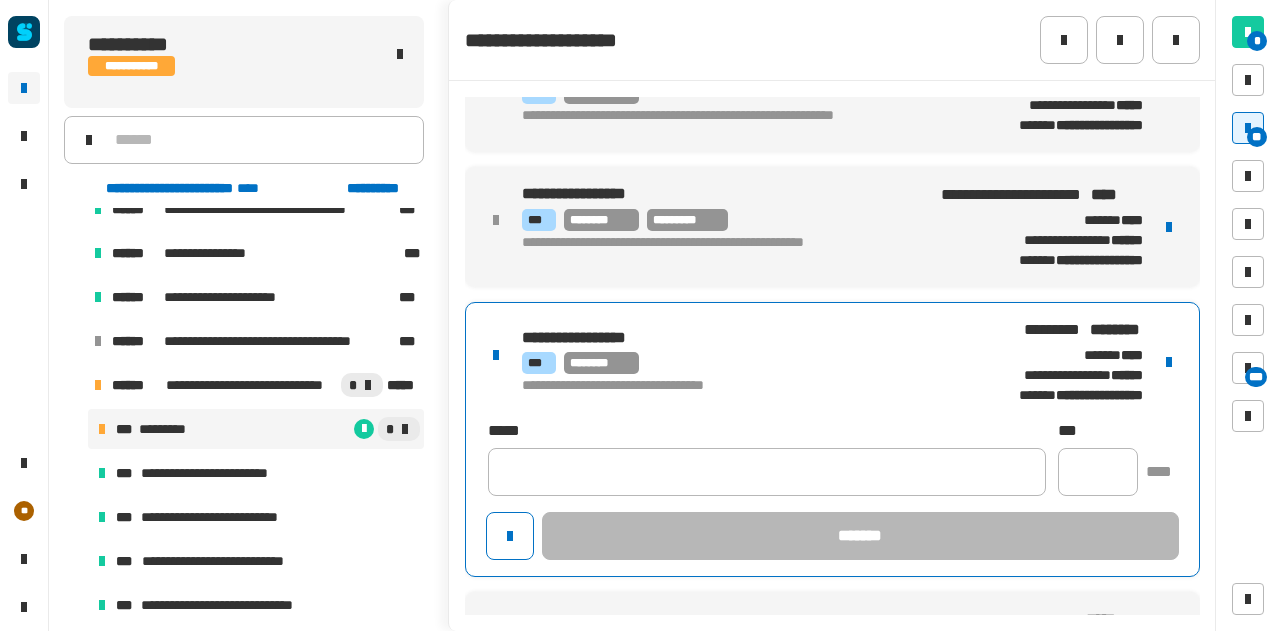 scroll, scrollTop: 1591, scrollLeft: 0, axis: vertical 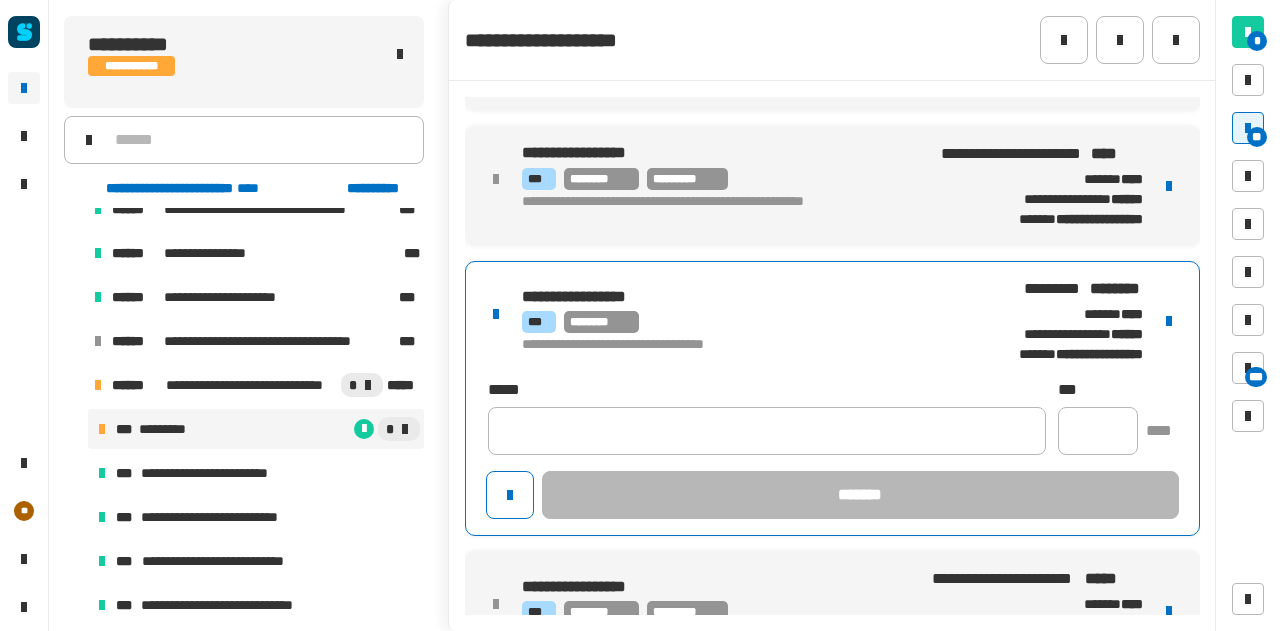 click at bounding box center [1169, 321] 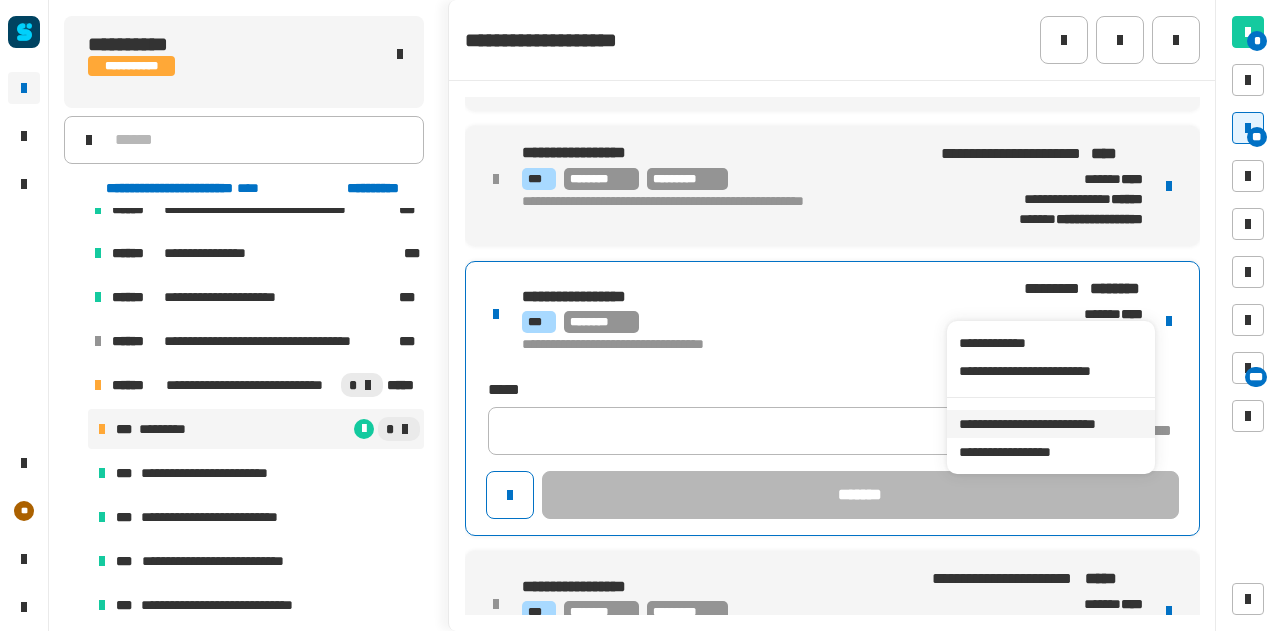 click on "**********" at bounding box center [1050, 424] 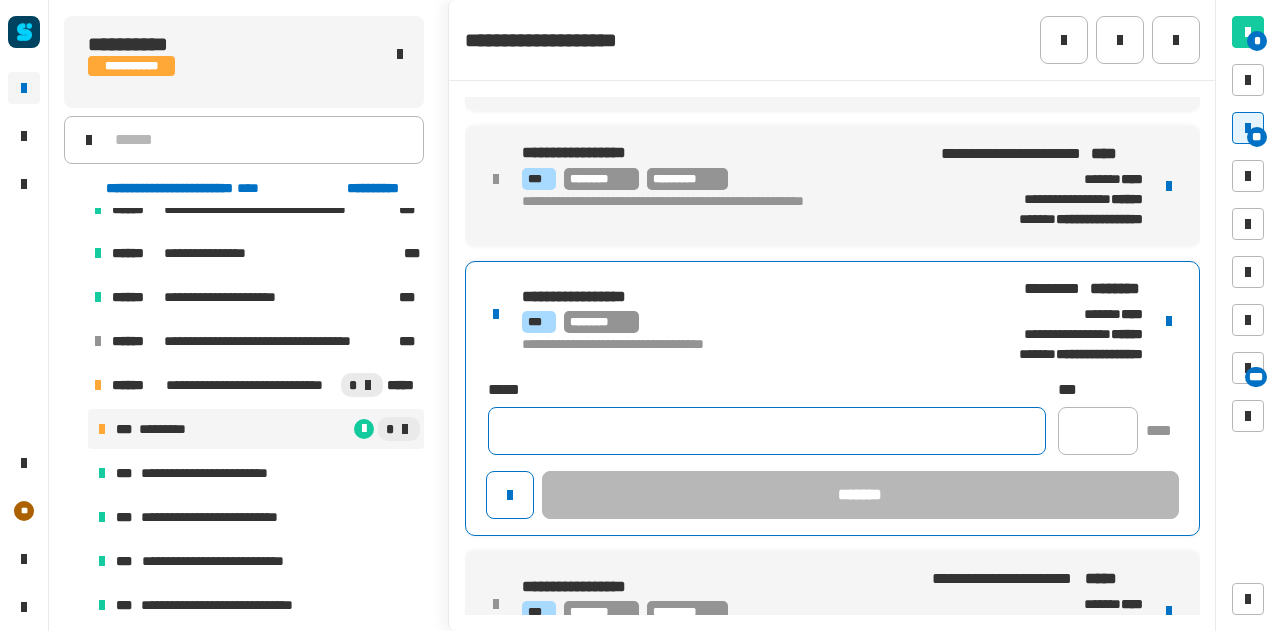 click 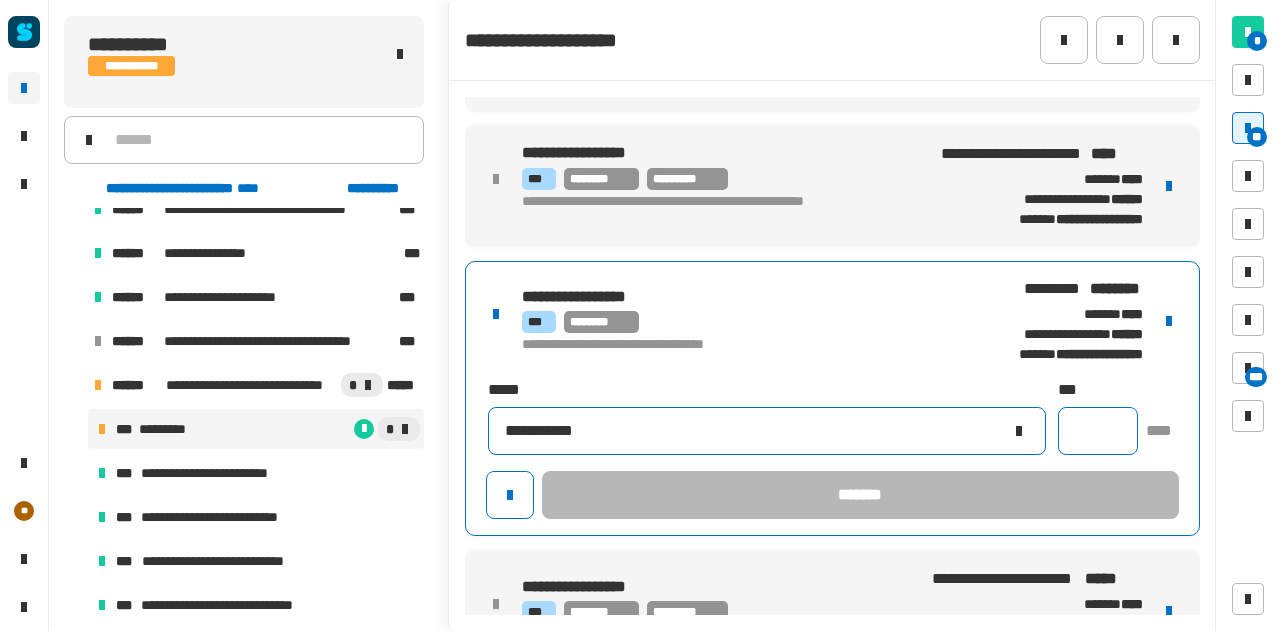 type on "**********" 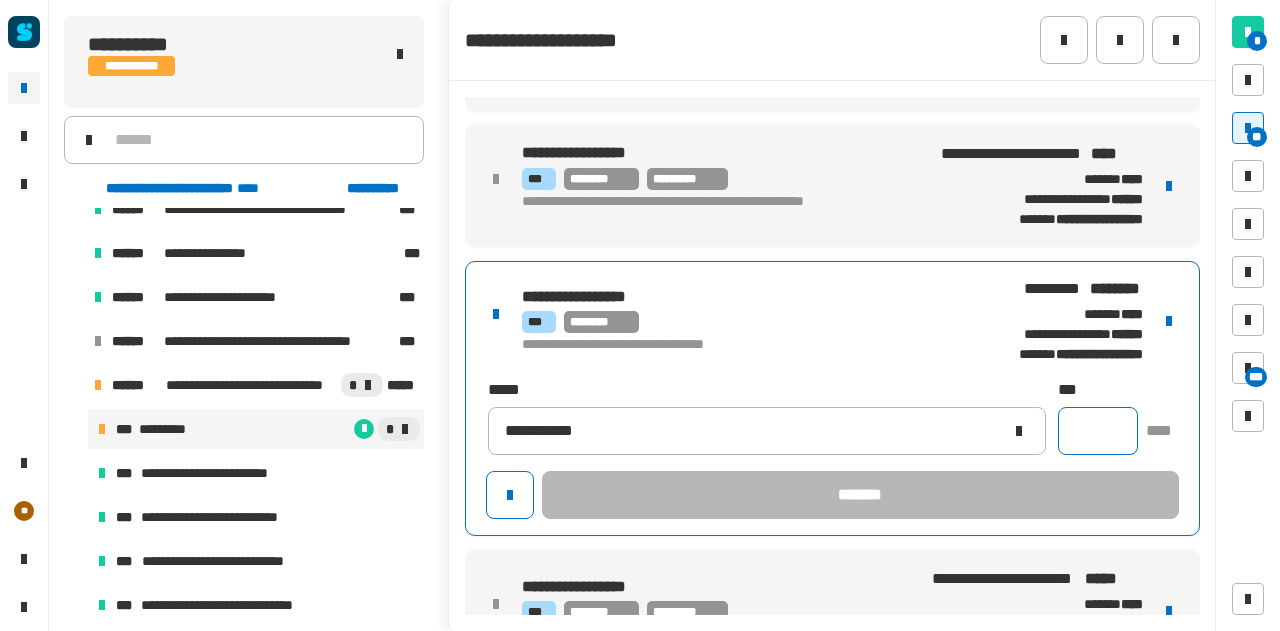 click 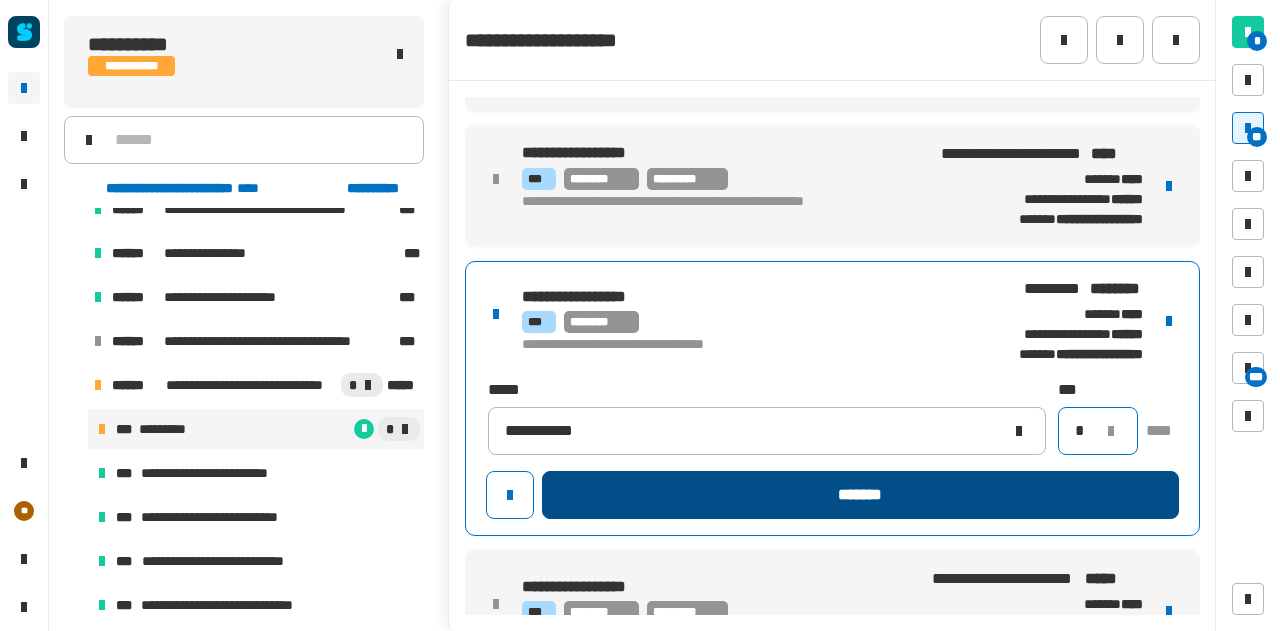 type on "*" 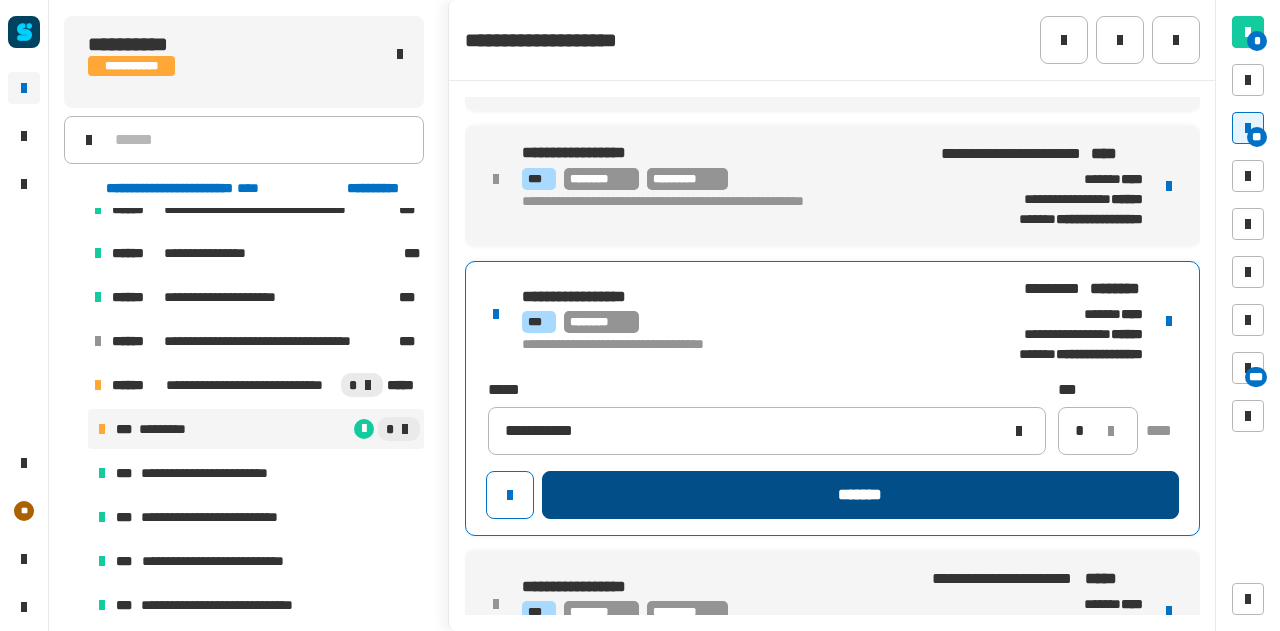 click on "*******" 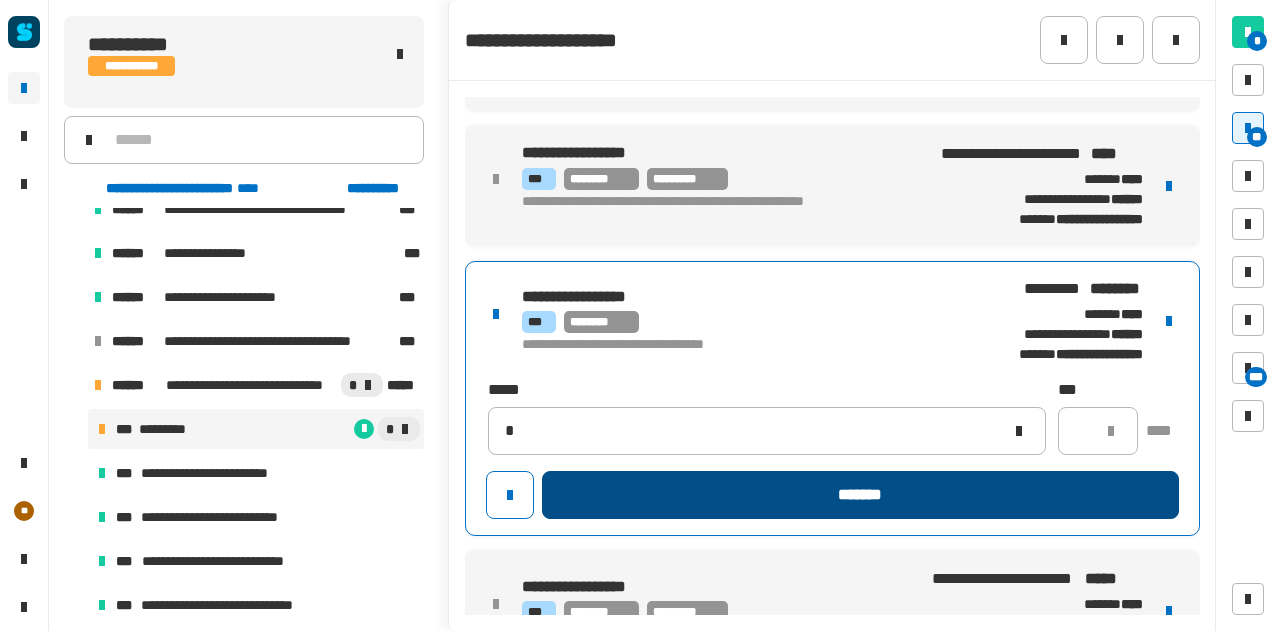 type 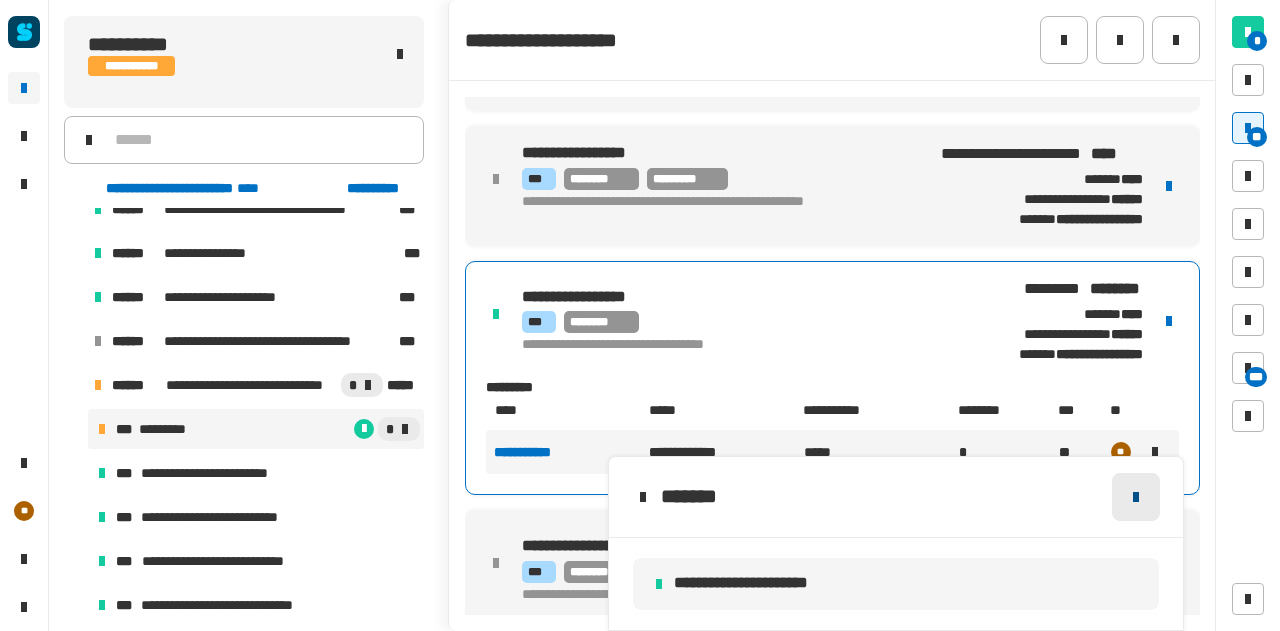 click 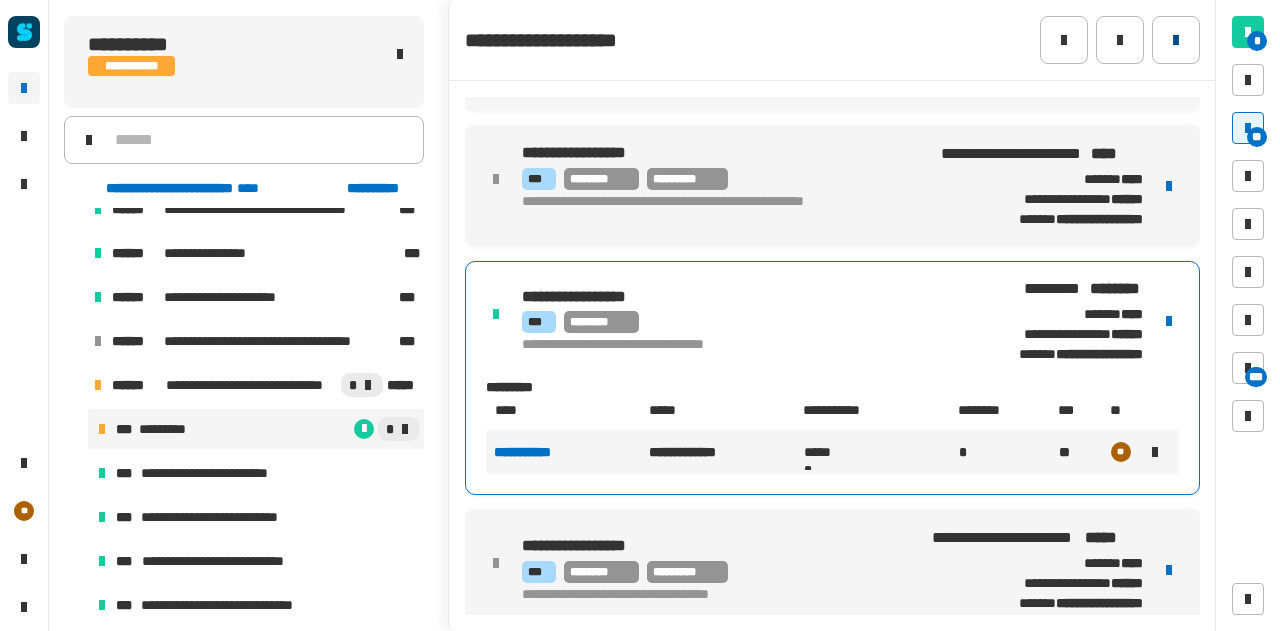 click 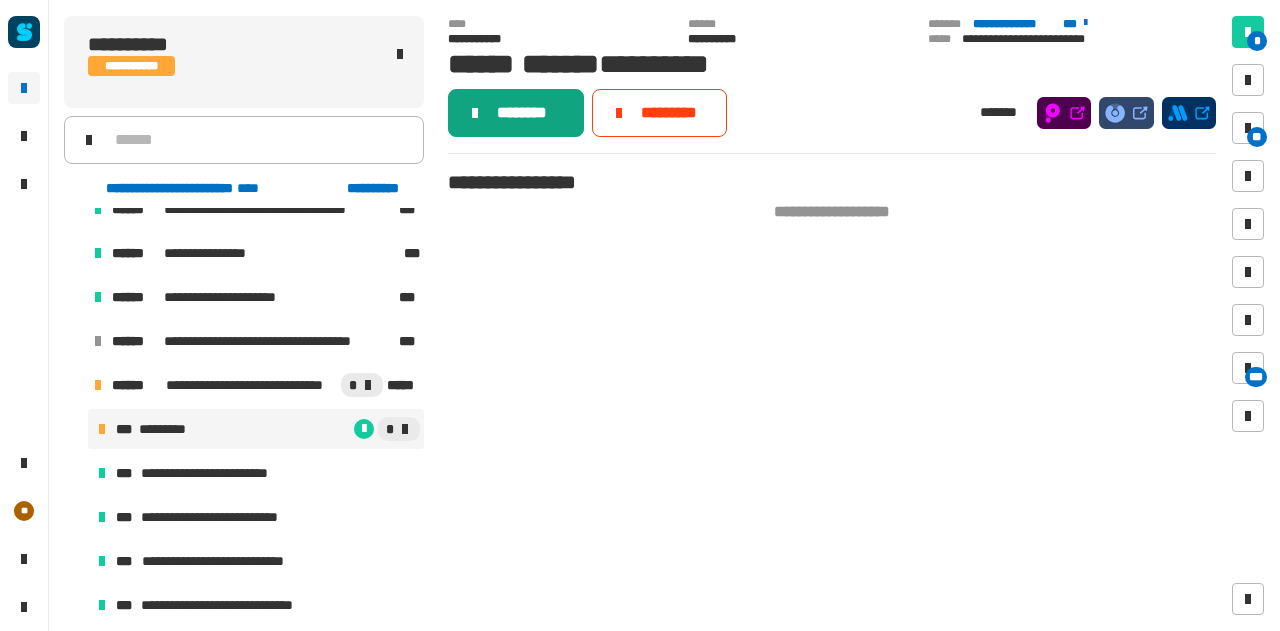 click on "********" 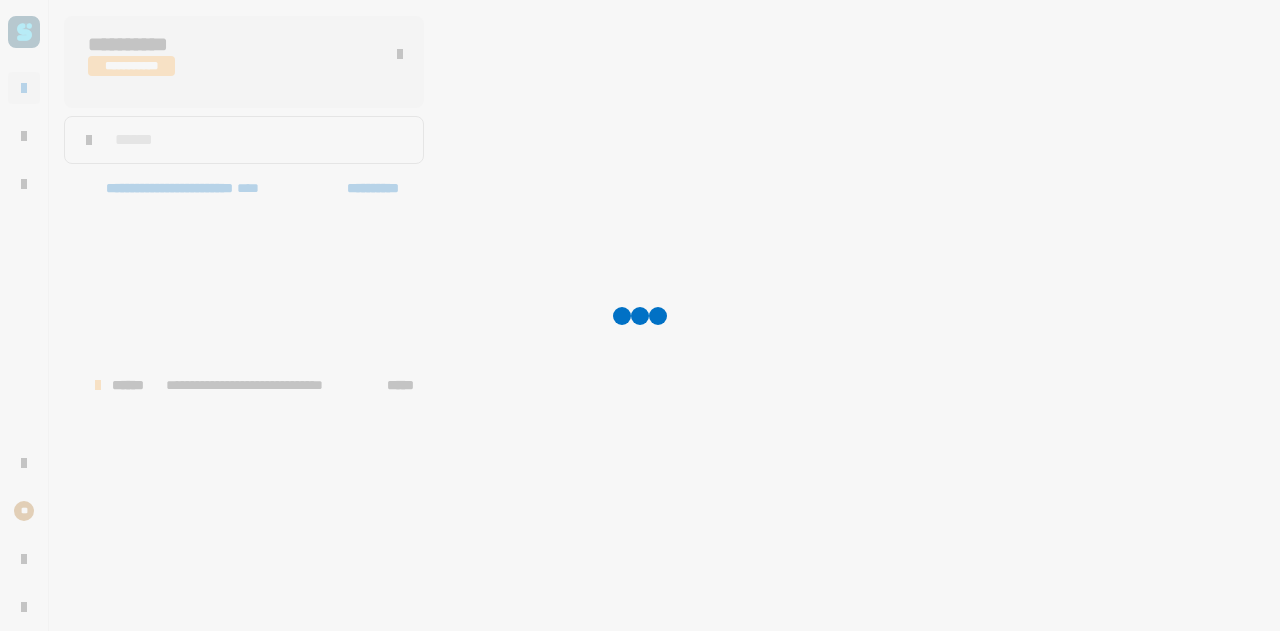 scroll, scrollTop: 2636, scrollLeft: 0, axis: vertical 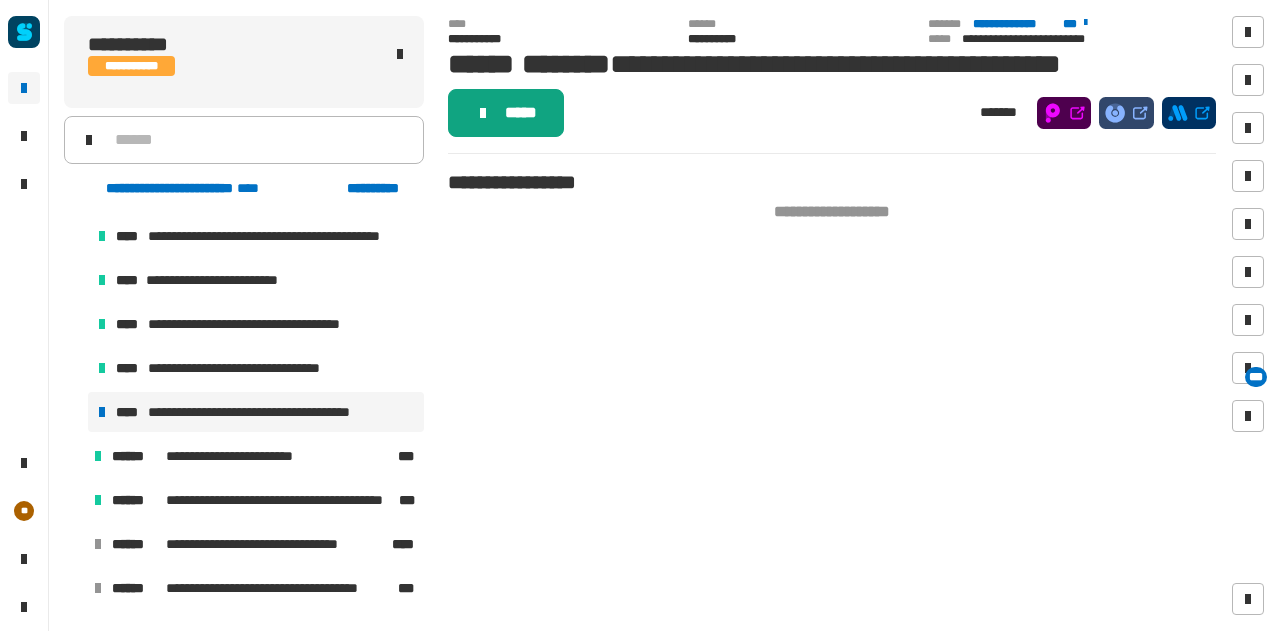 click on "*****" 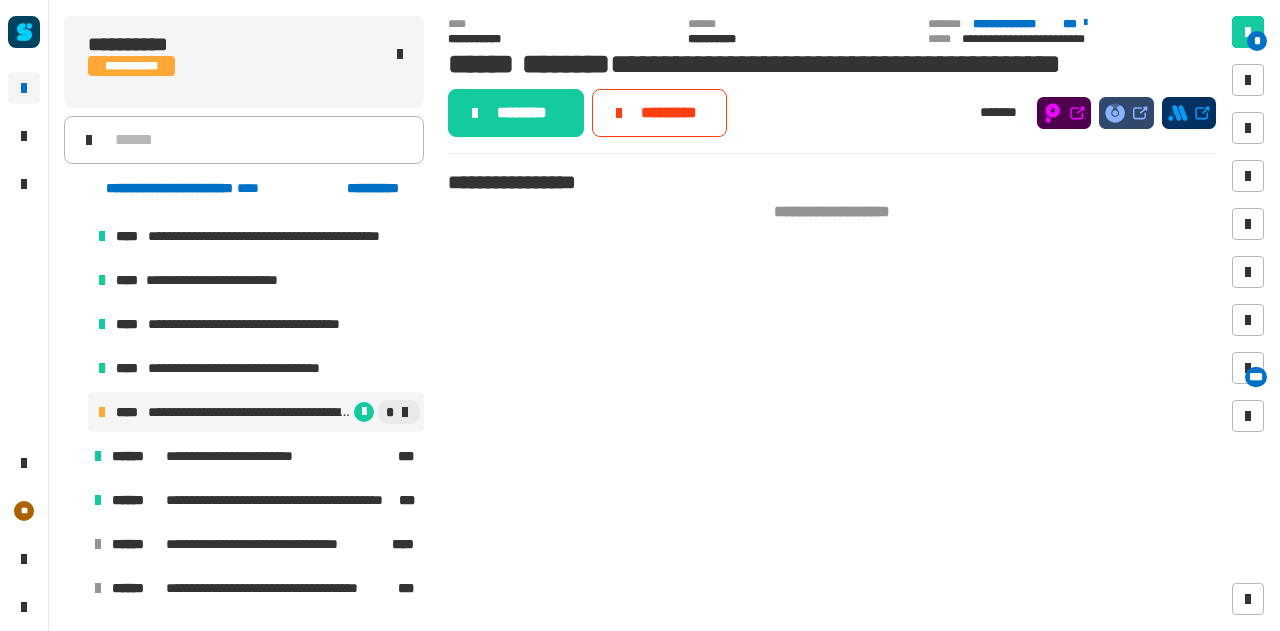click on "********" 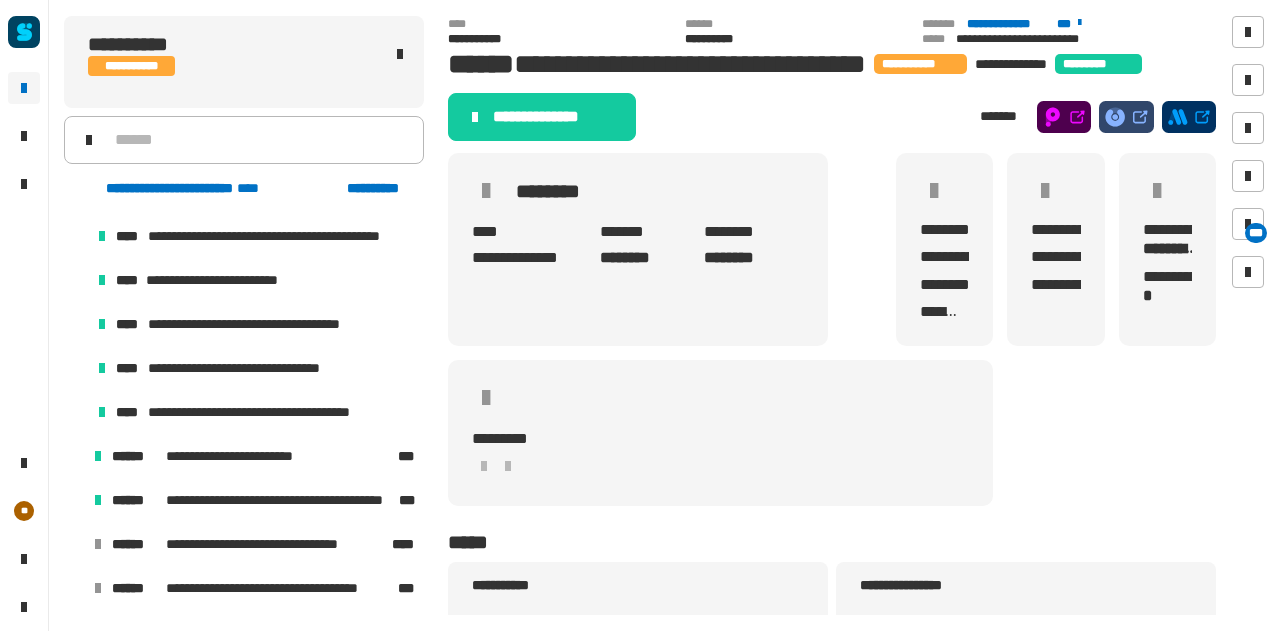 click on "**********" 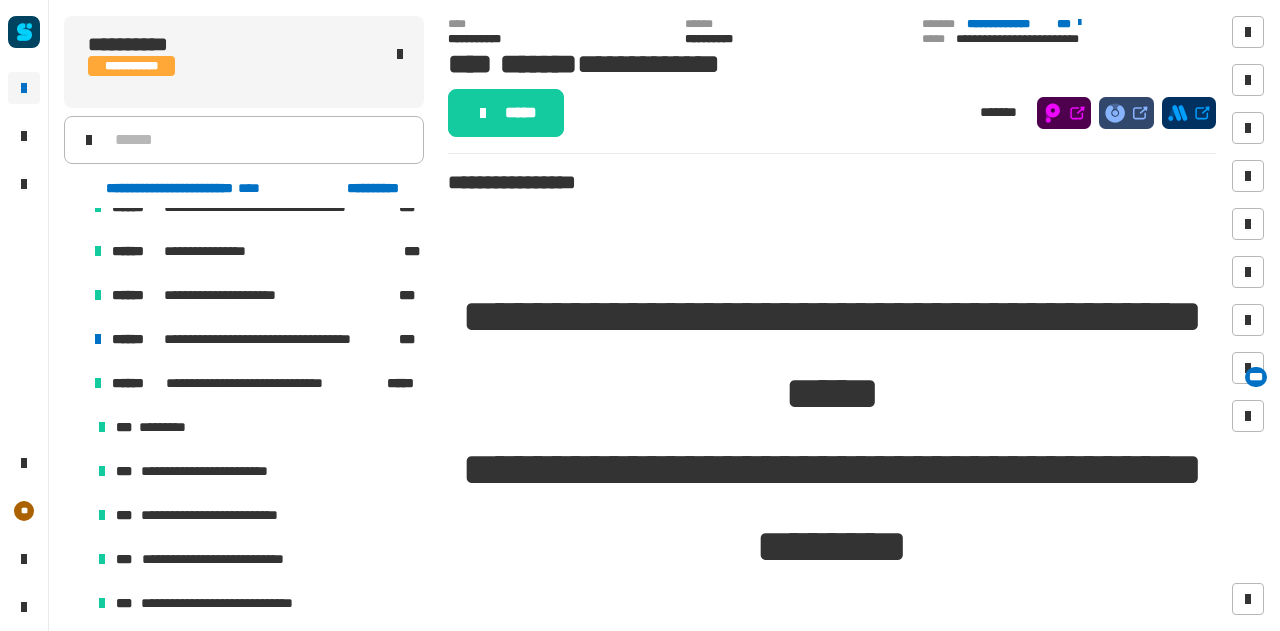 scroll, scrollTop: 2219, scrollLeft: 0, axis: vertical 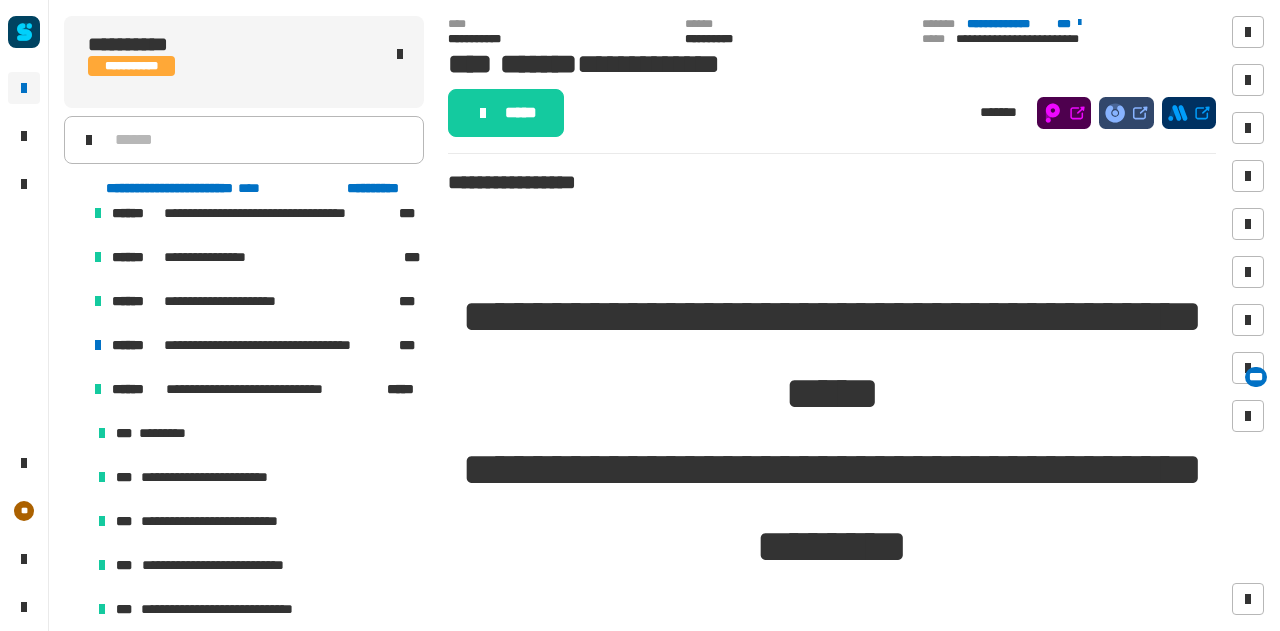click at bounding box center [74, 345] 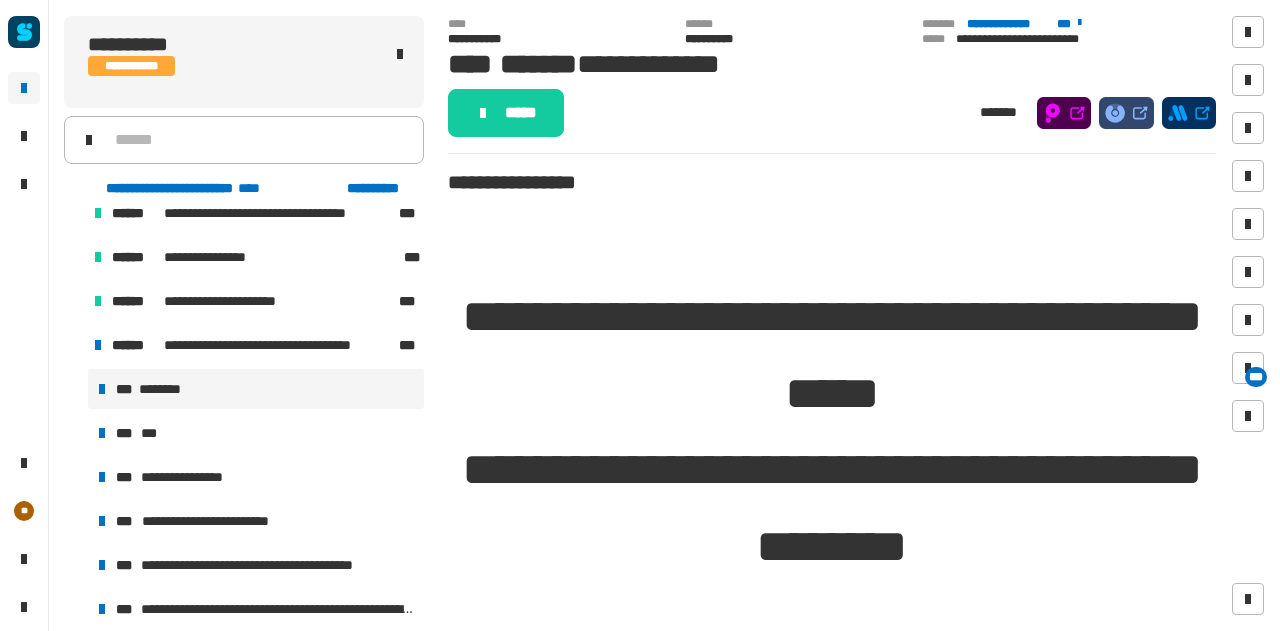 click on "*** ********" at bounding box center (256, 389) 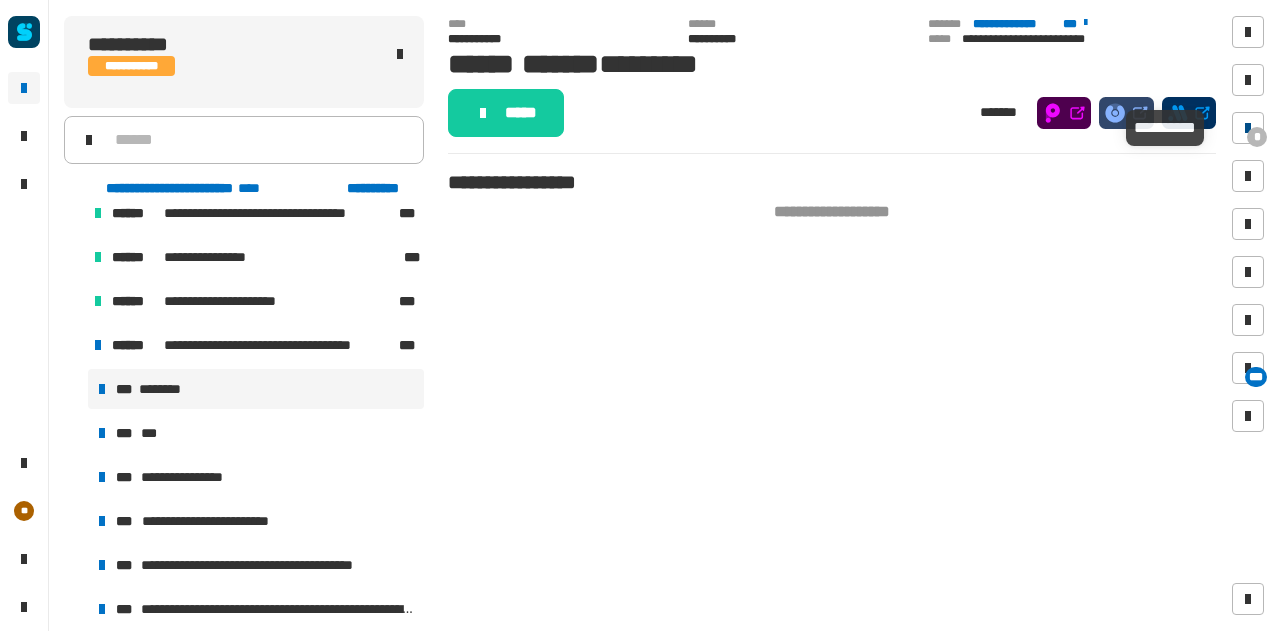 click at bounding box center (1248, 128) 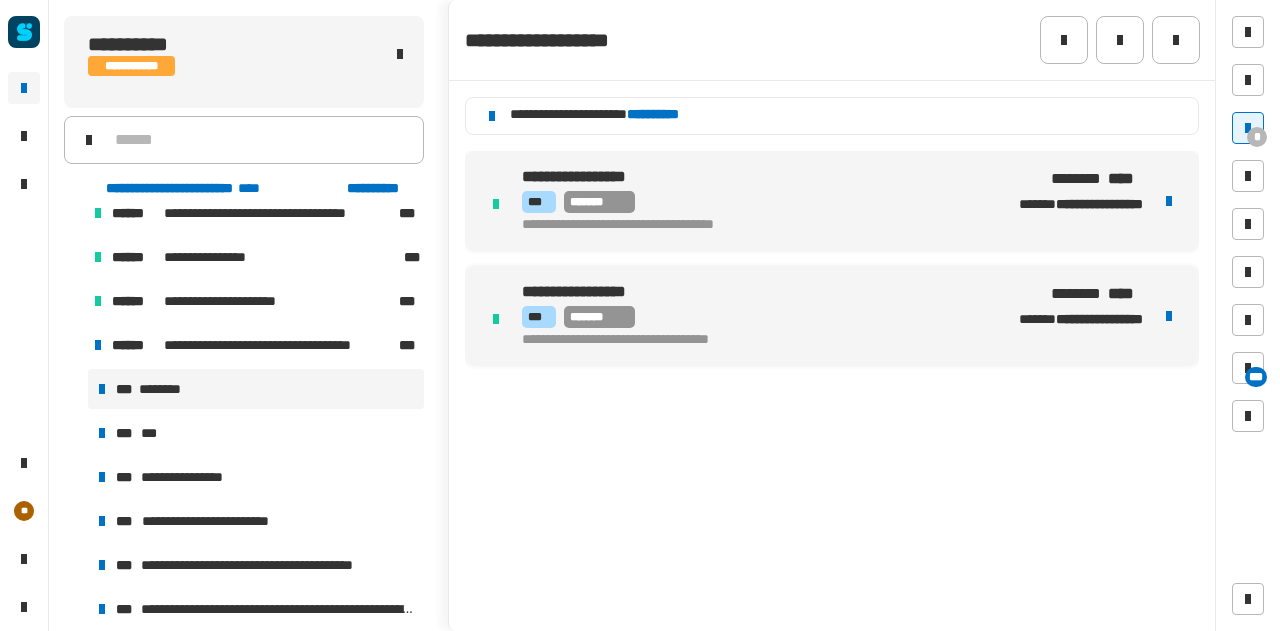 click on "**********" 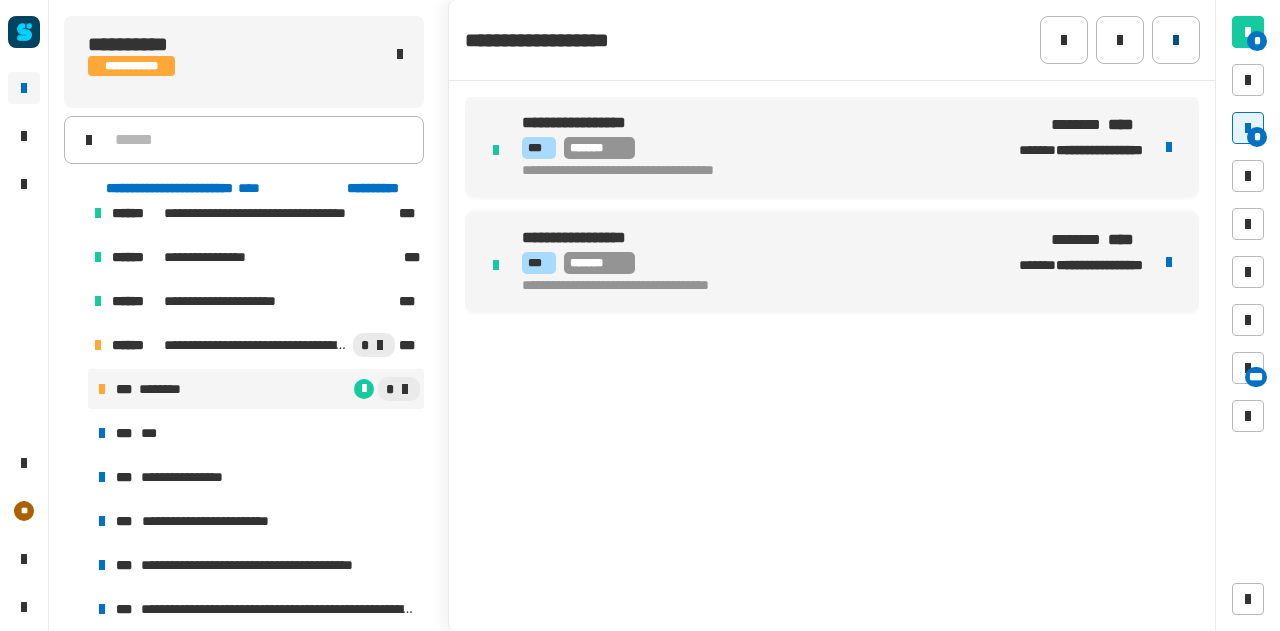 click 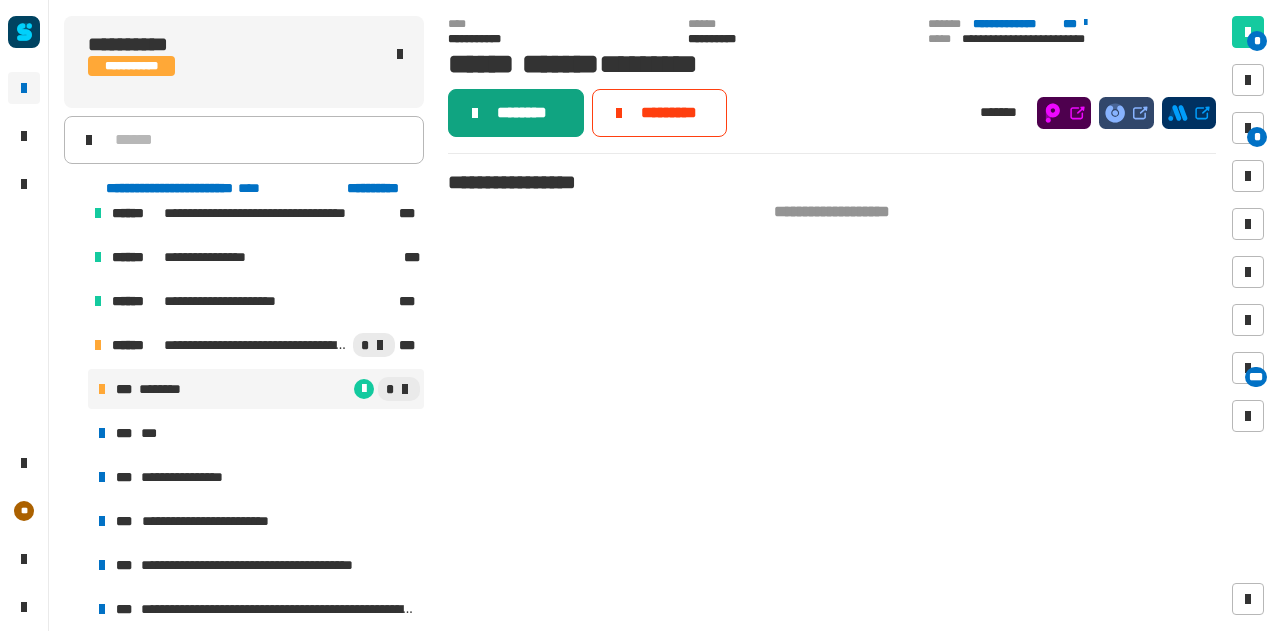 click on "********" 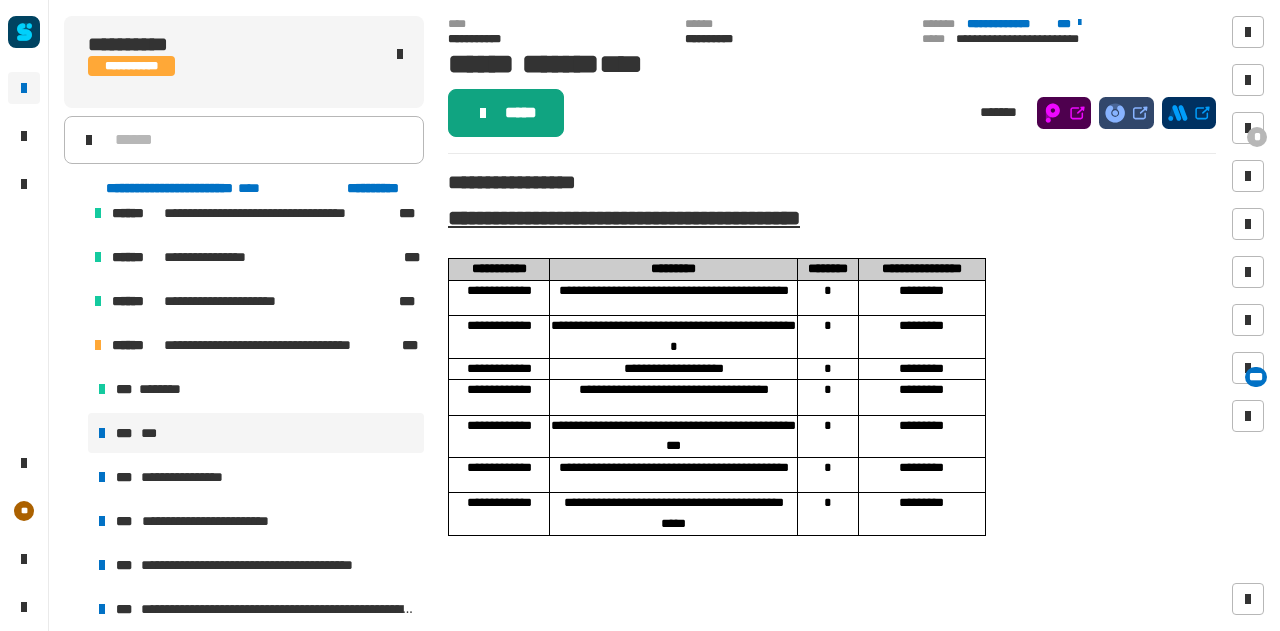 click 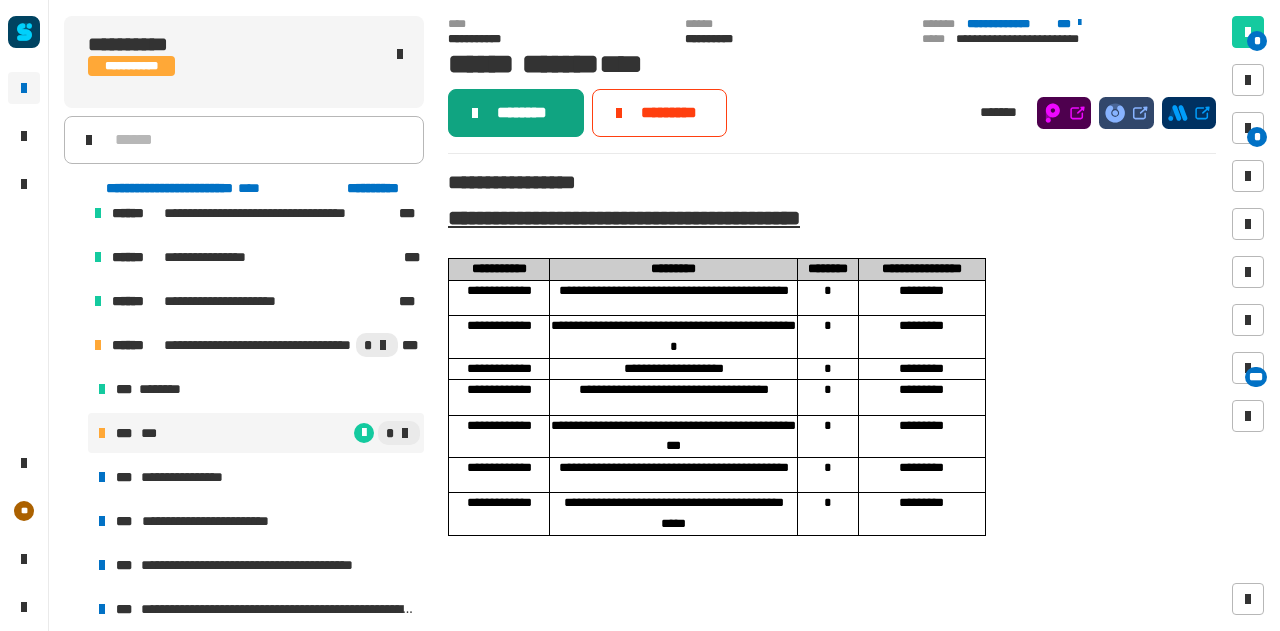 click on "********" 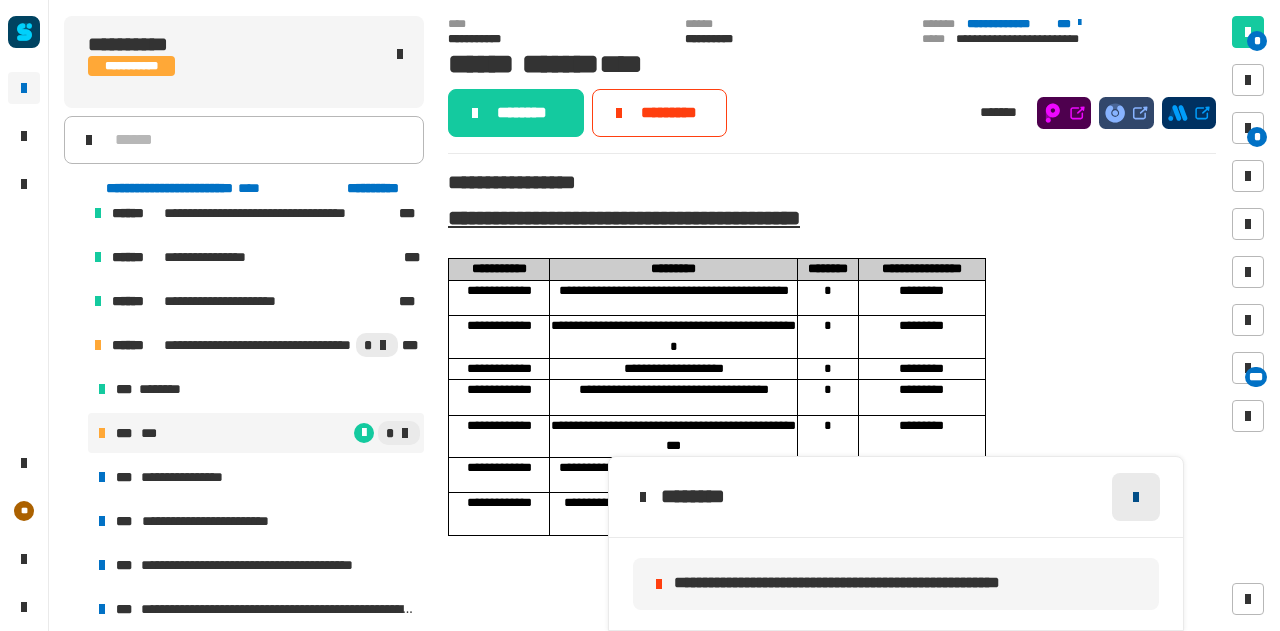 click 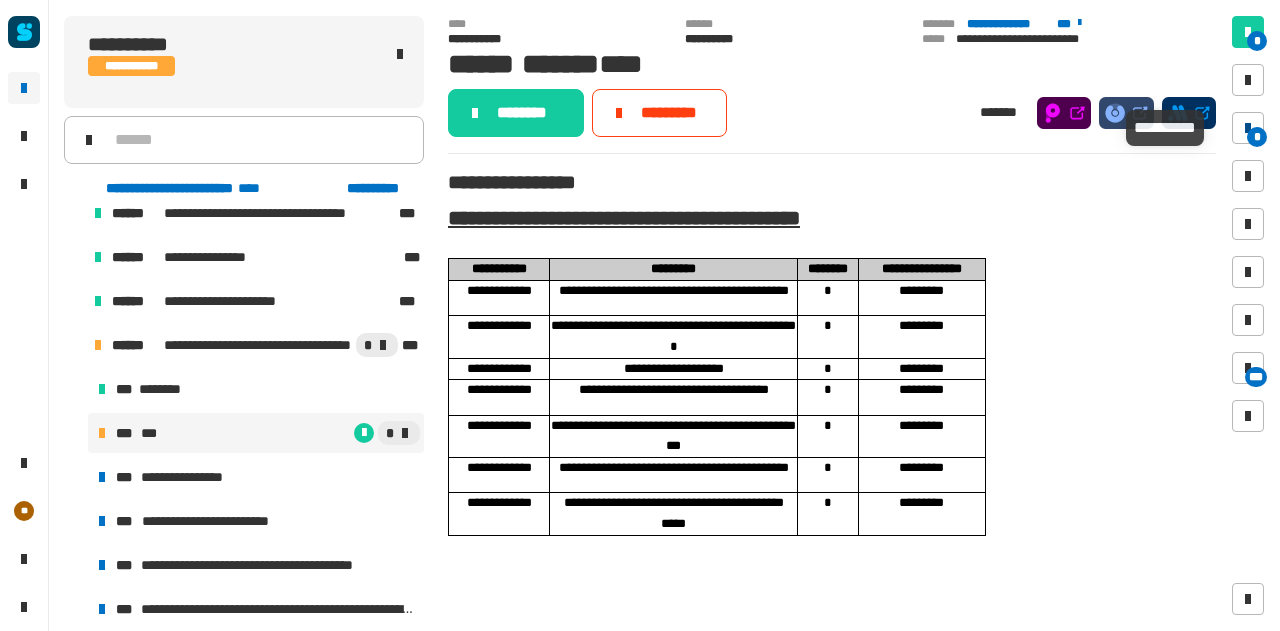 click at bounding box center [1248, 128] 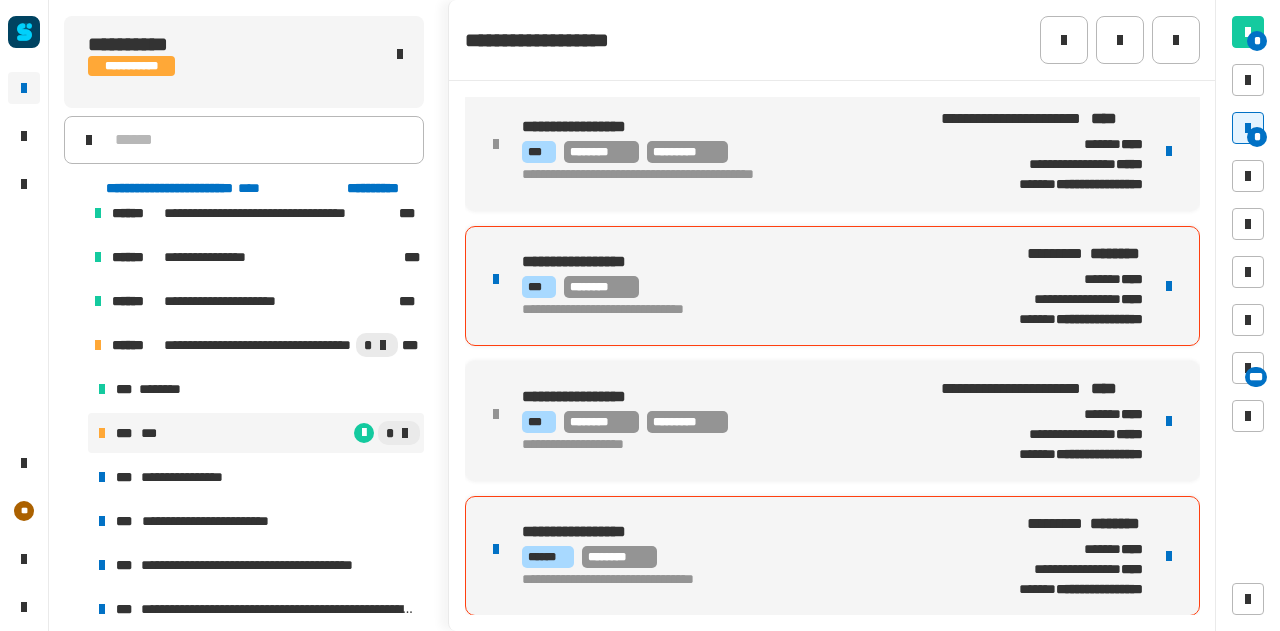scroll, scrollTop: 556, scrollLeft: 0, axis: vertical 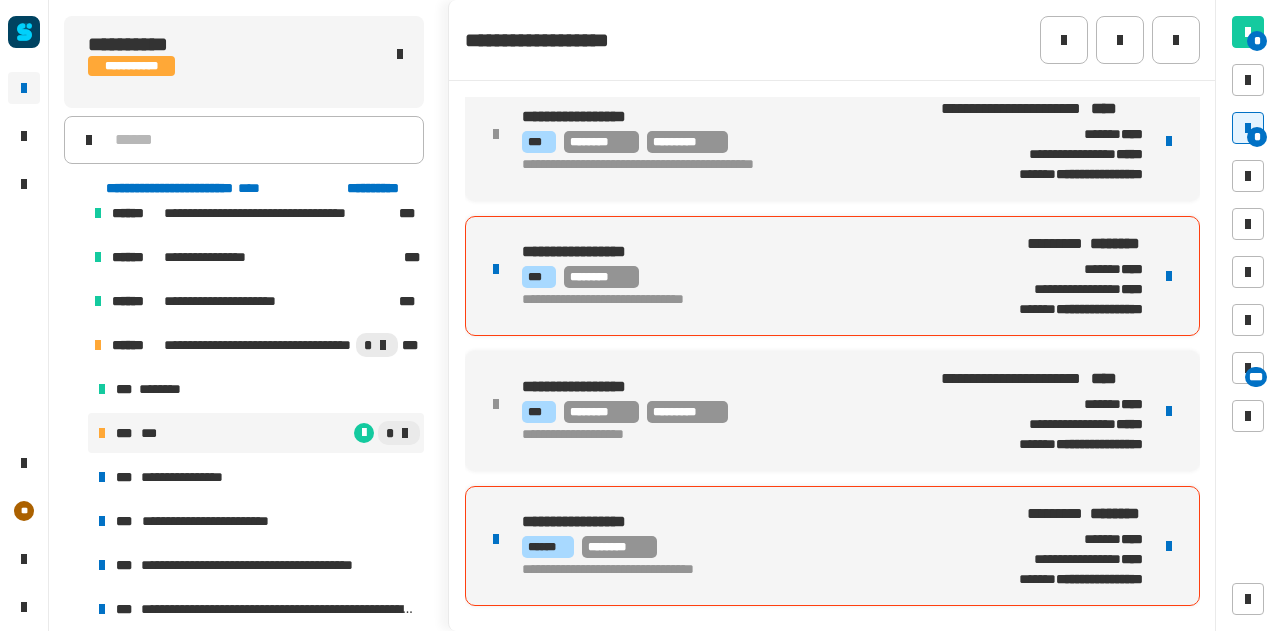 click at bounding box center (1169, 276) 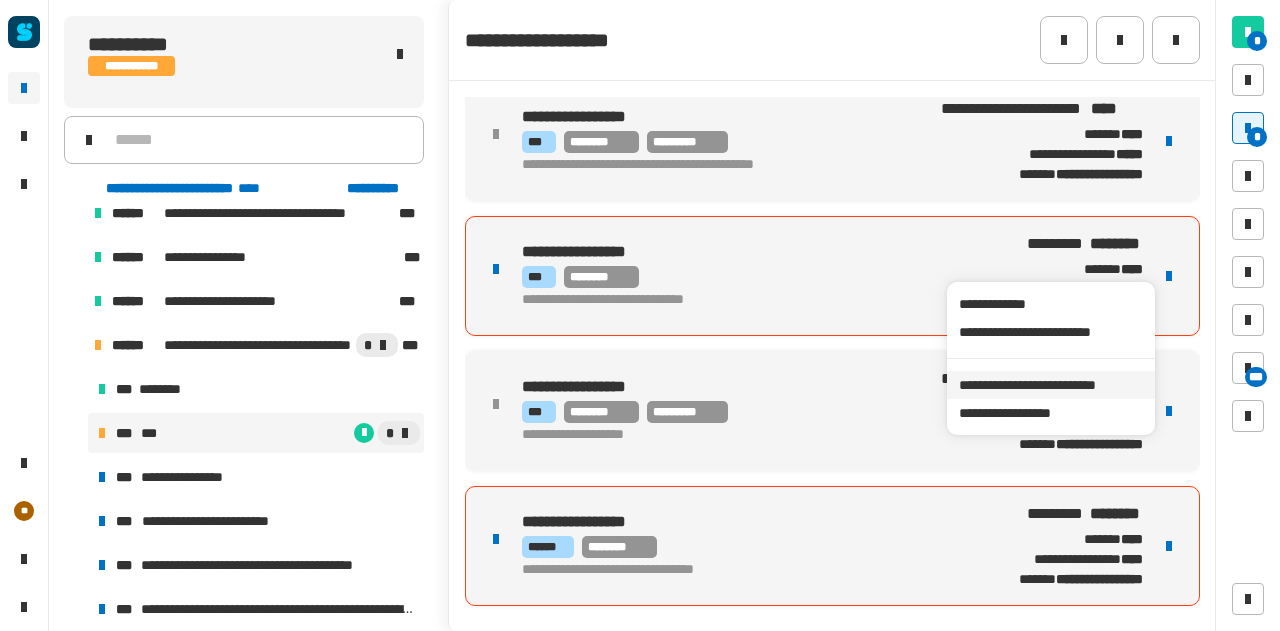 click on "**********" at bounding box center (1050, 385) 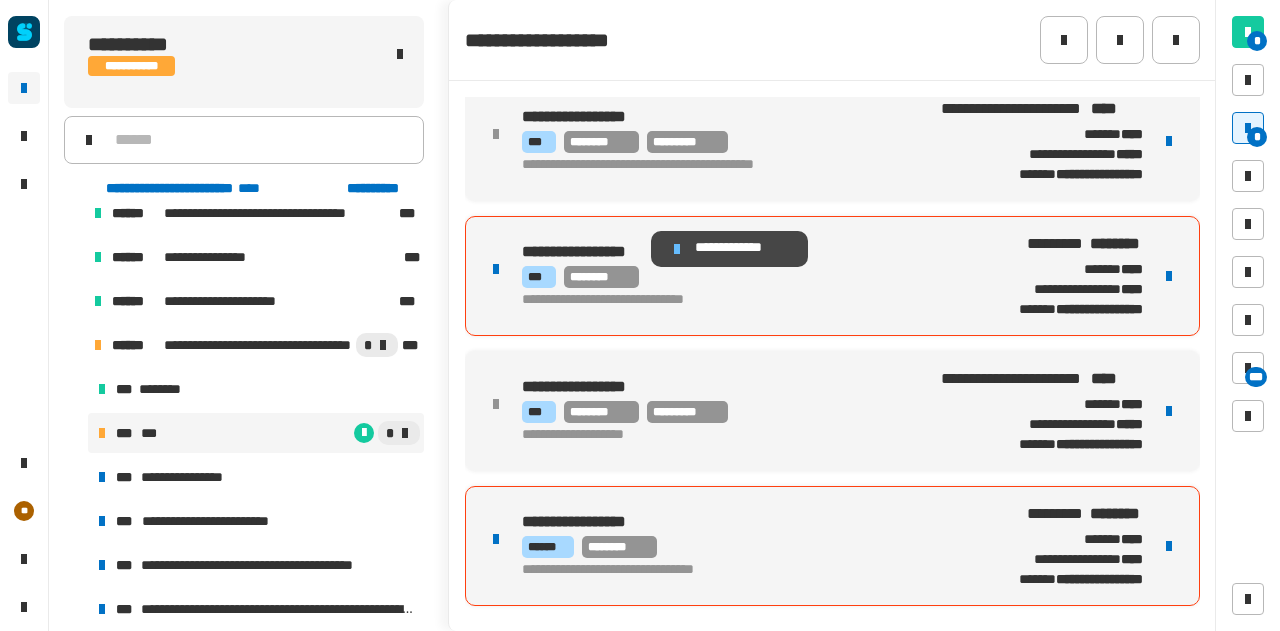 click at bounding box center (677, 249) 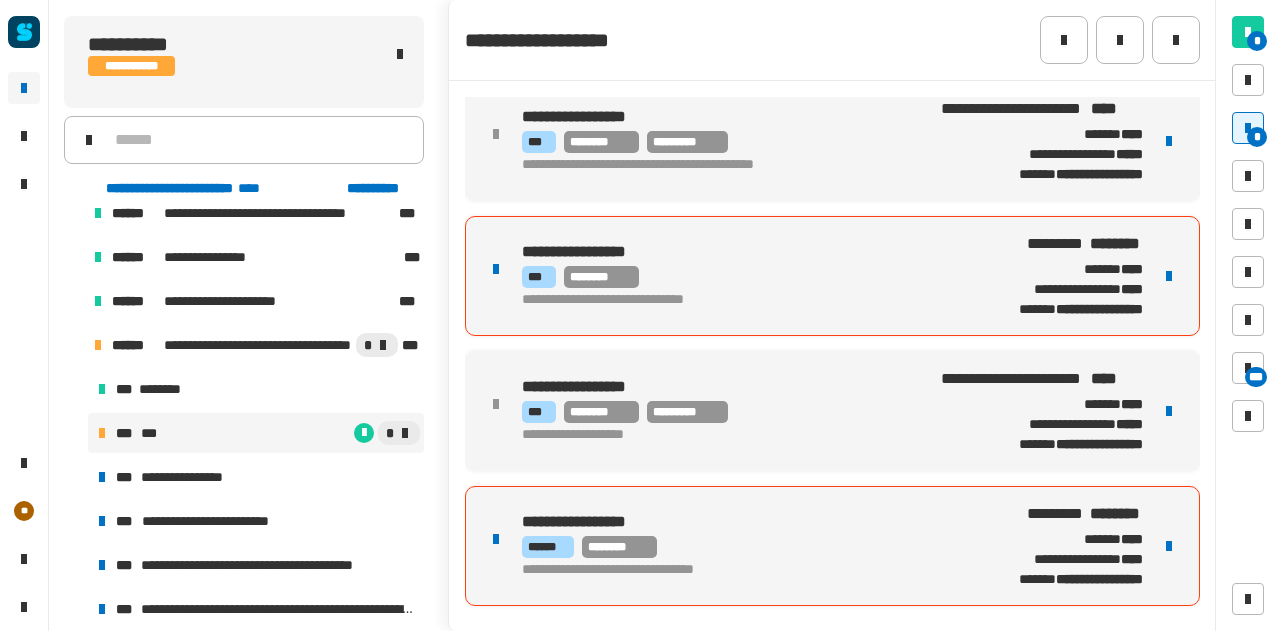 click on "**********" at bounding box center [730, 300] 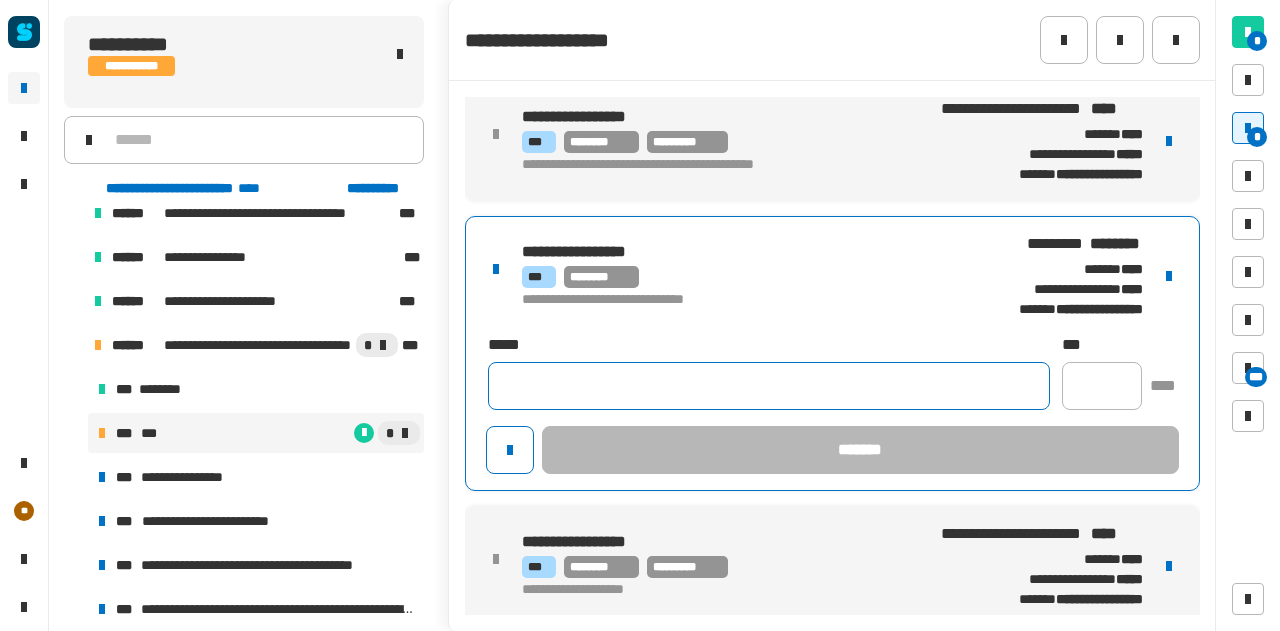 click 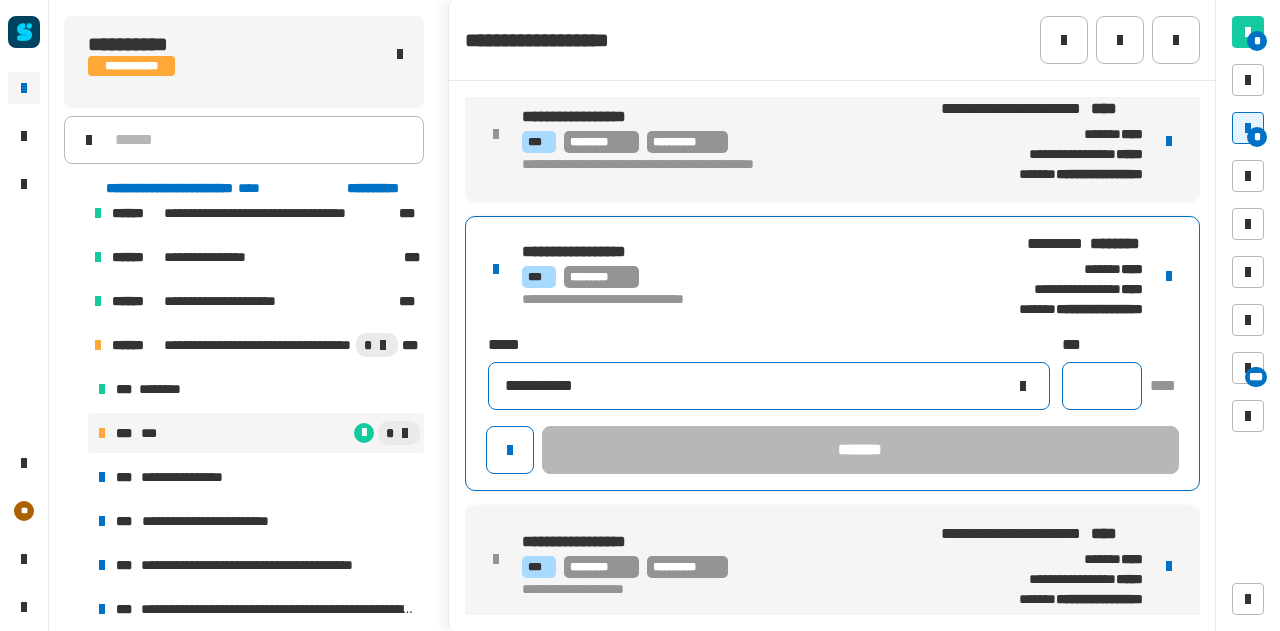 type on "**********" 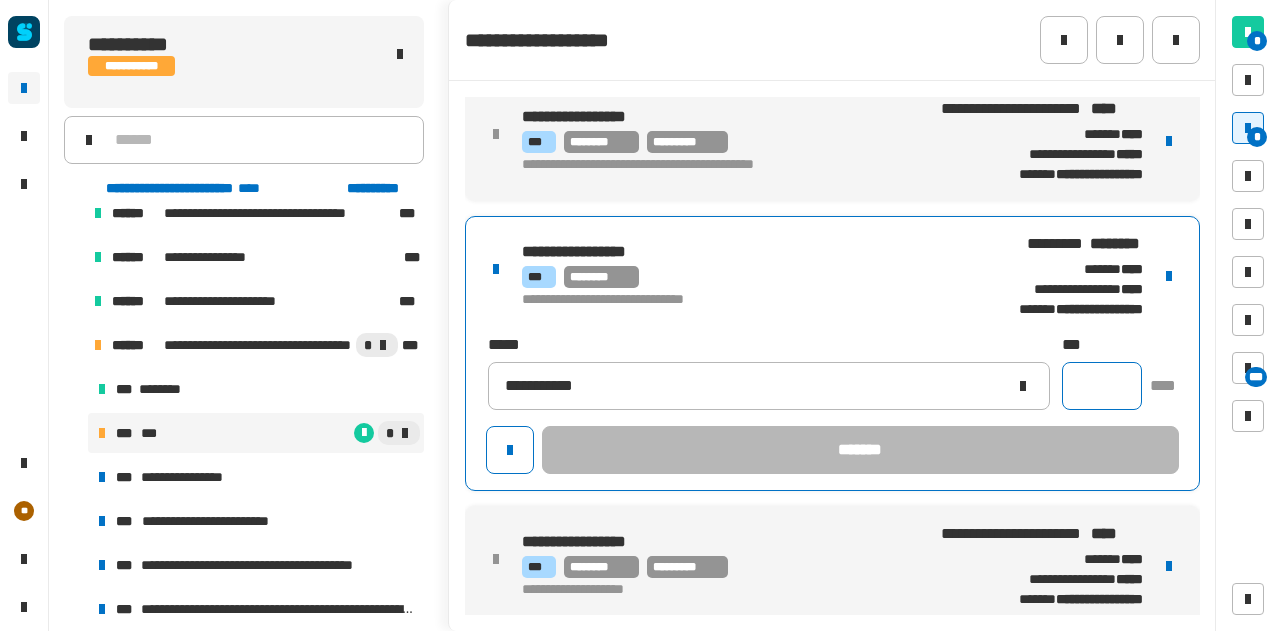 click 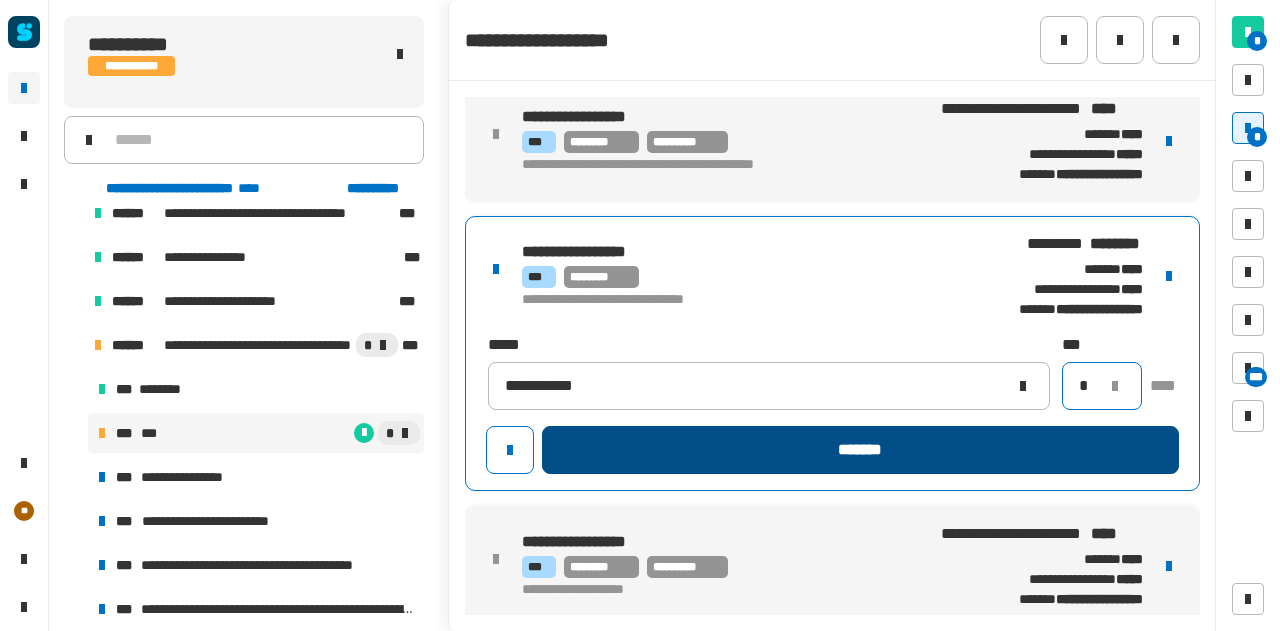 type on "*" 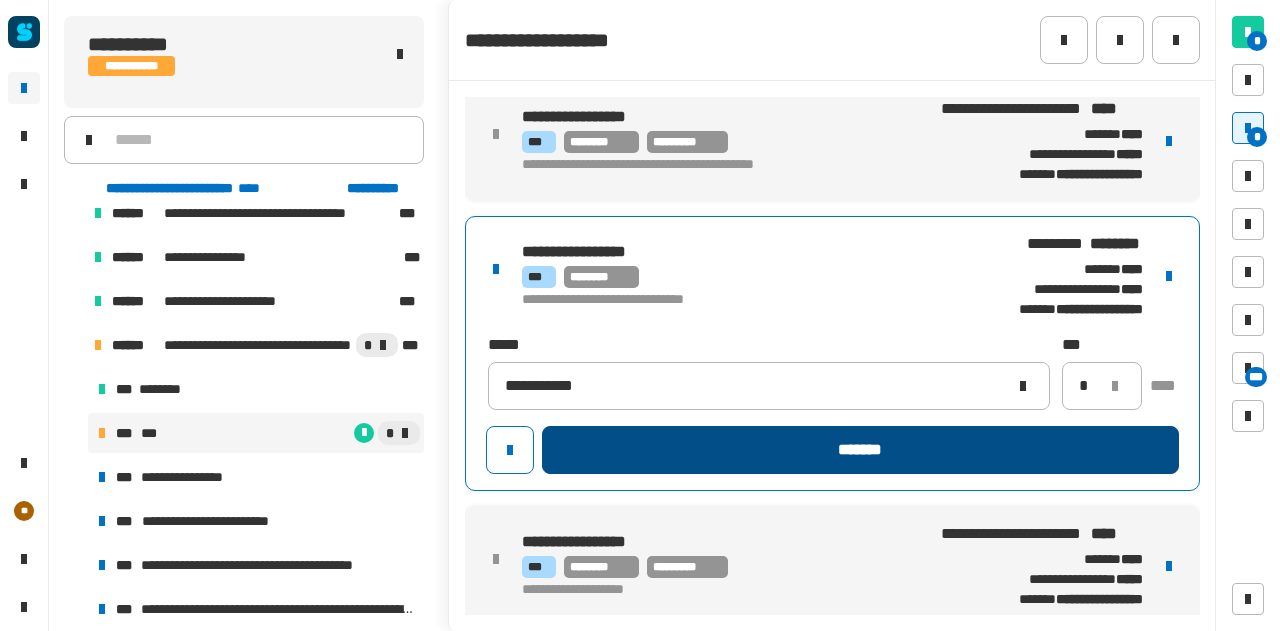 click on "*******" 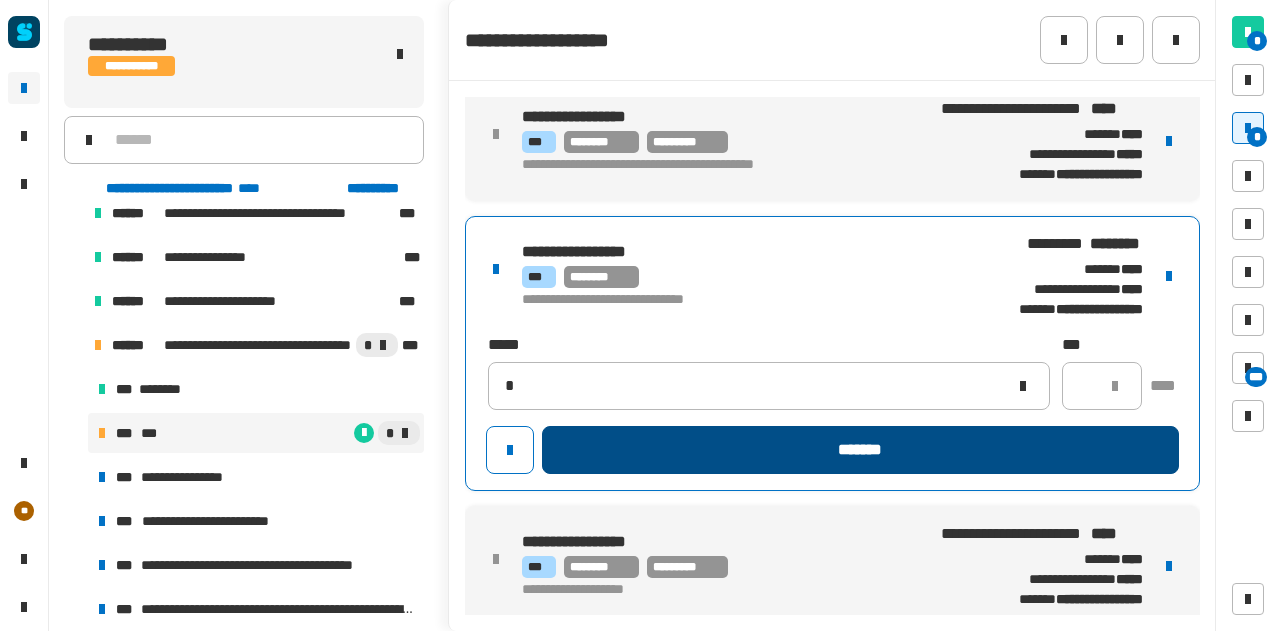 type 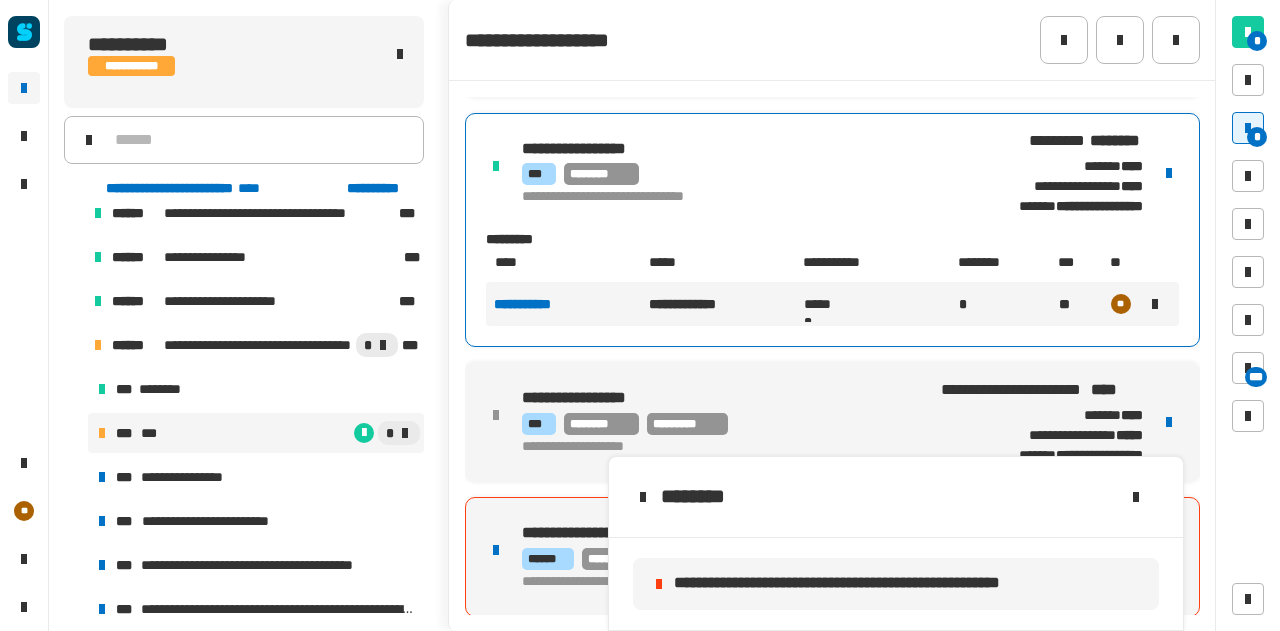 scroll, scrollTop: 710, scrollLeft: 0, axis: vertical 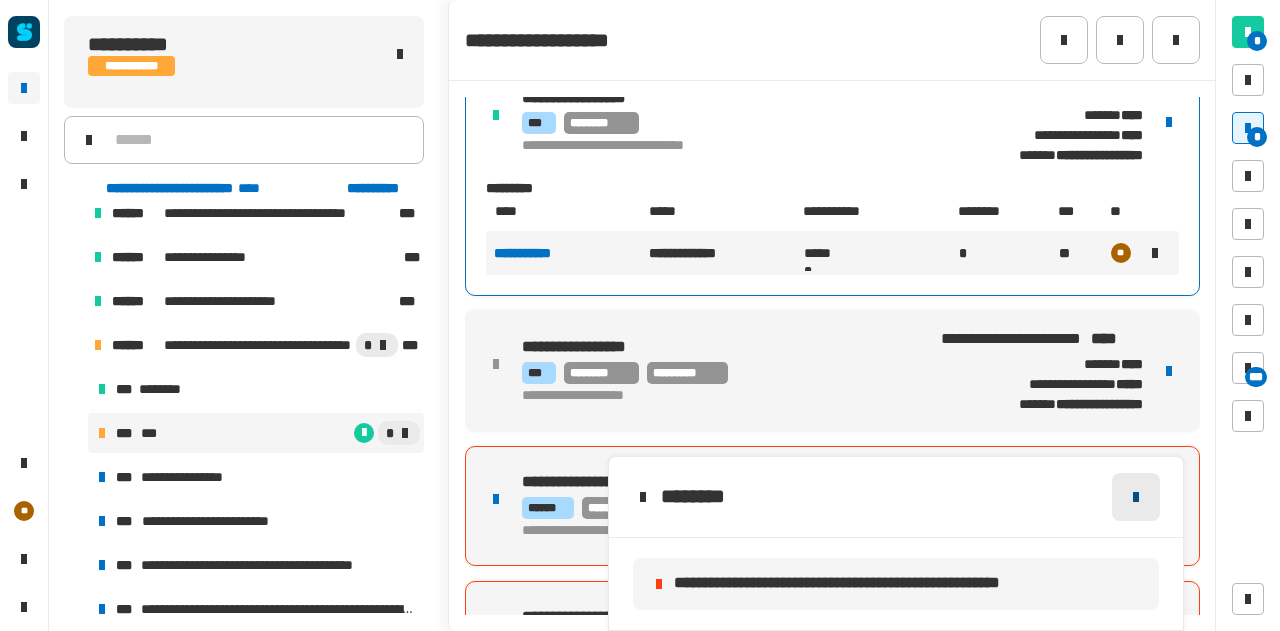 click 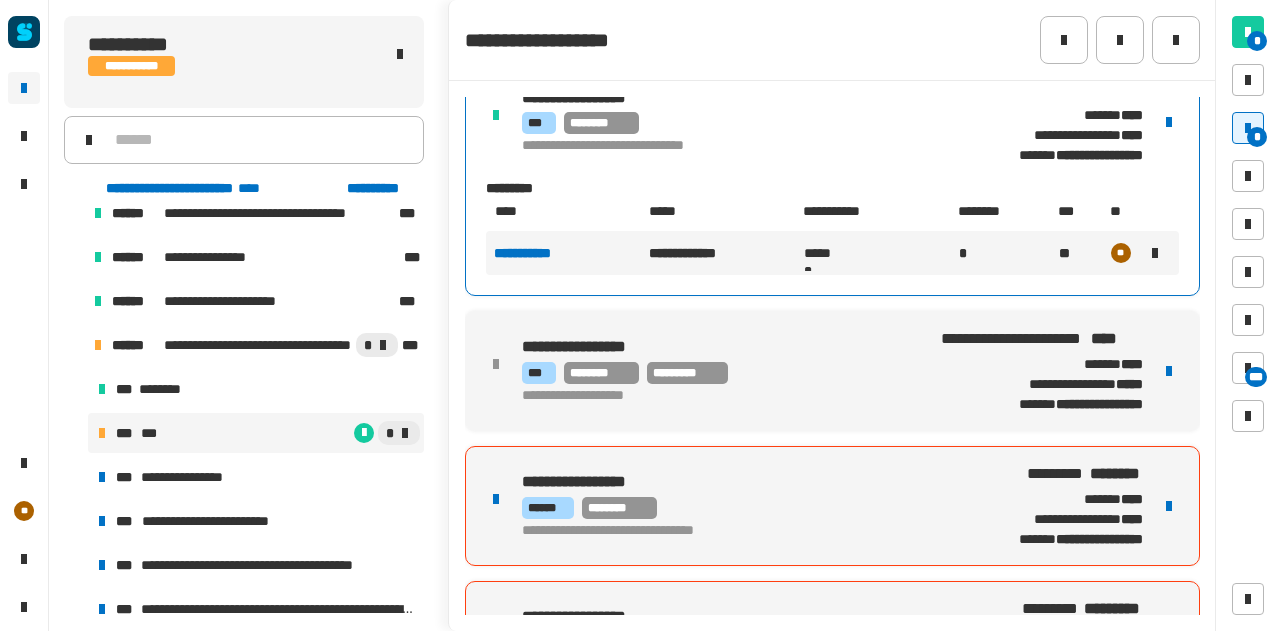 scroll, scrollTop: 789, scrollLeft: 0, axis: vertical 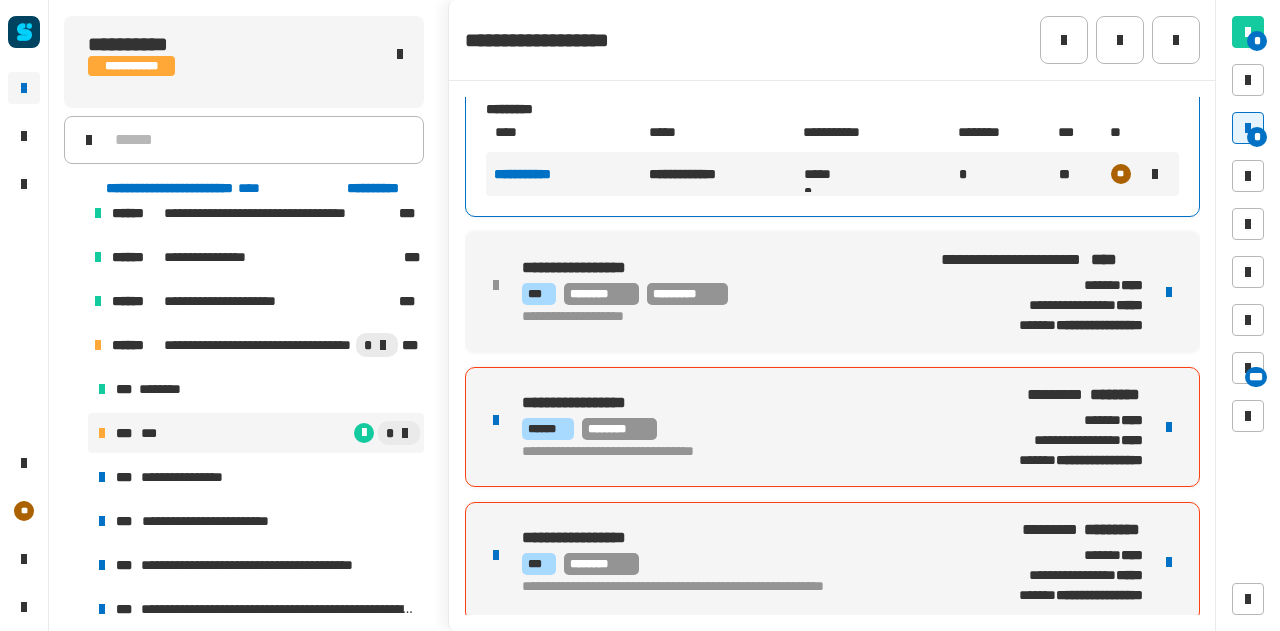 click at bounding box center (1169, 427) 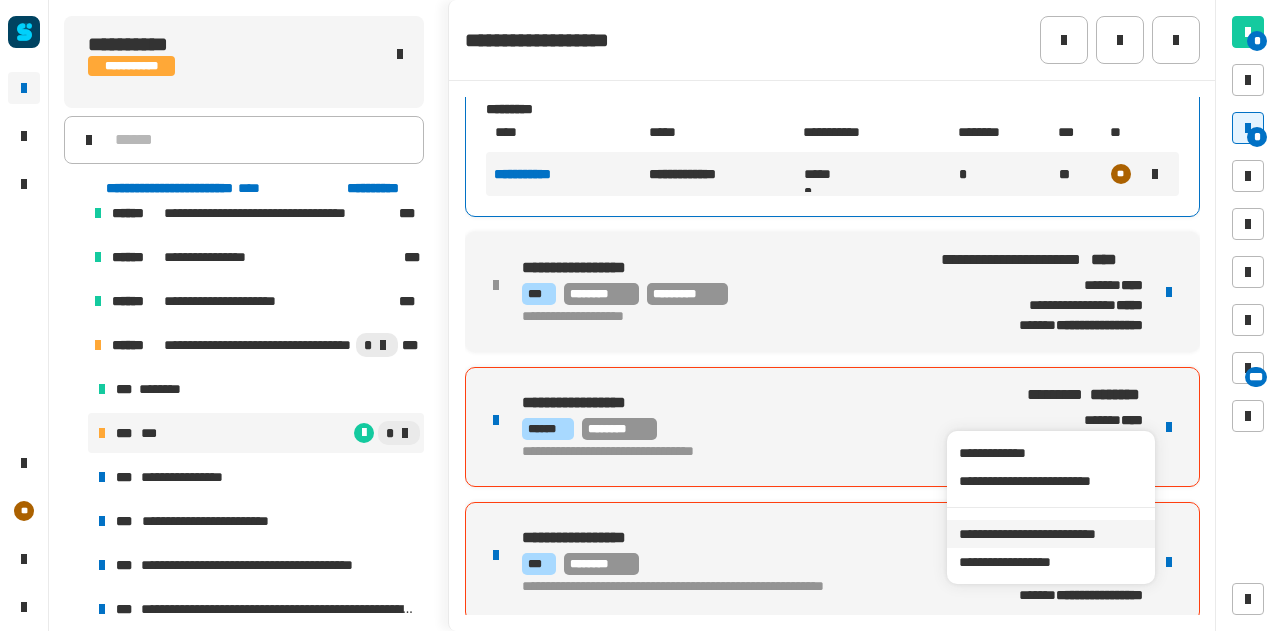 click on "**********" at bounding box center [1050, 534] 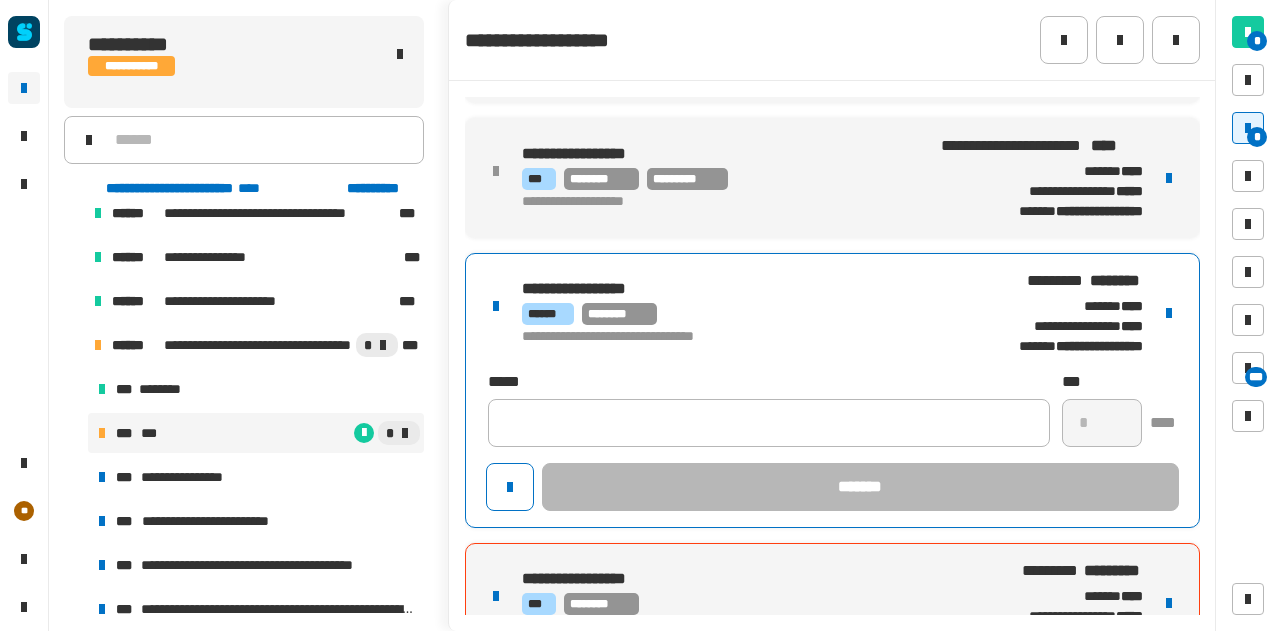 click on "**********" at bounding box center (832, 390) 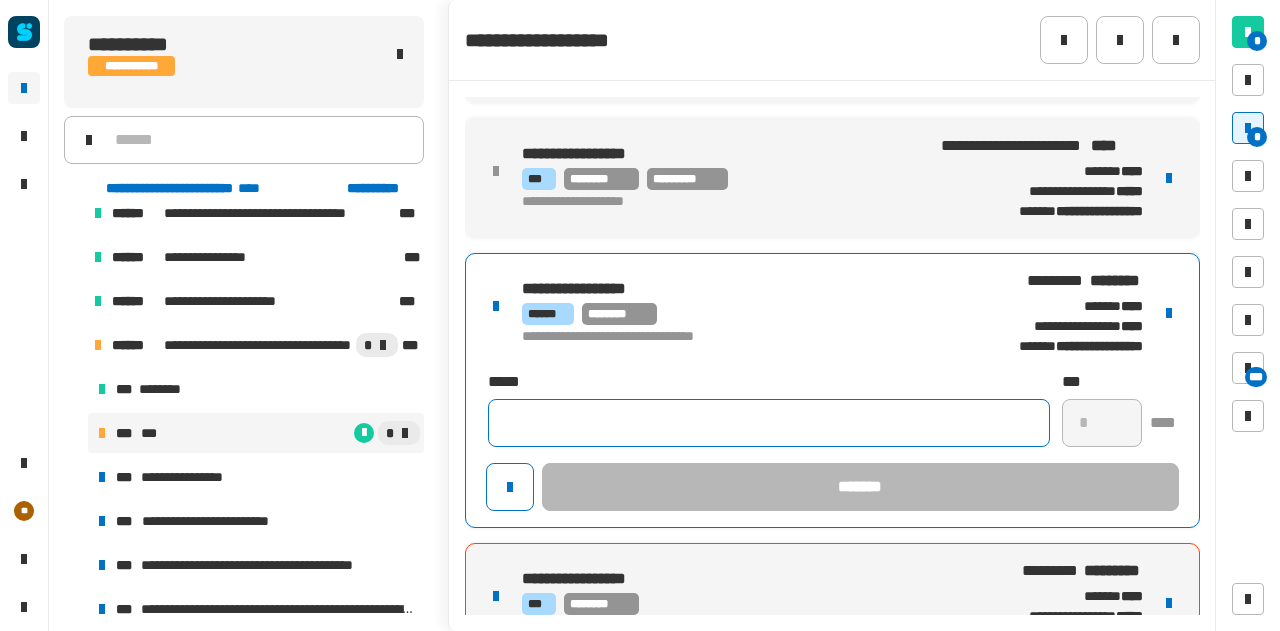 click 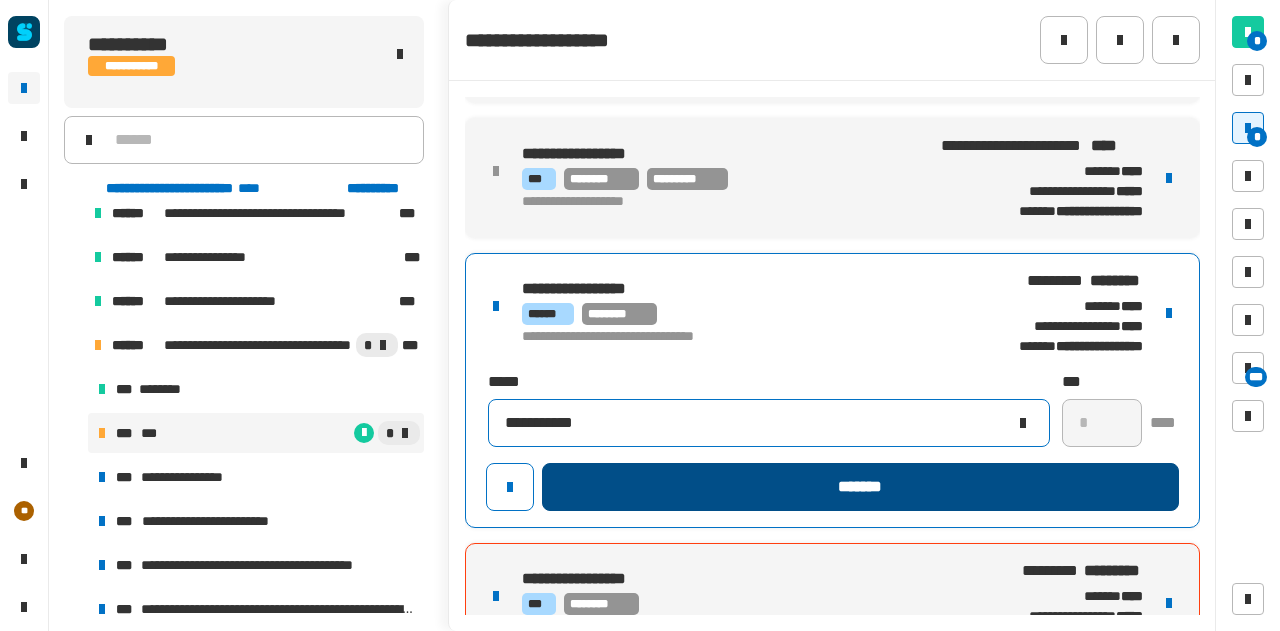type on "**********" 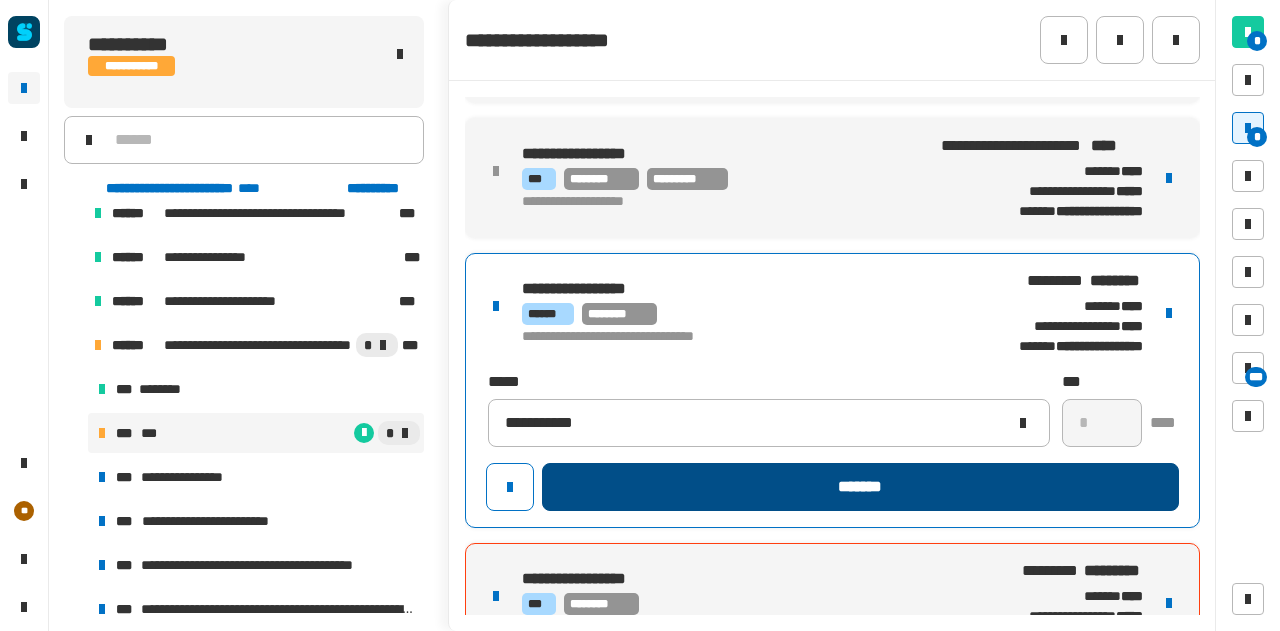 click on "*******" 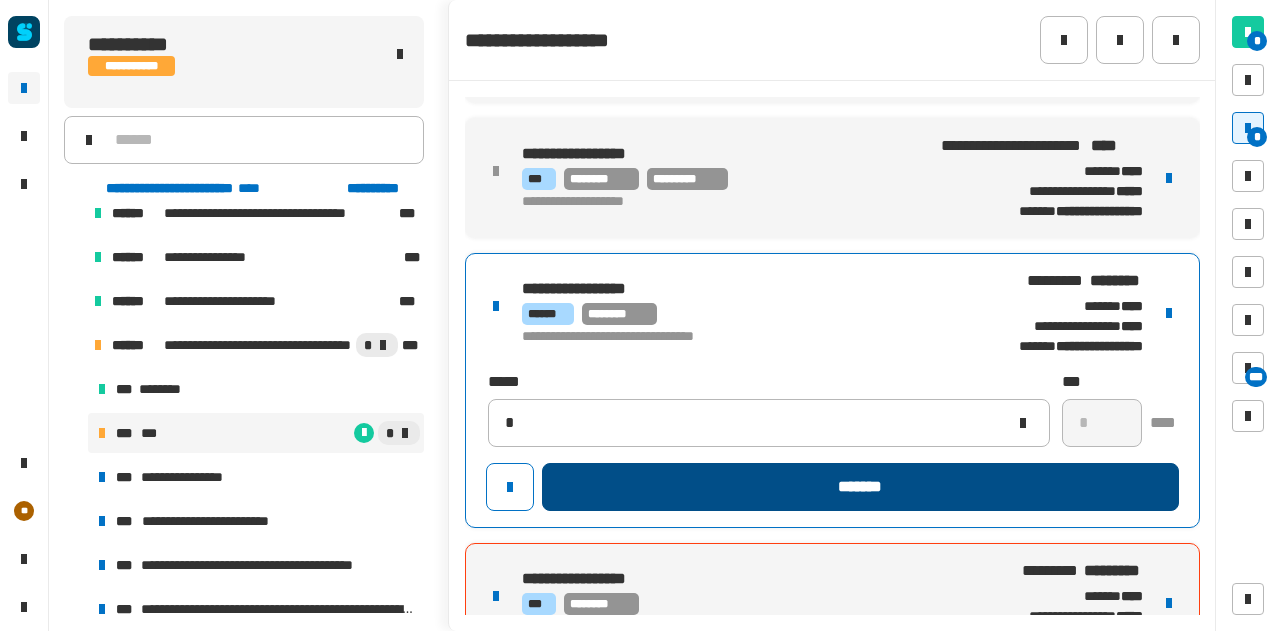 type 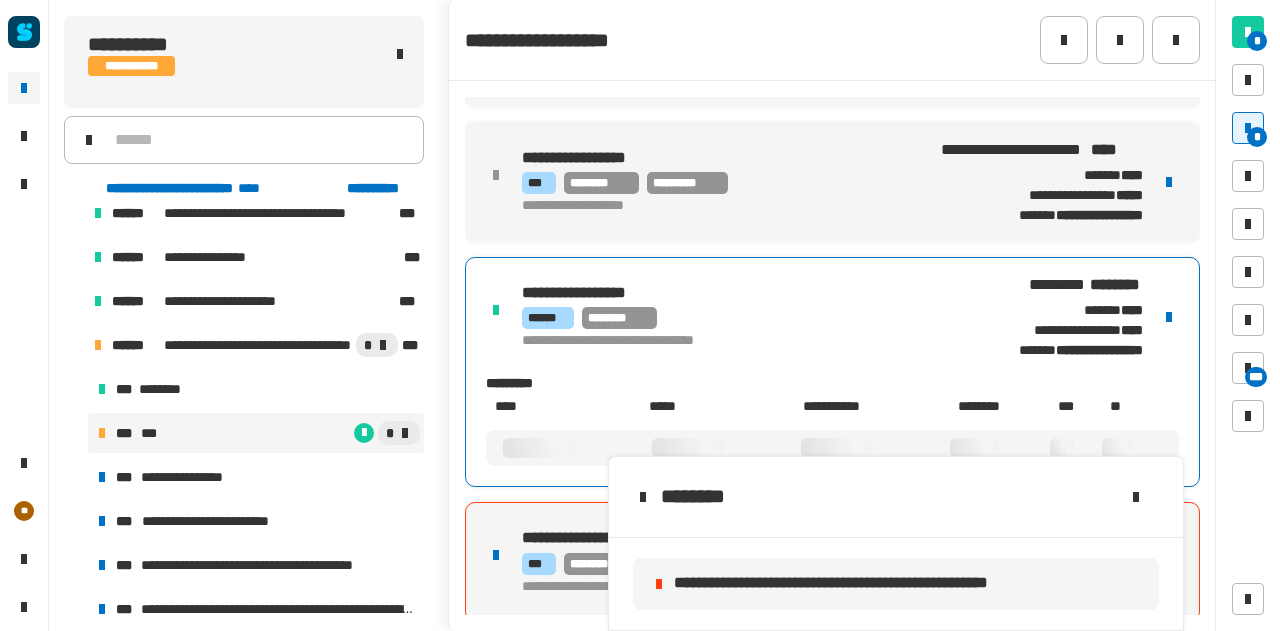 scroll, scrollTop: 789, scrollLeft: 0, axis: vertical 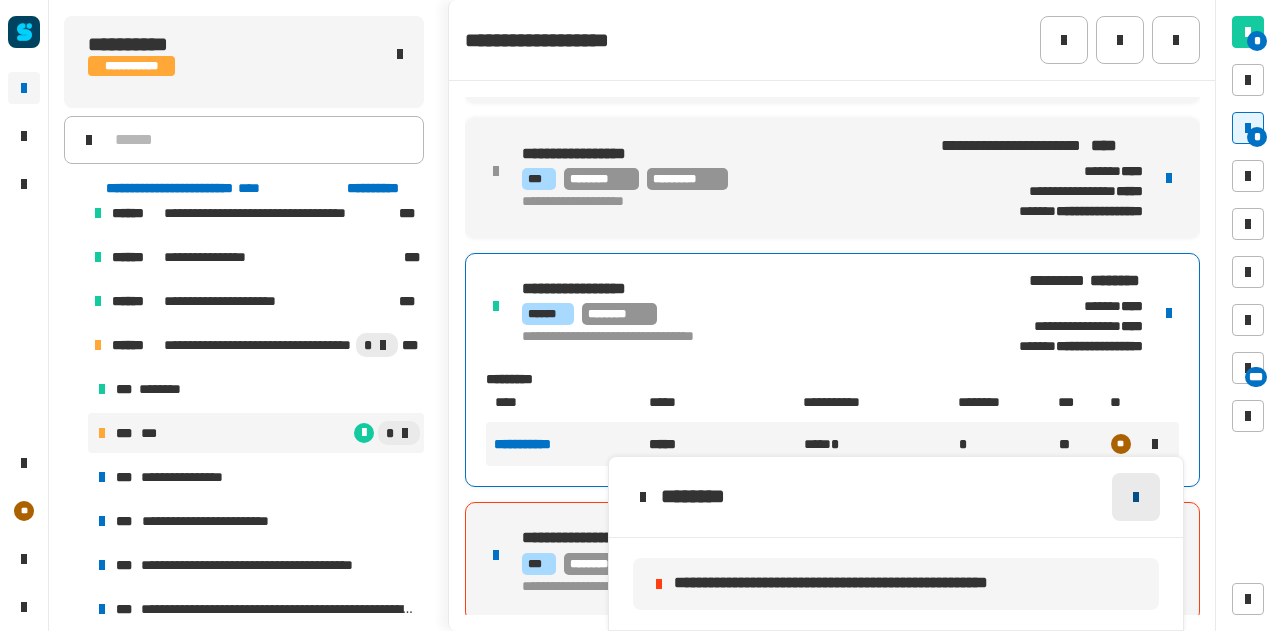 click 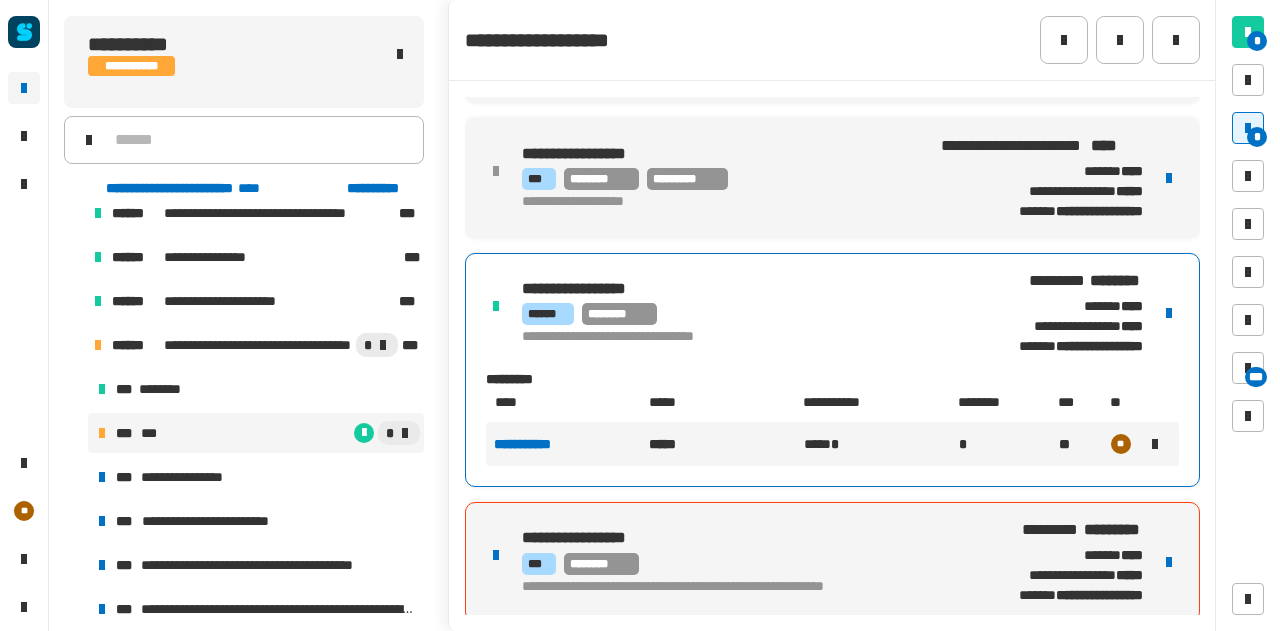 click at bounding box center (1169, 562) 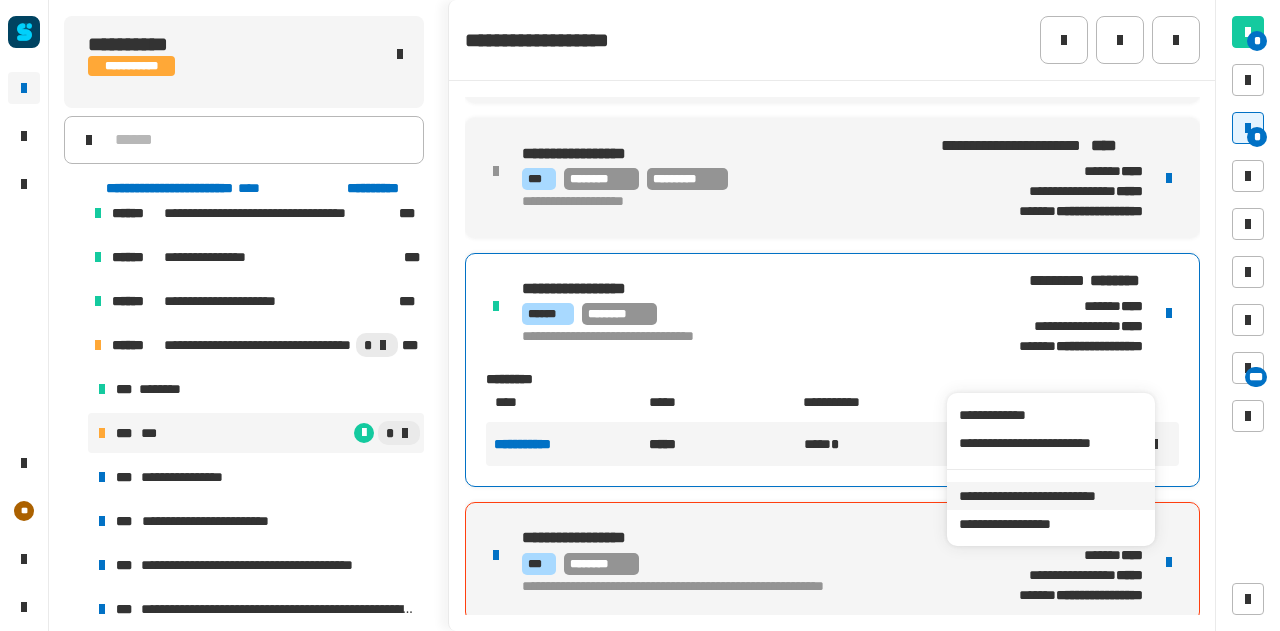 click on "**********" at bounding box center [1050, 496] 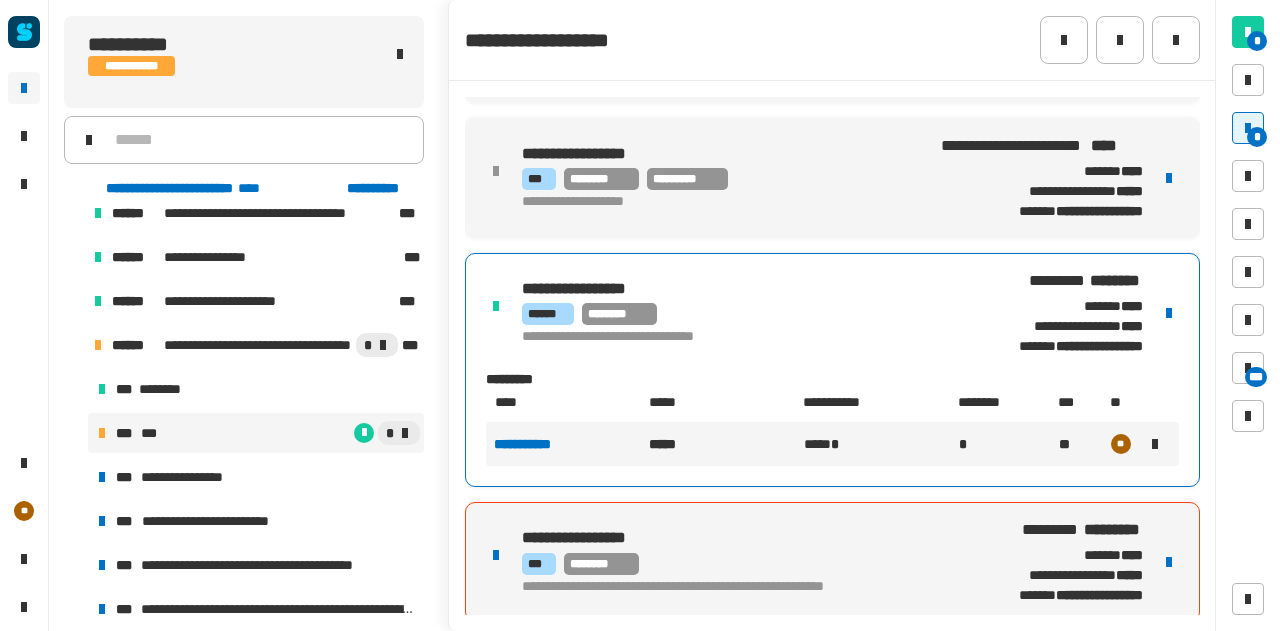 click on "**********" at bounding box center (832, 562) 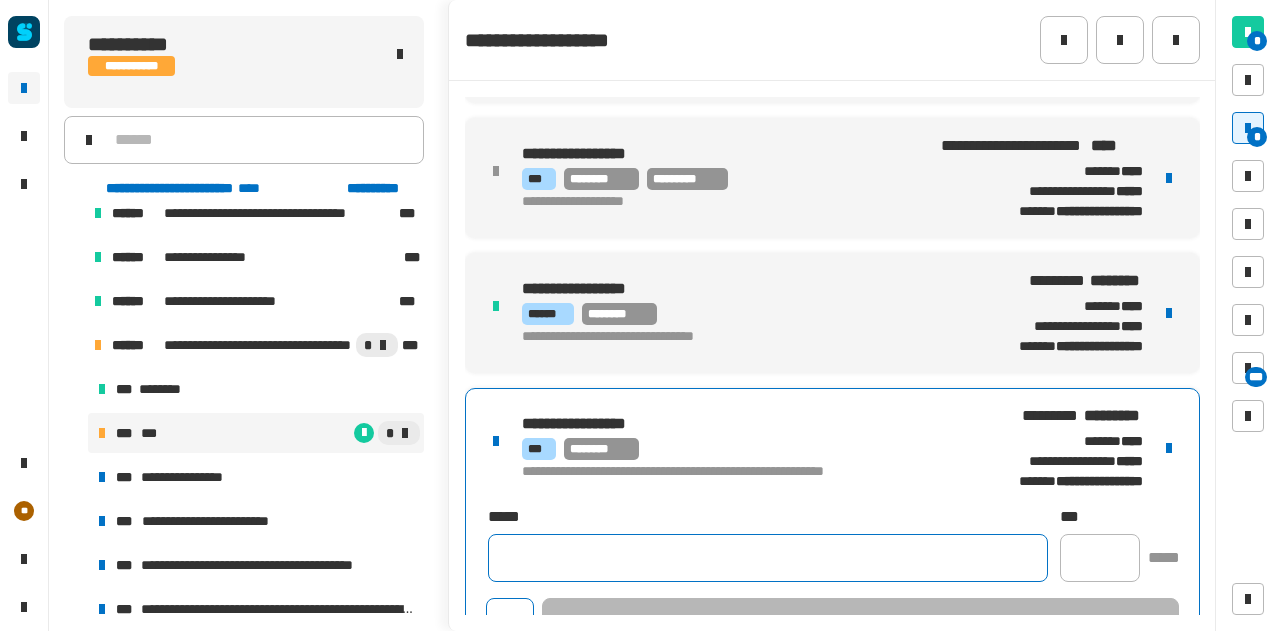 click 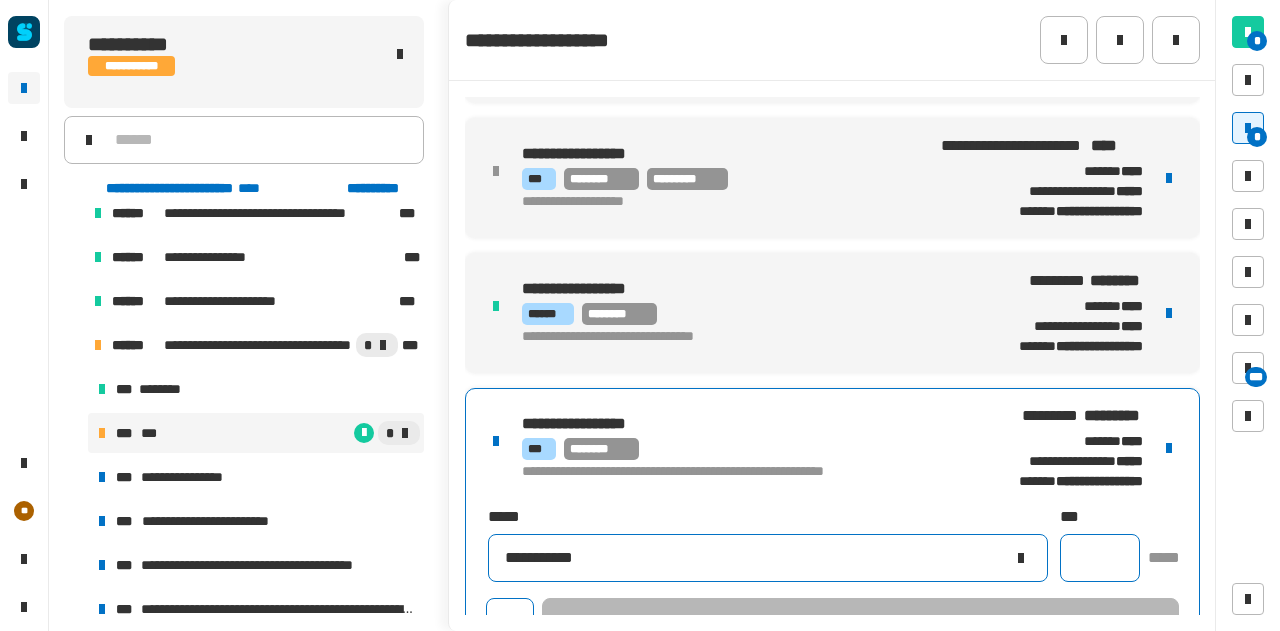 type on "**********" 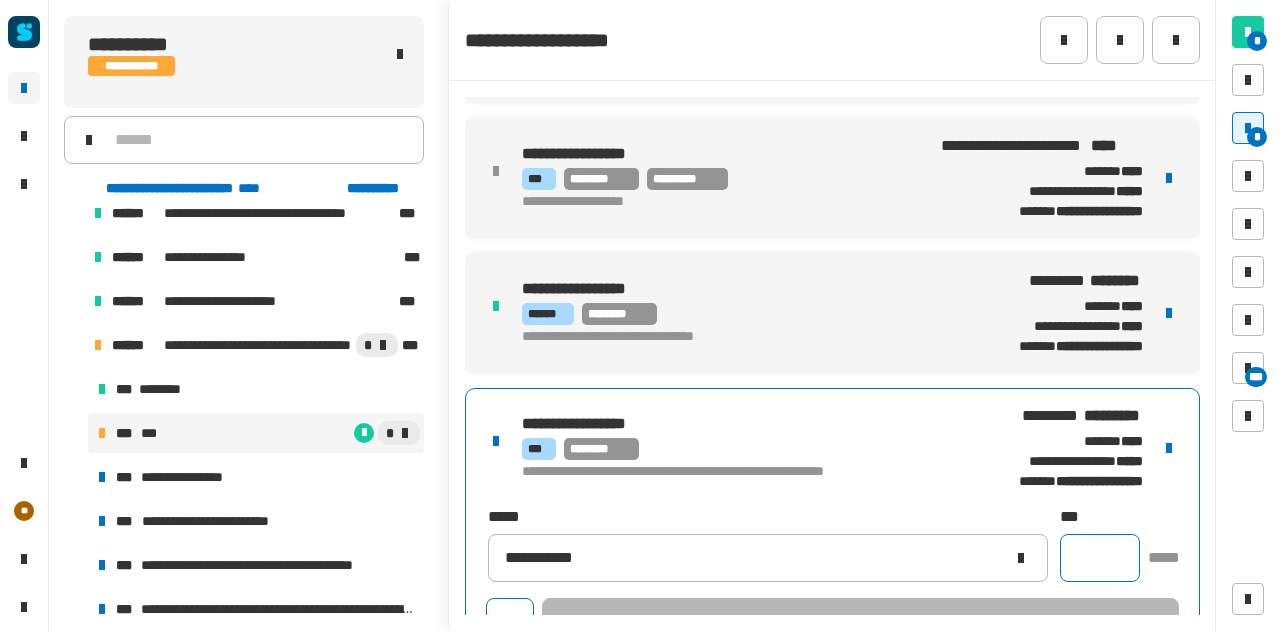 click 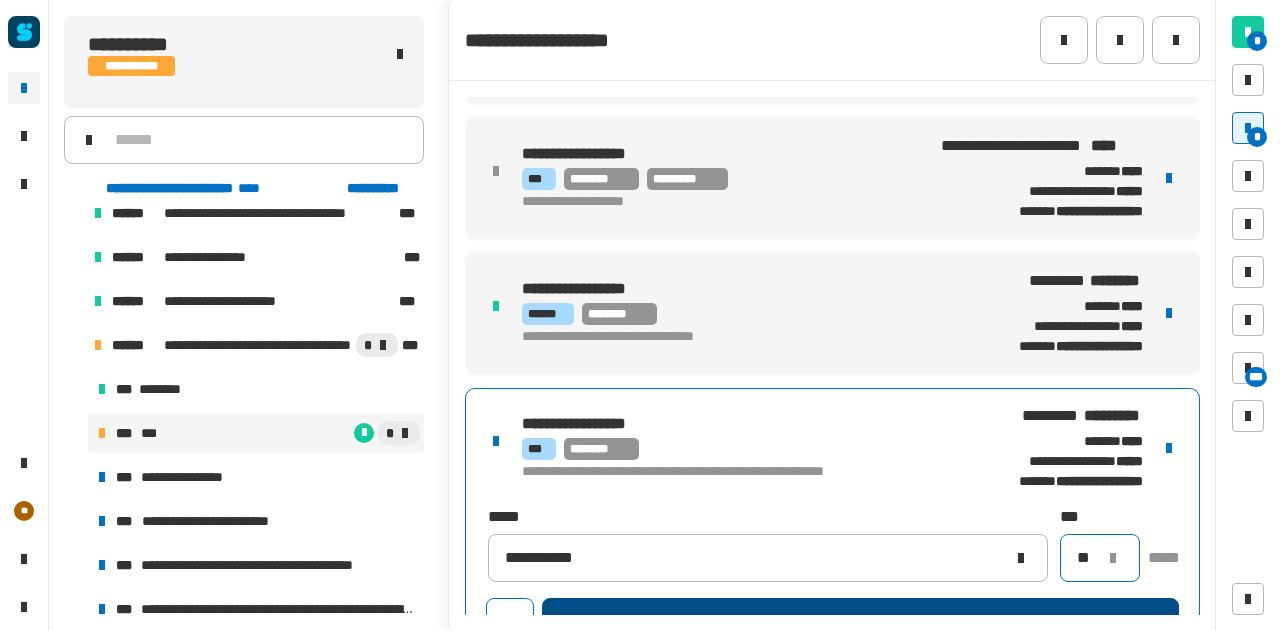 type on "**" 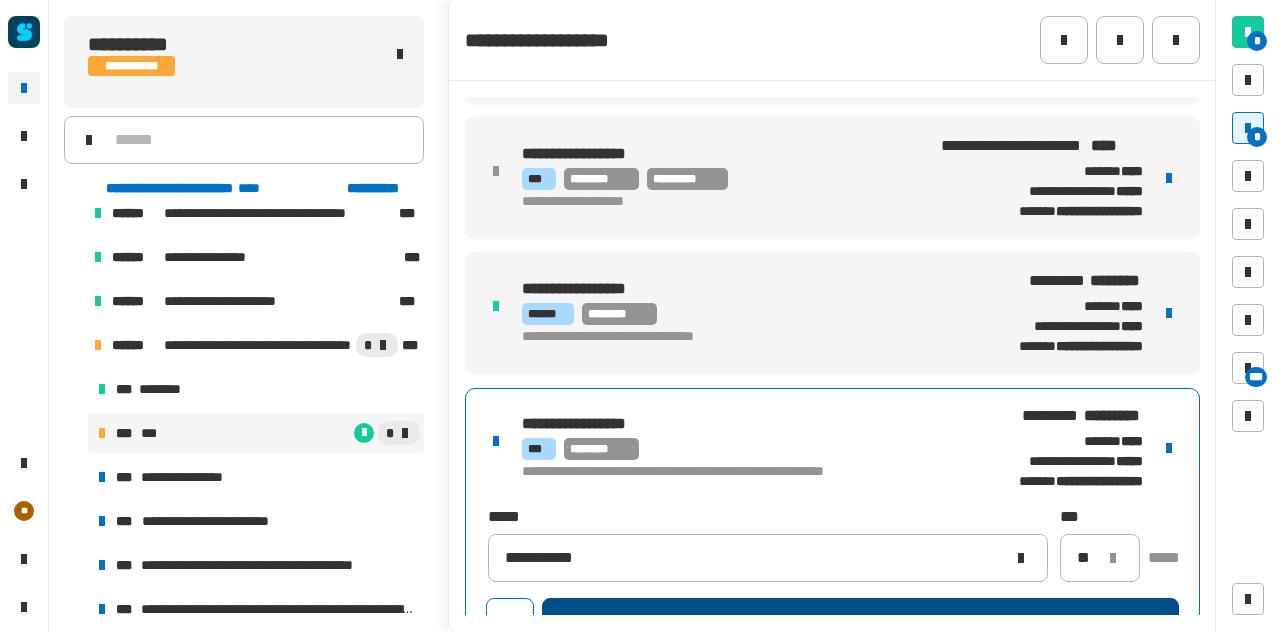 click on "*******" 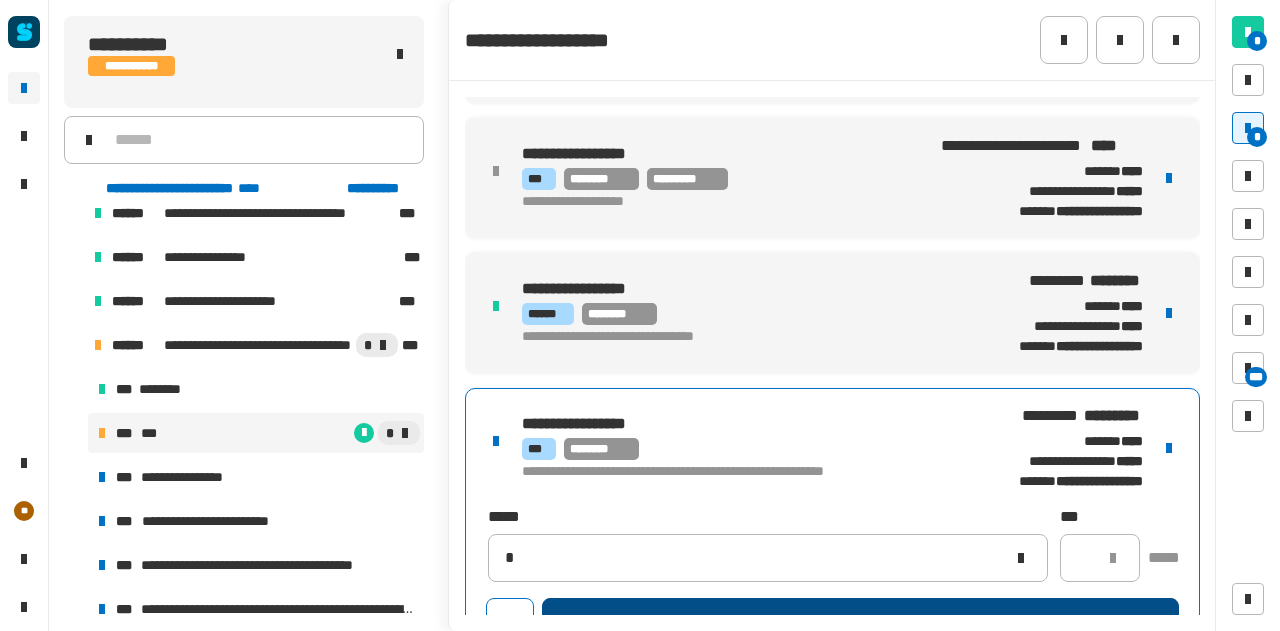 type 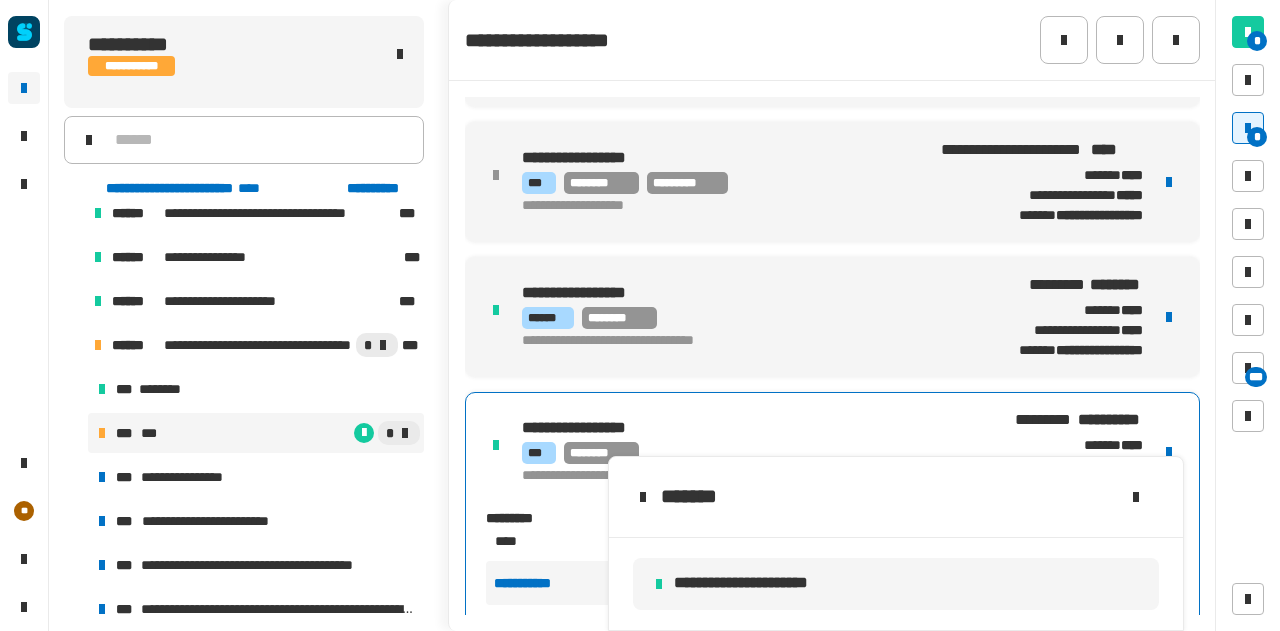 scroll, scrollTop: 789, scrollLeft: 0, axis: vertical 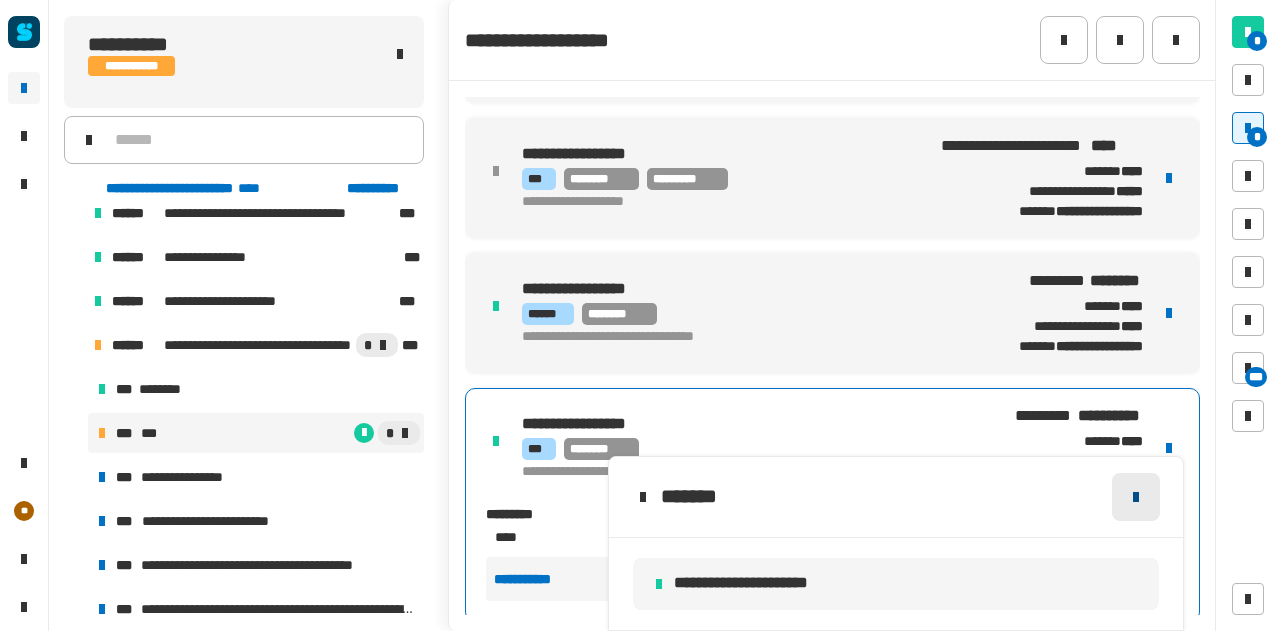 click 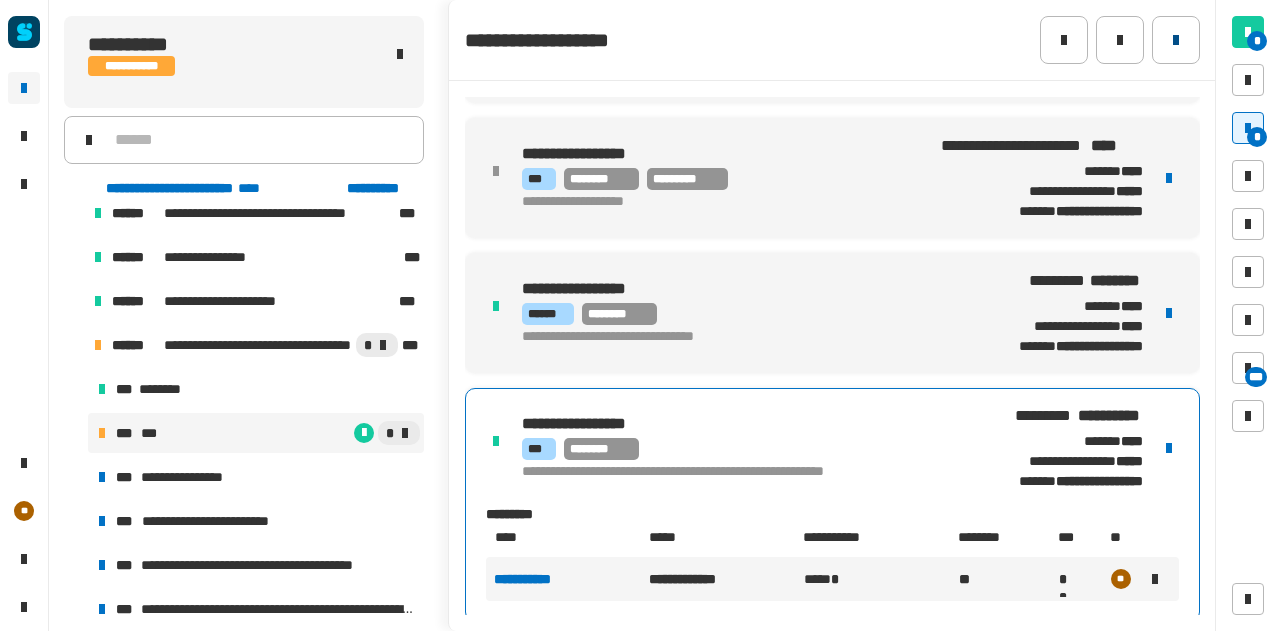 click 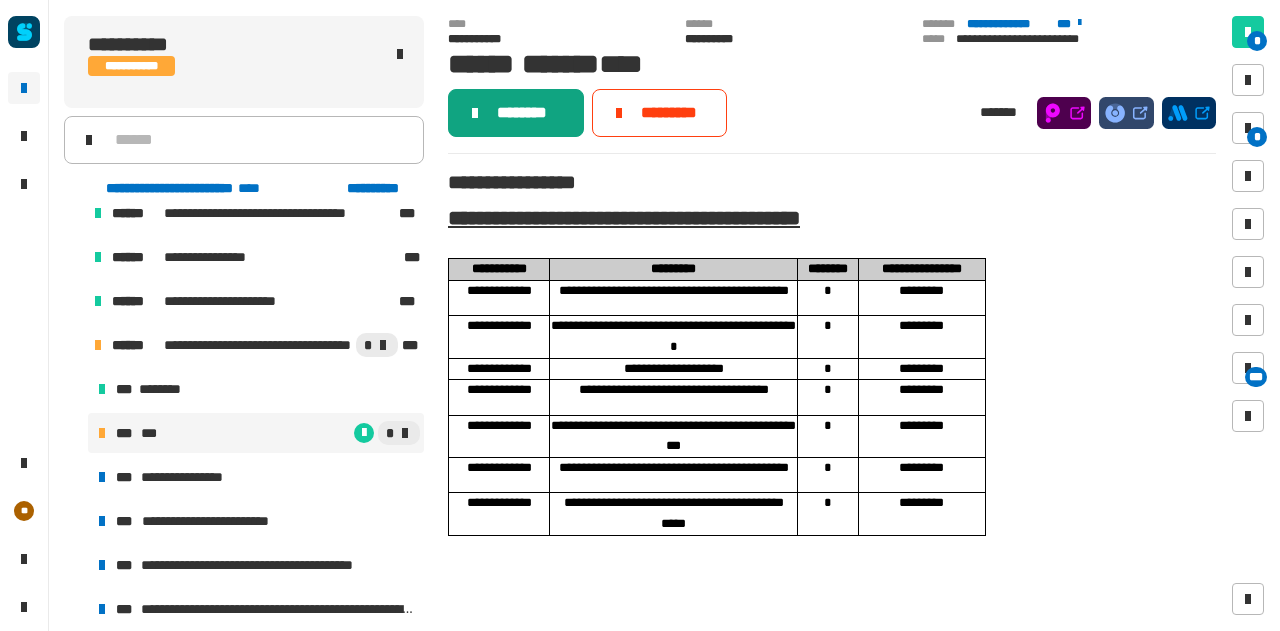 click on "********" 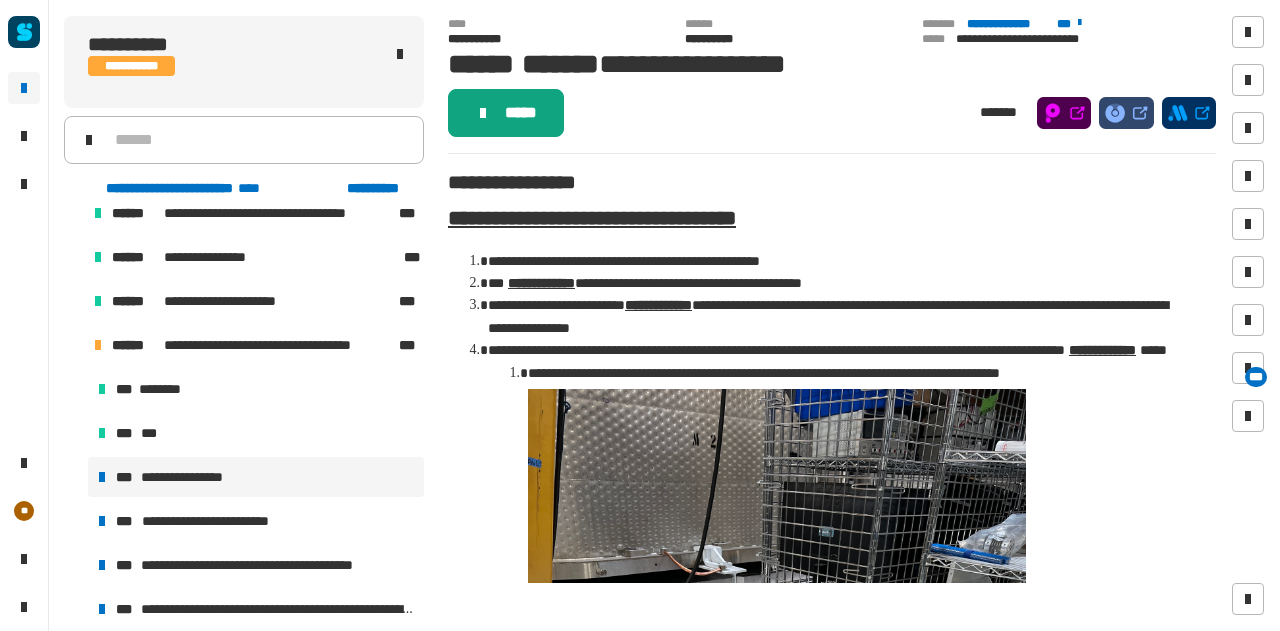 click on "*****" 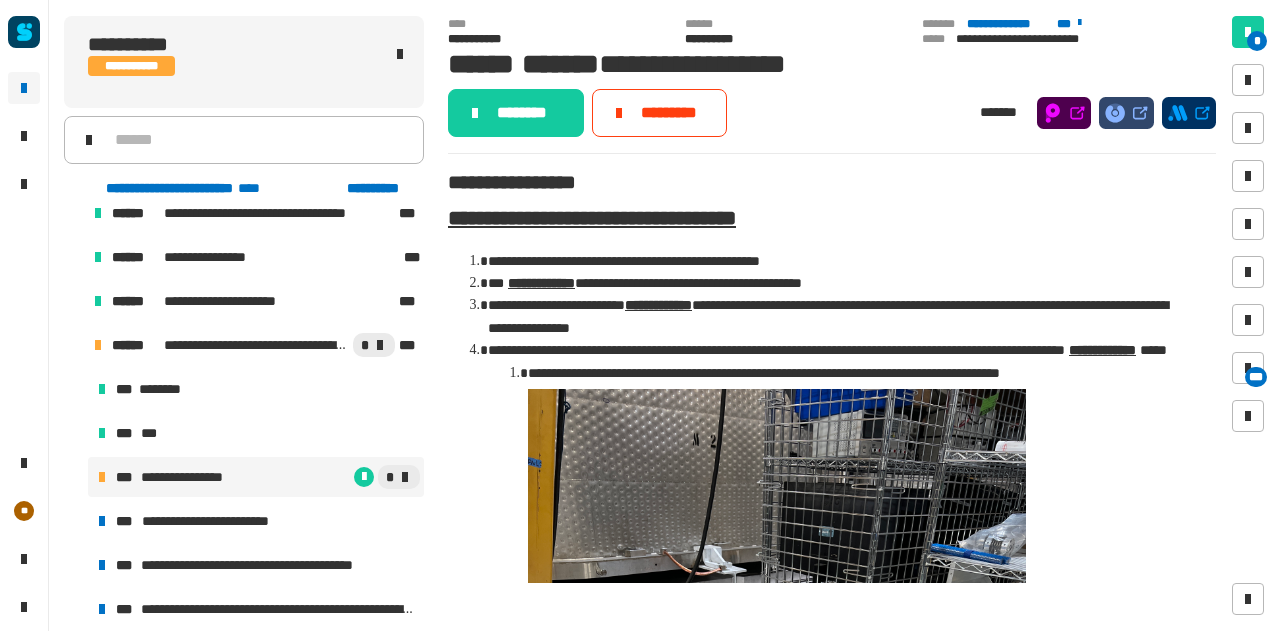 click on "********" 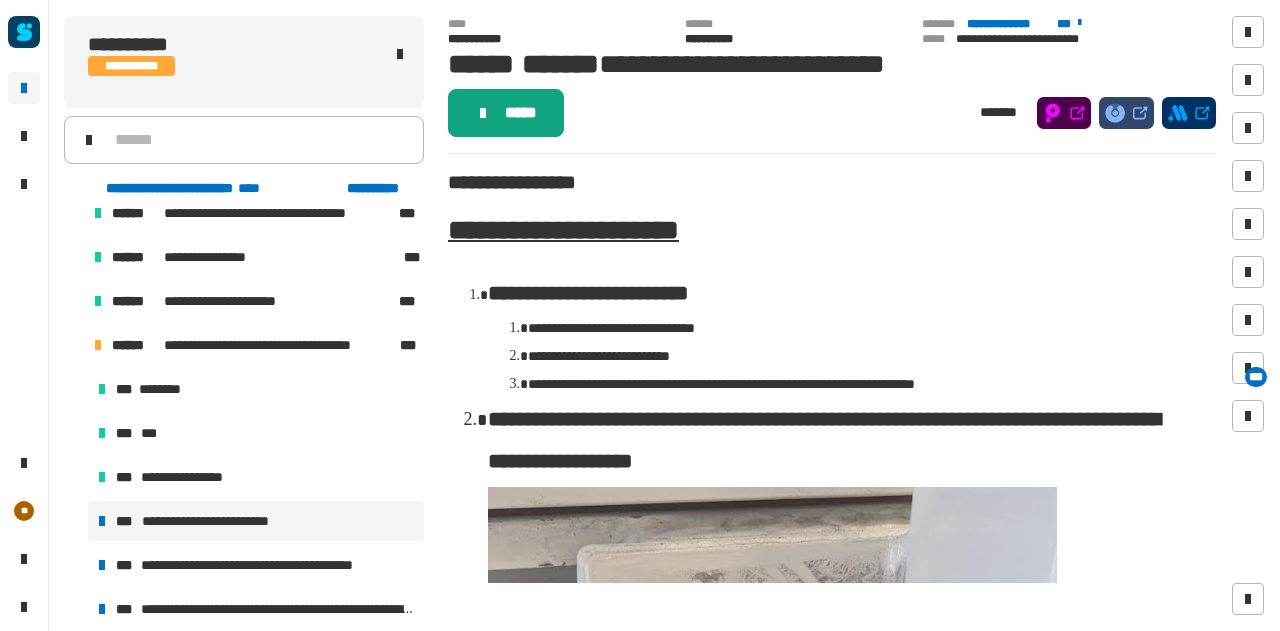 click on "*****" 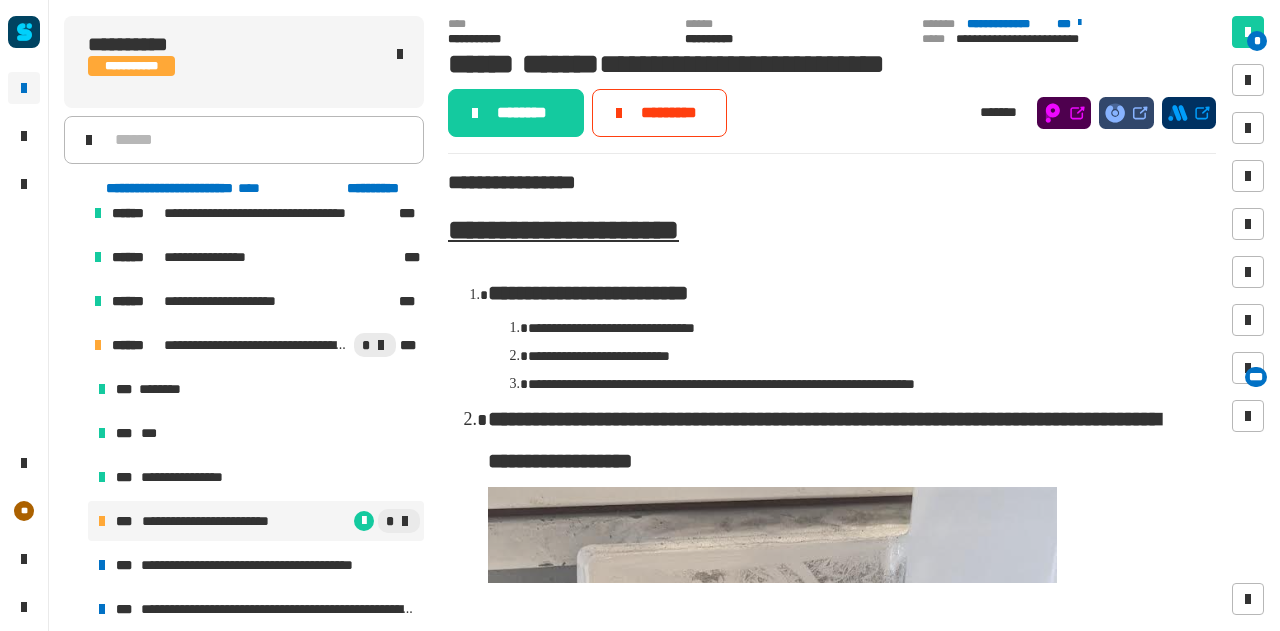 click on "********" 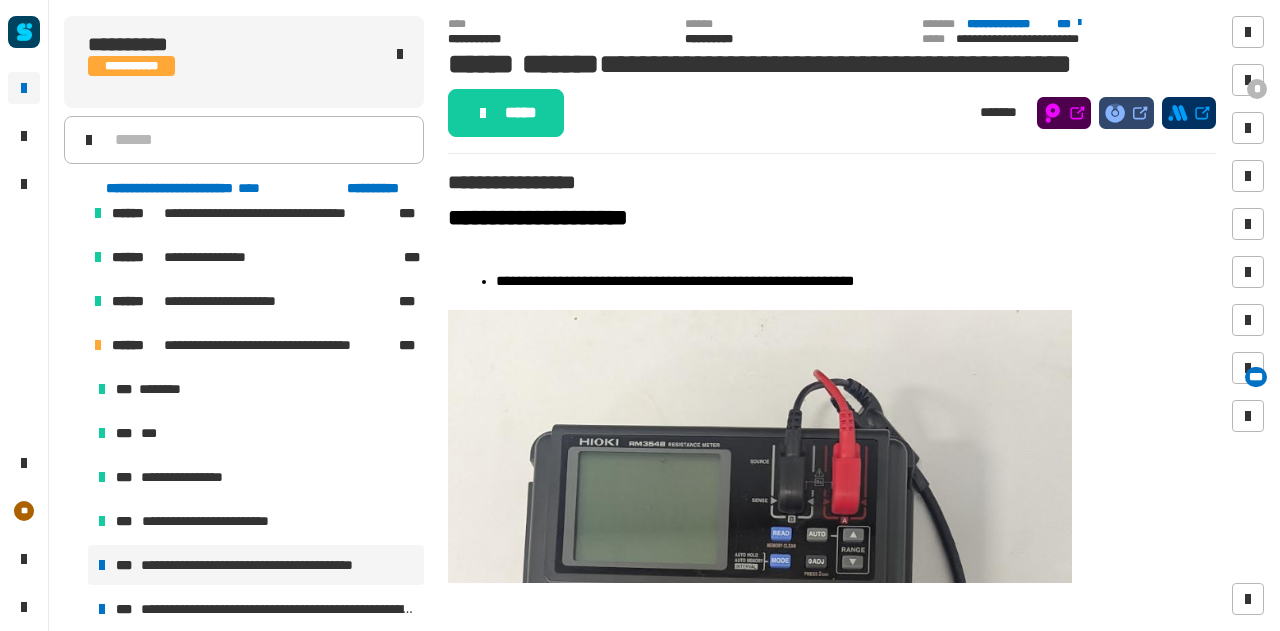 click on "*****" 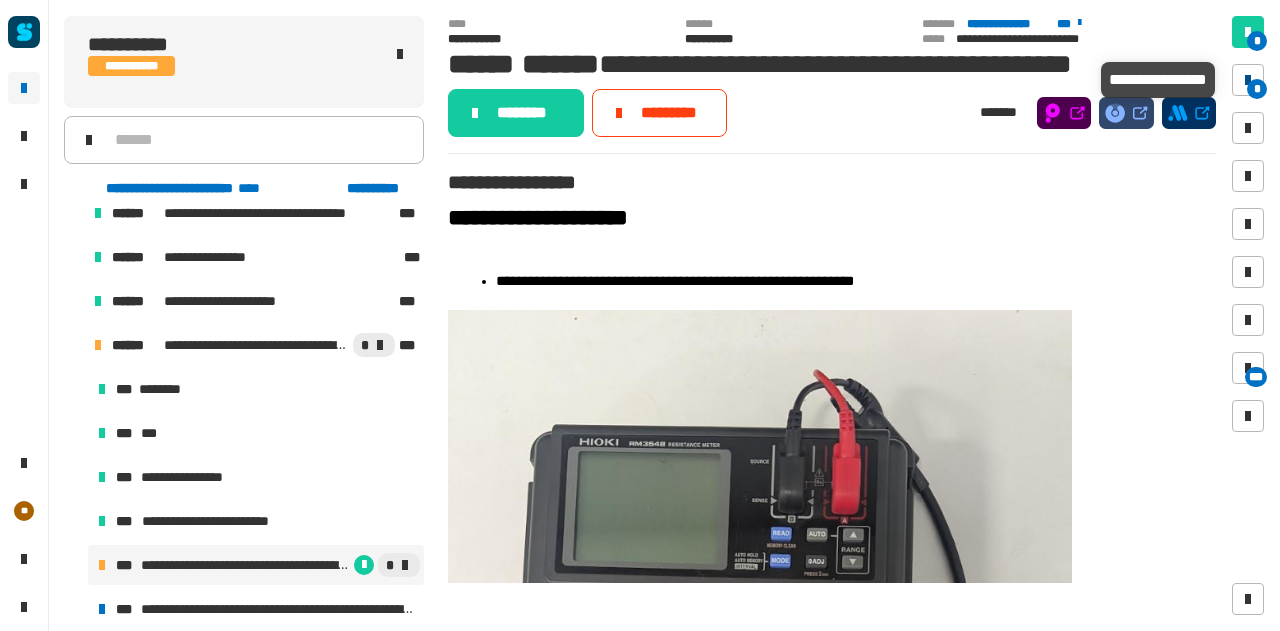 click at bounding box center (1248, 80) 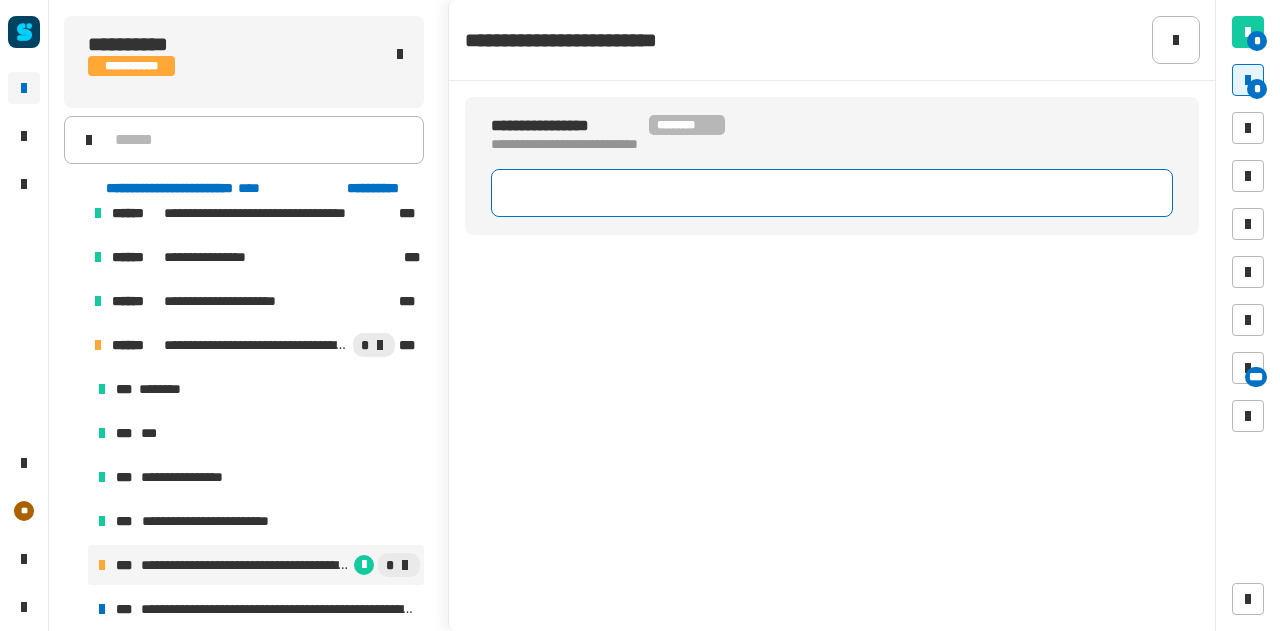 click 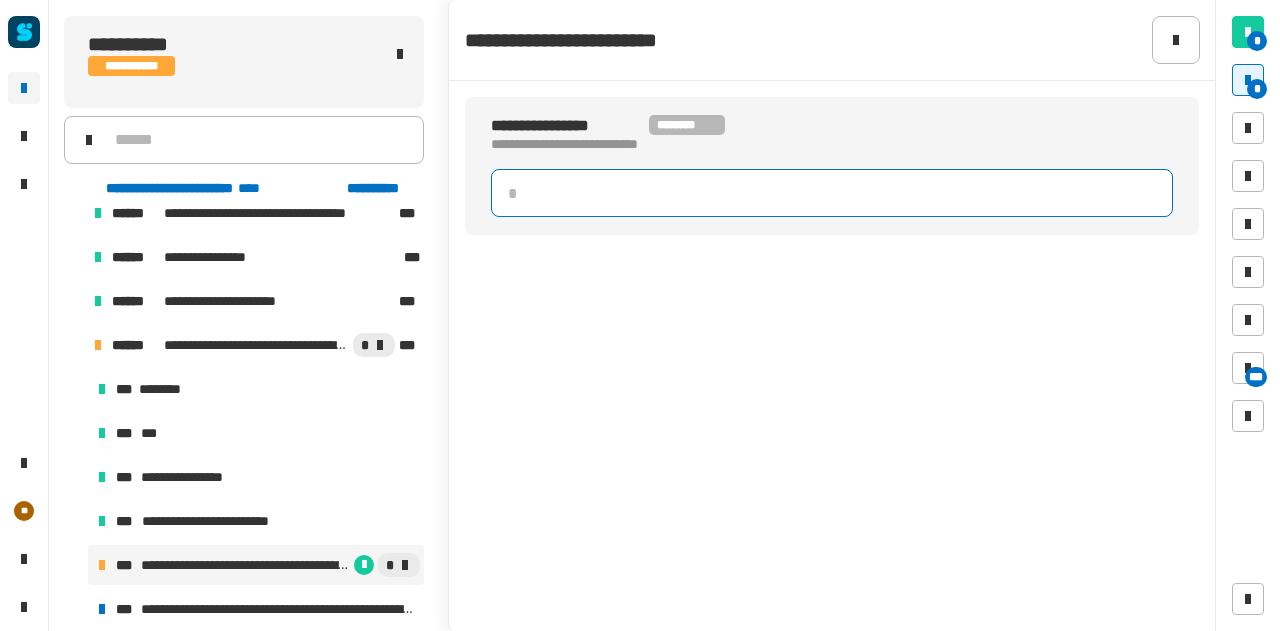 click 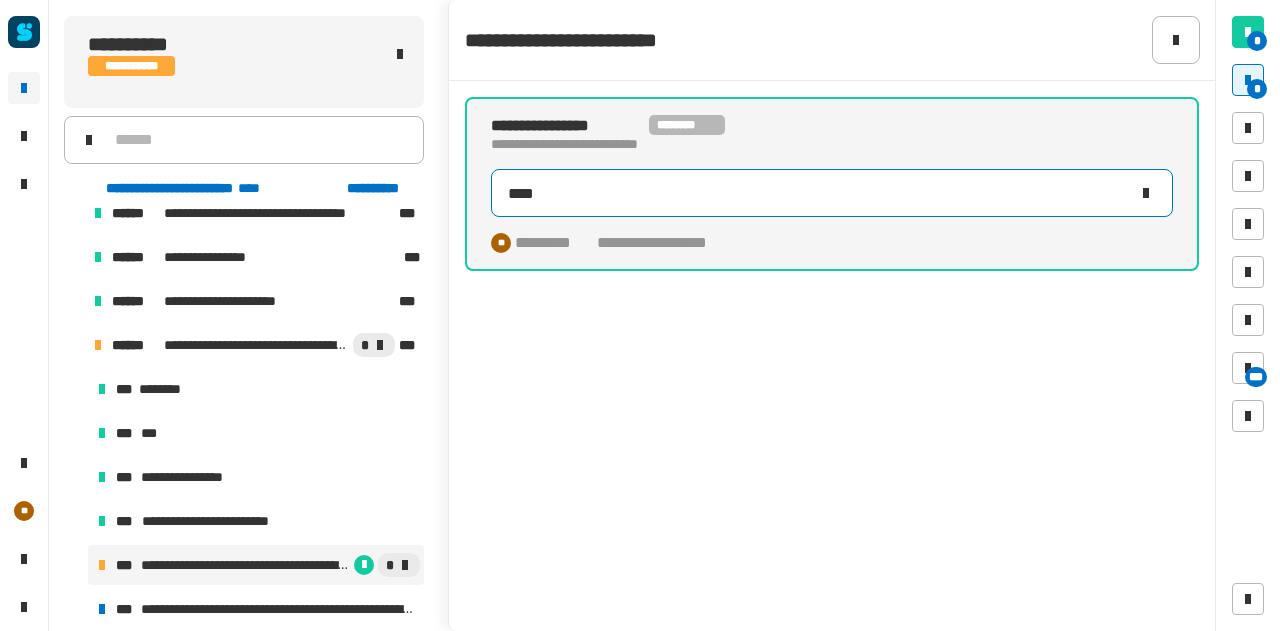 type on "*****" 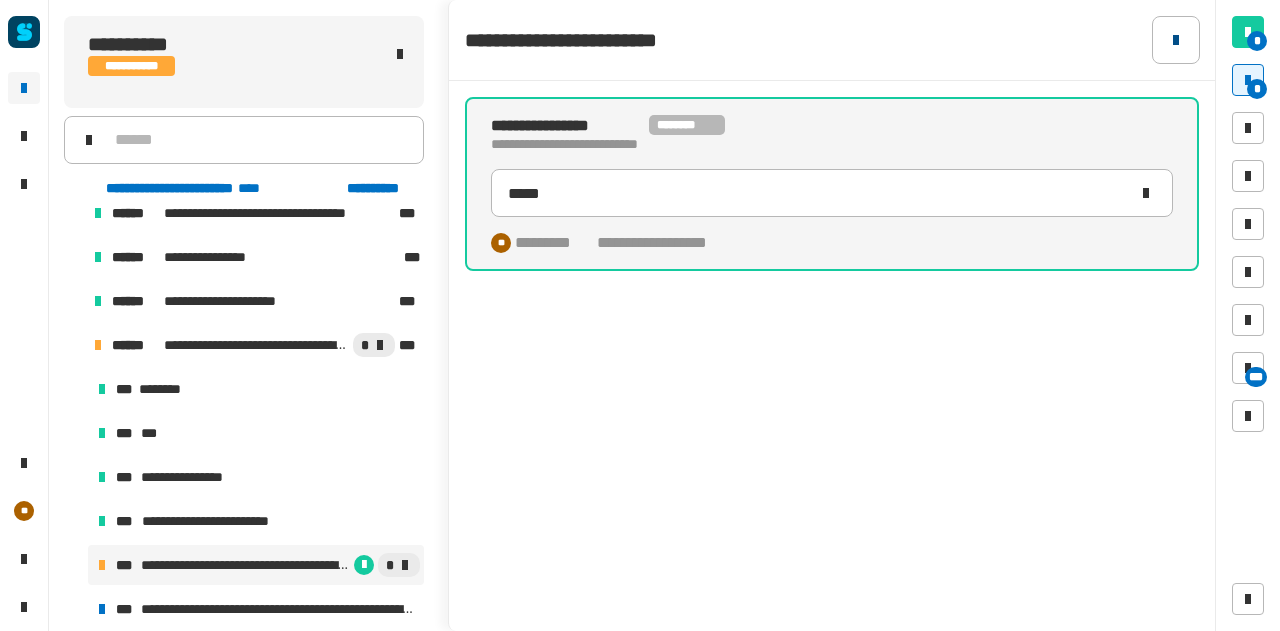 click 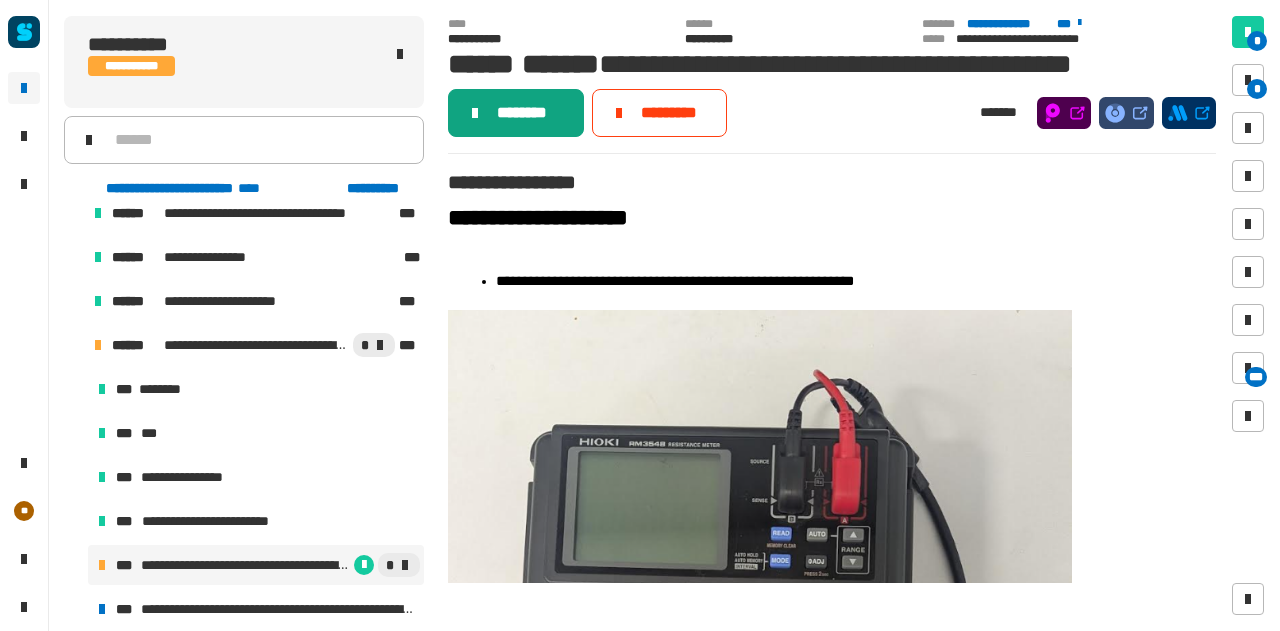 click on "********" 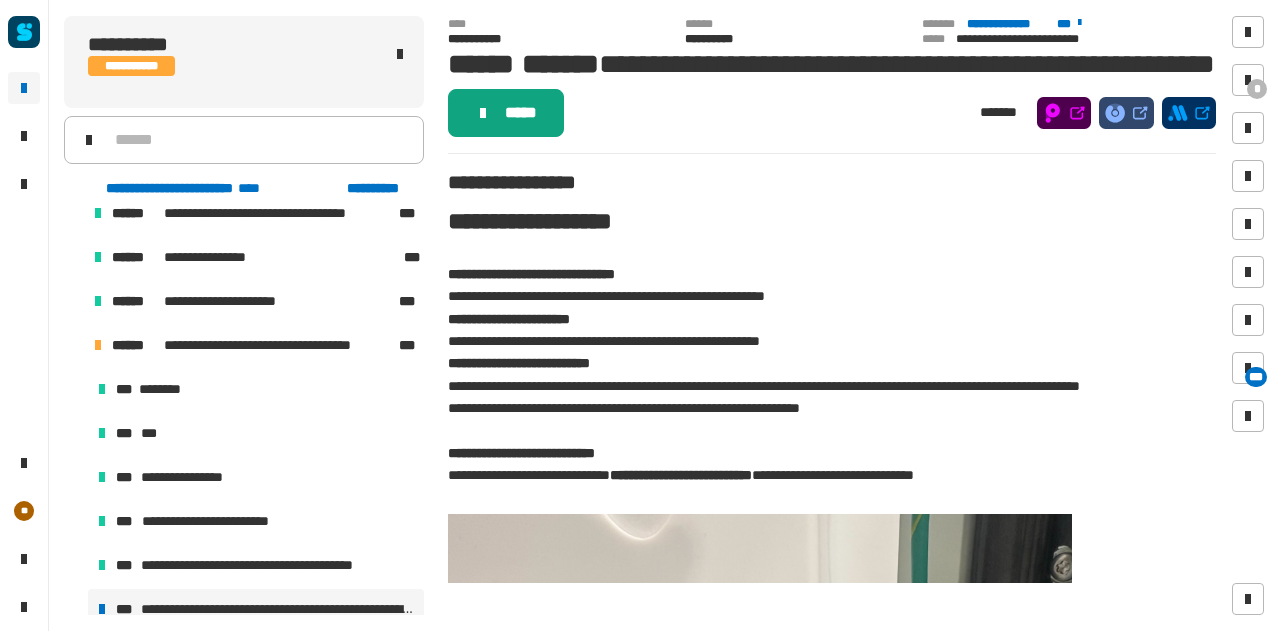 click on "*****" 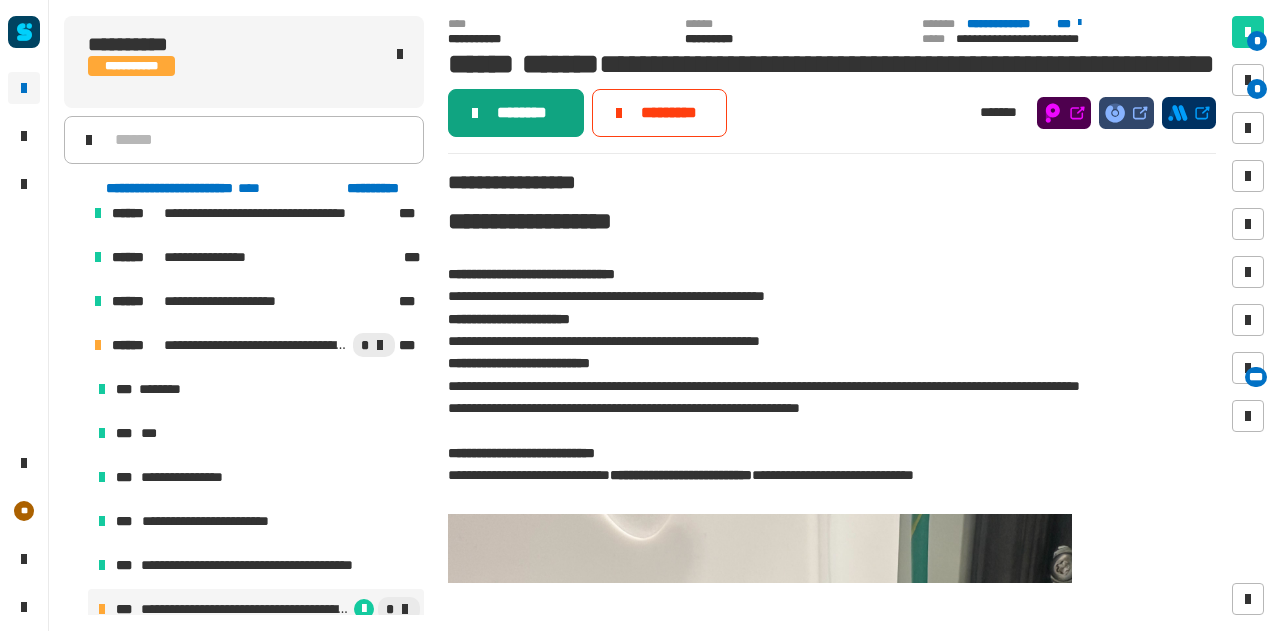 click on "********" 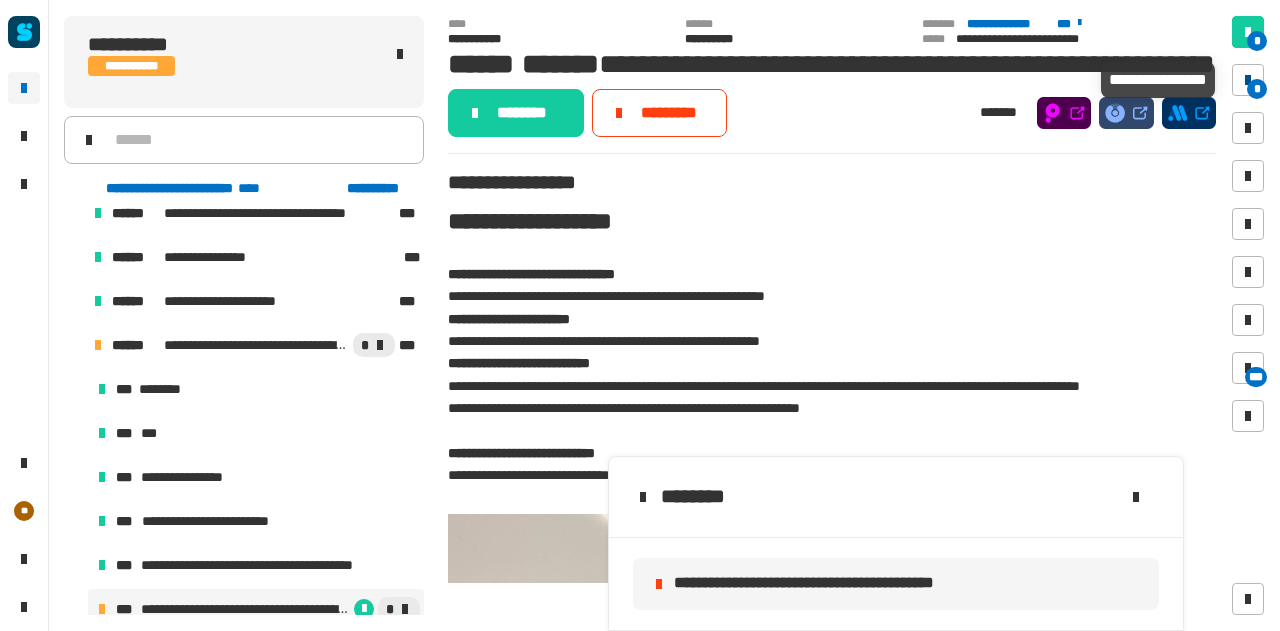 click at bounding box center [1248, 80] 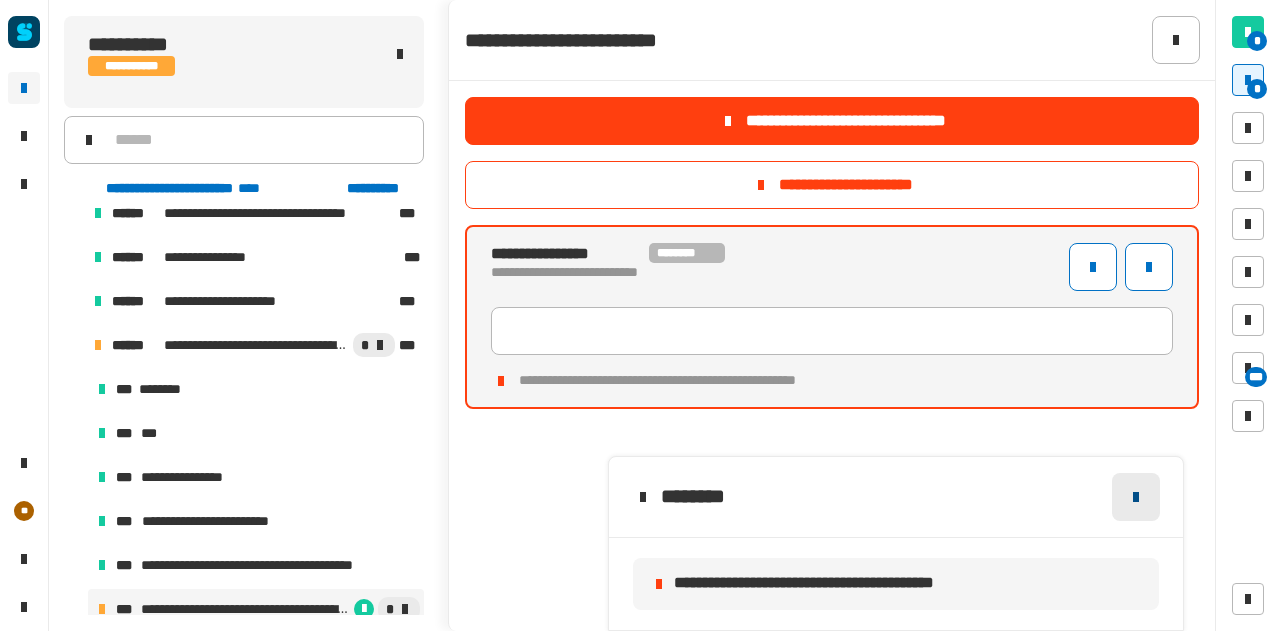 click 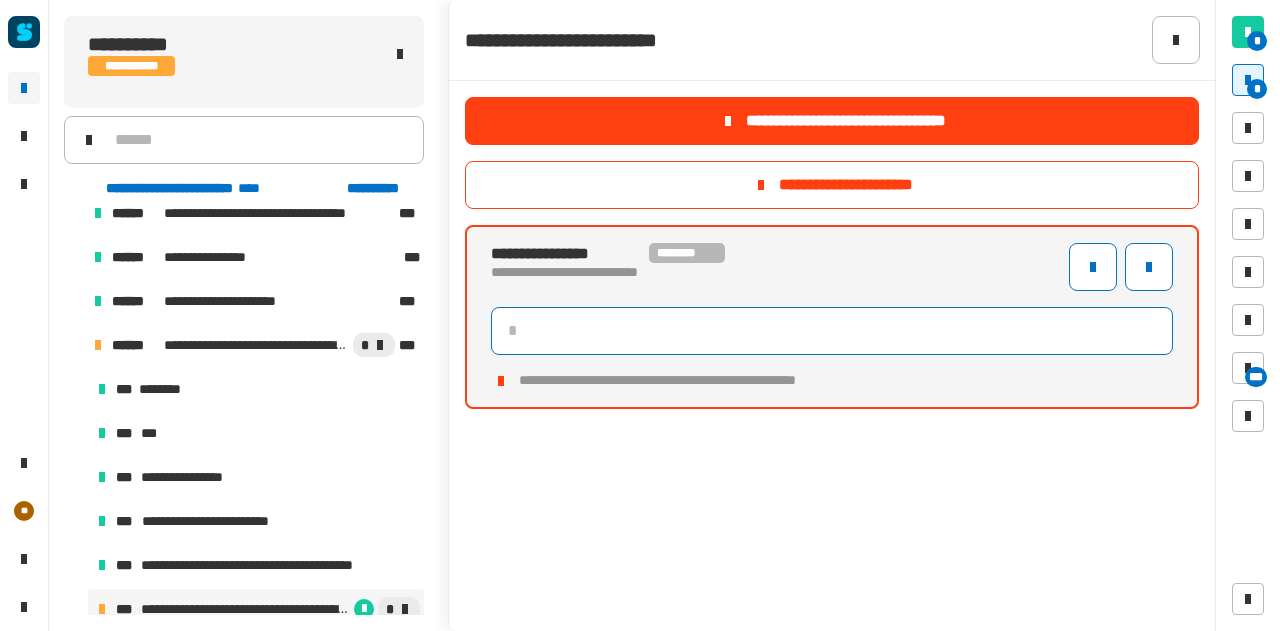 click 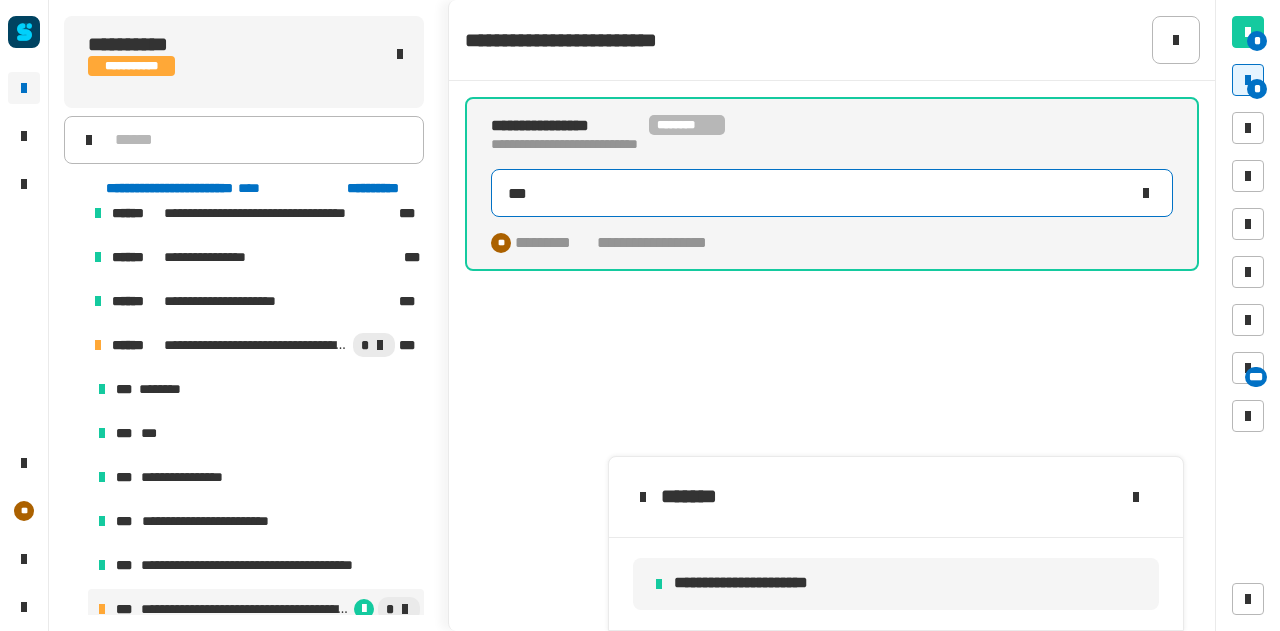 type on "****" 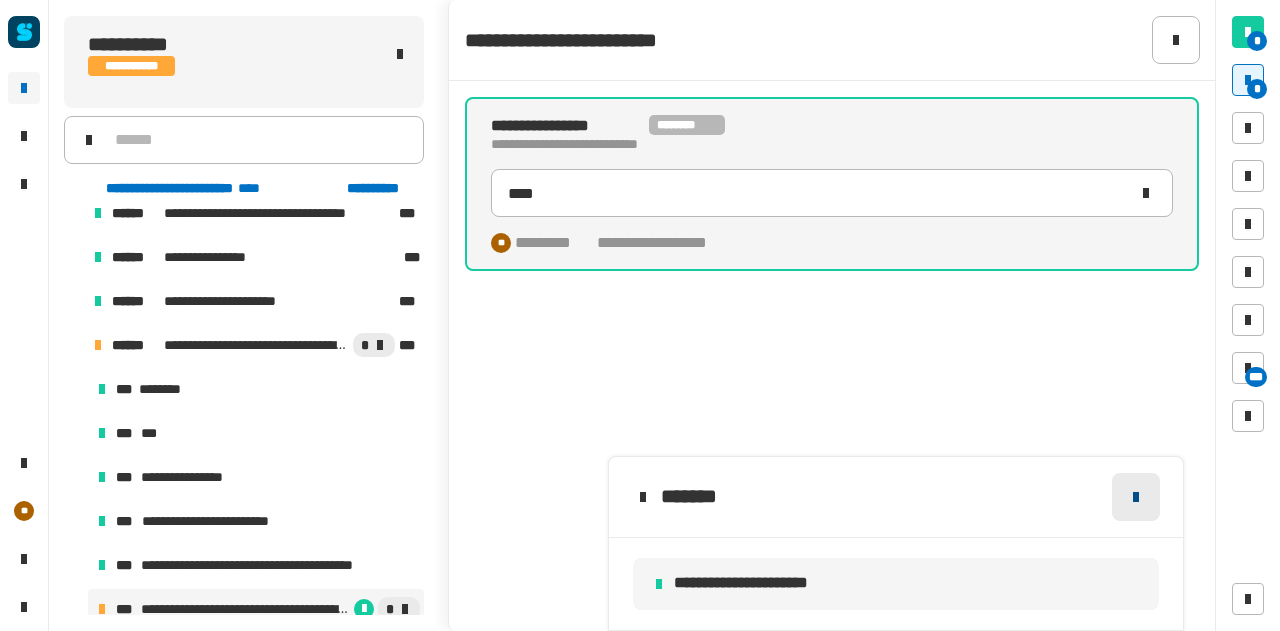 click 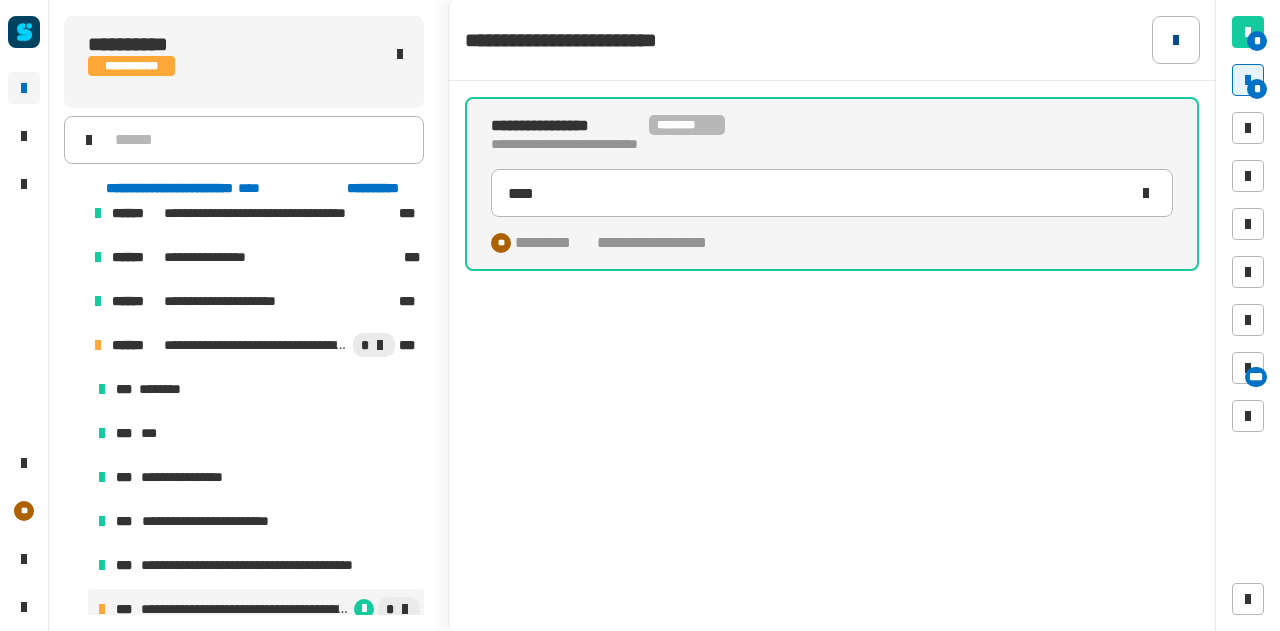 click 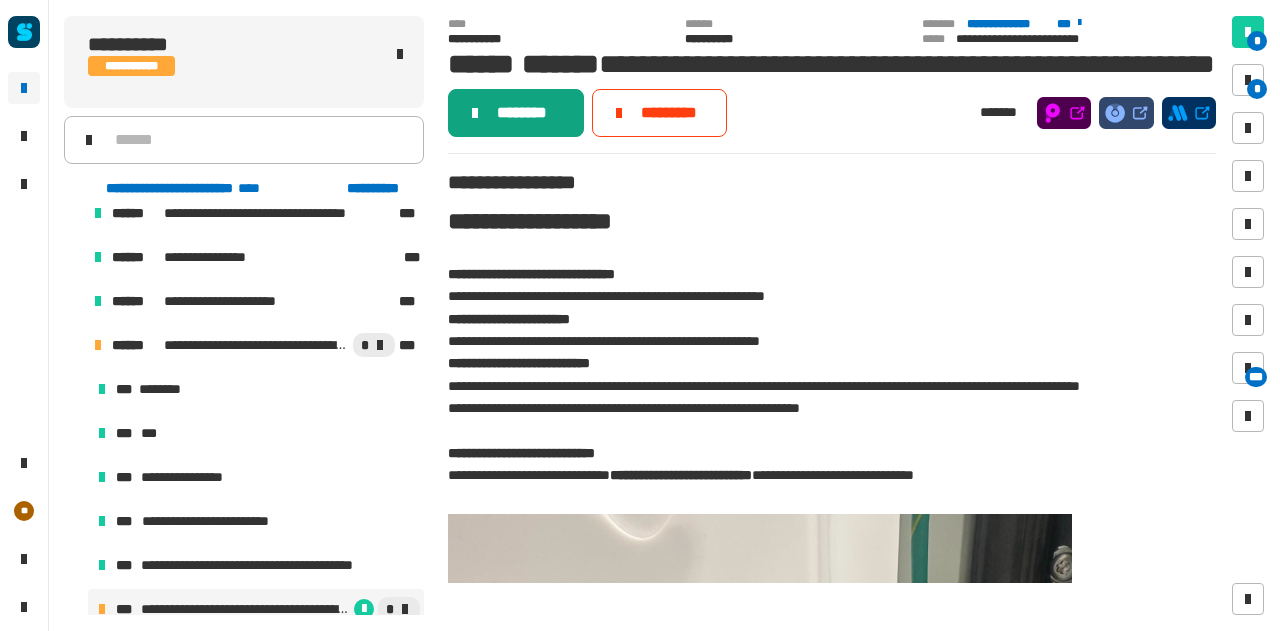 click on "********" 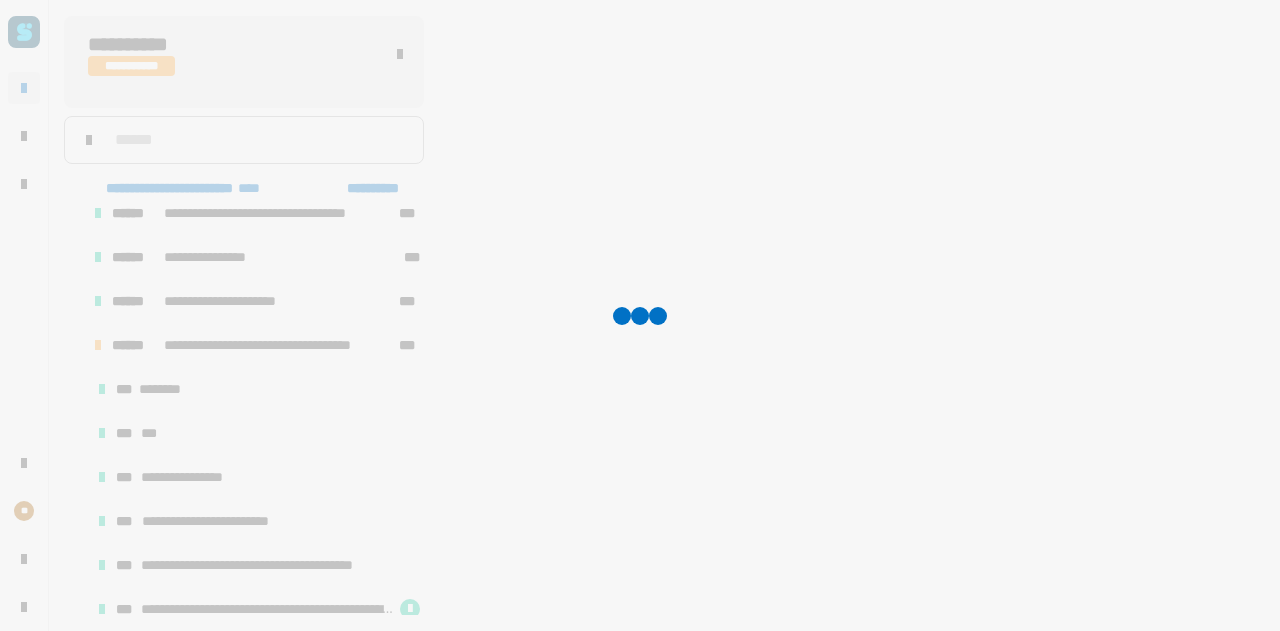 scroll, scrollTop: 2306, scrollLeft: 0, axis: vertical 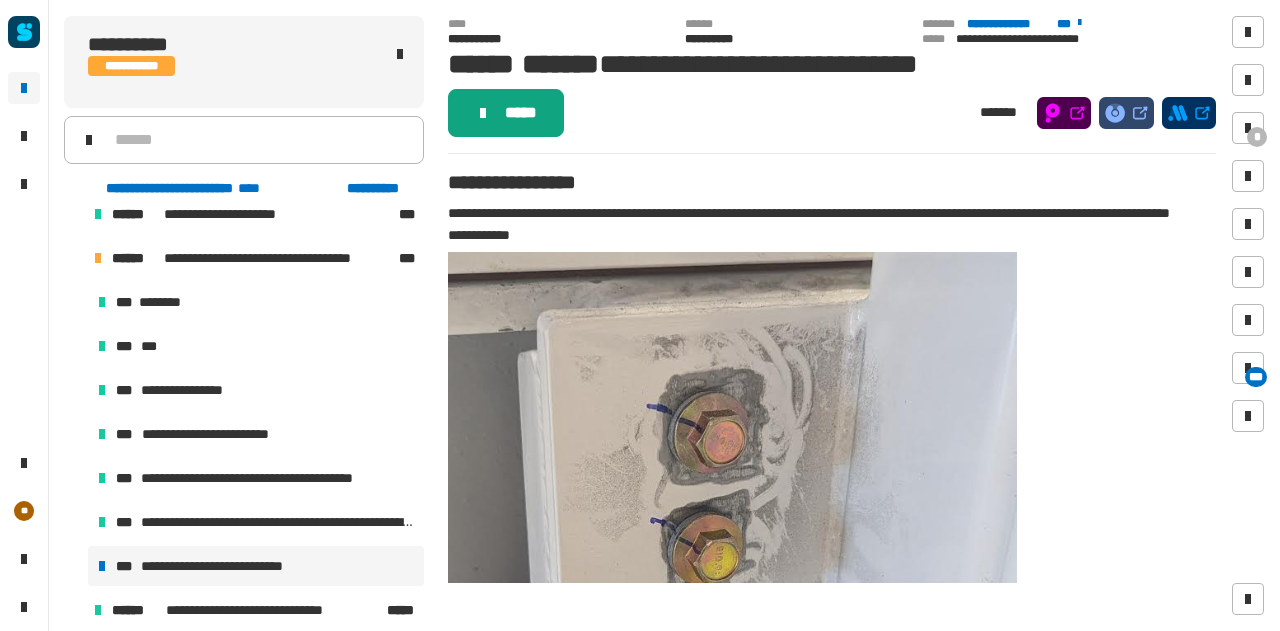 click on "*****" 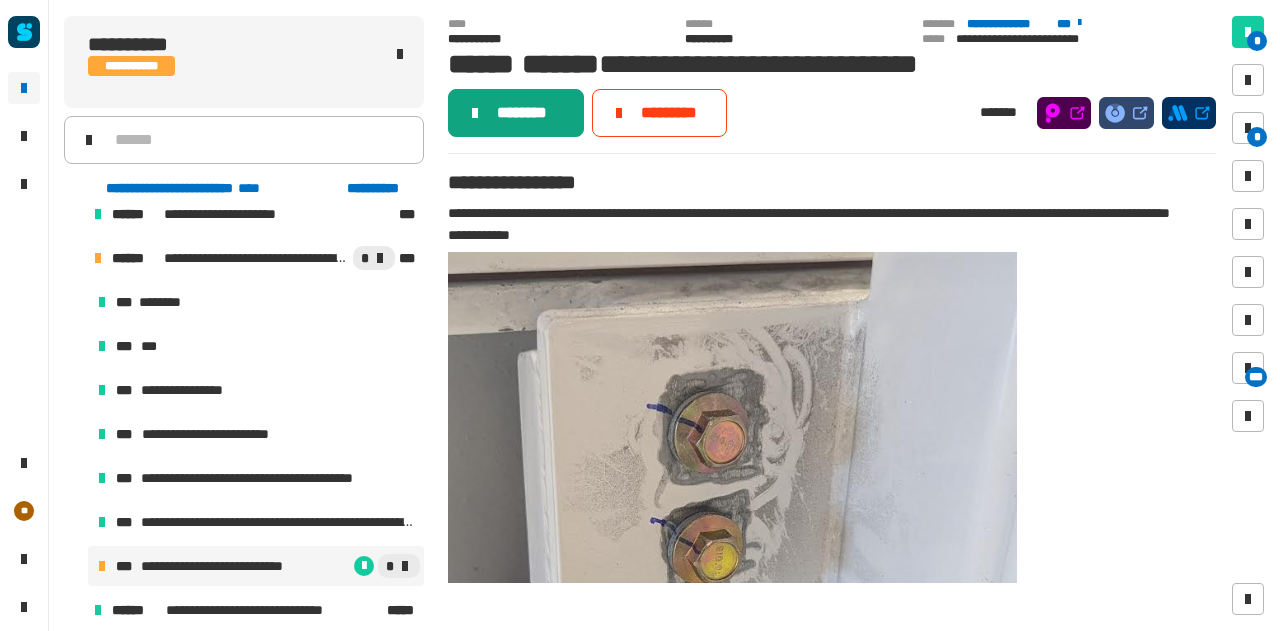 click on "********" 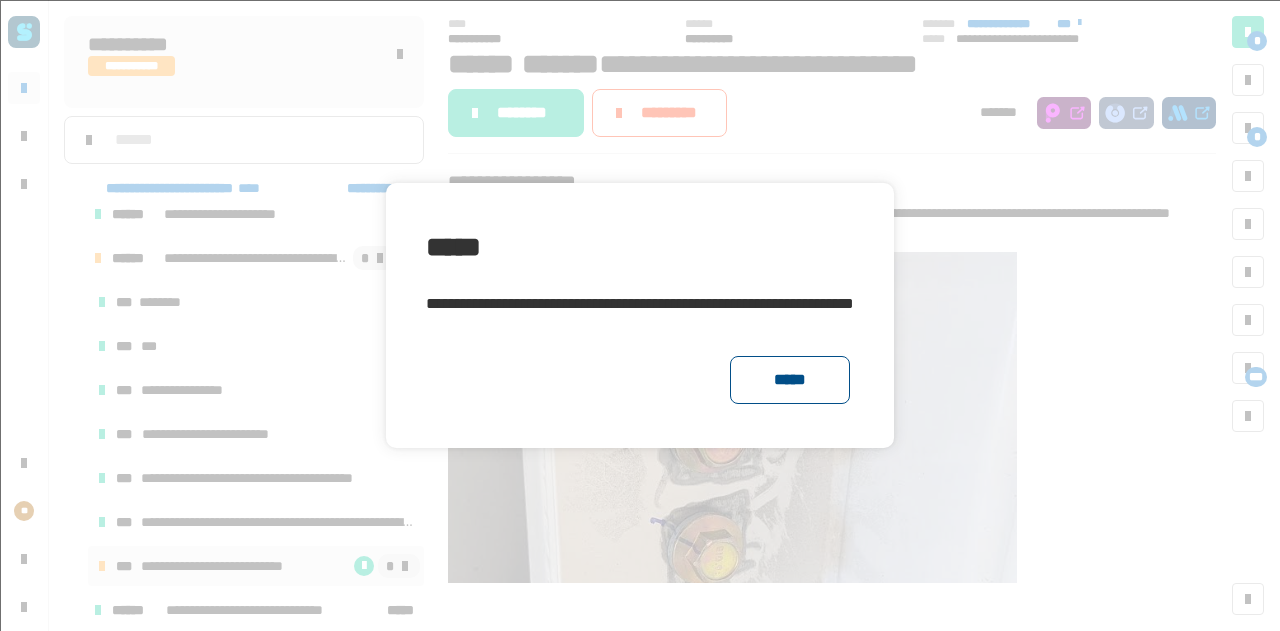 click on "*****" 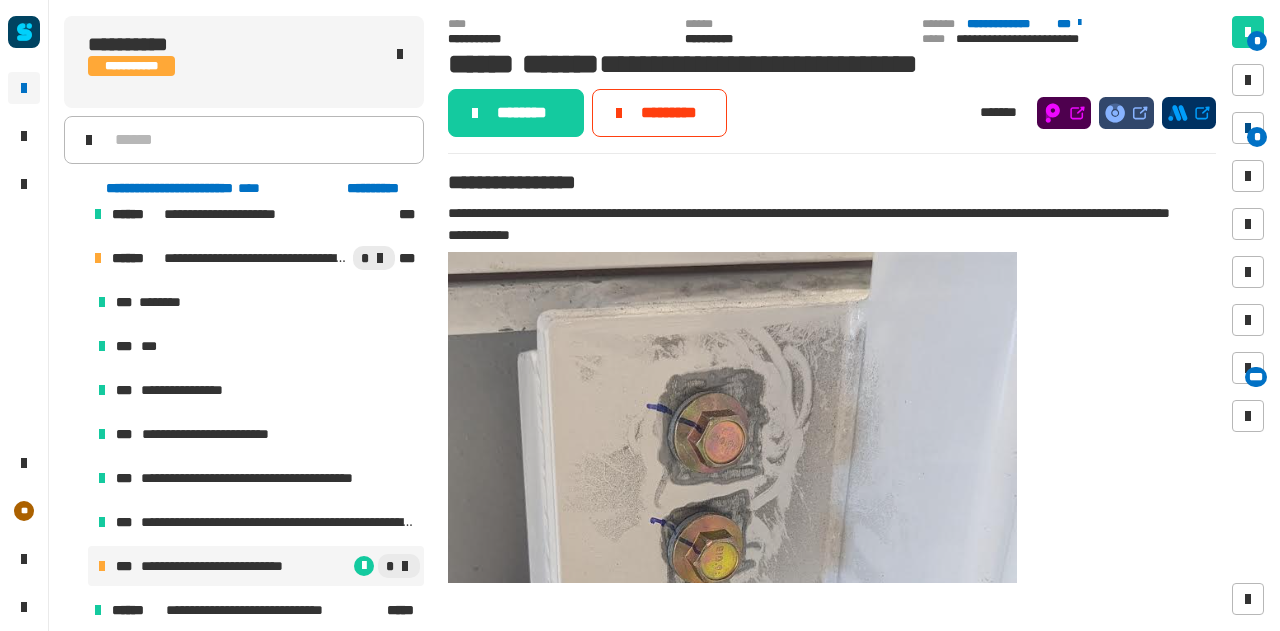 click on "*" at bounding box center (1248, 128) 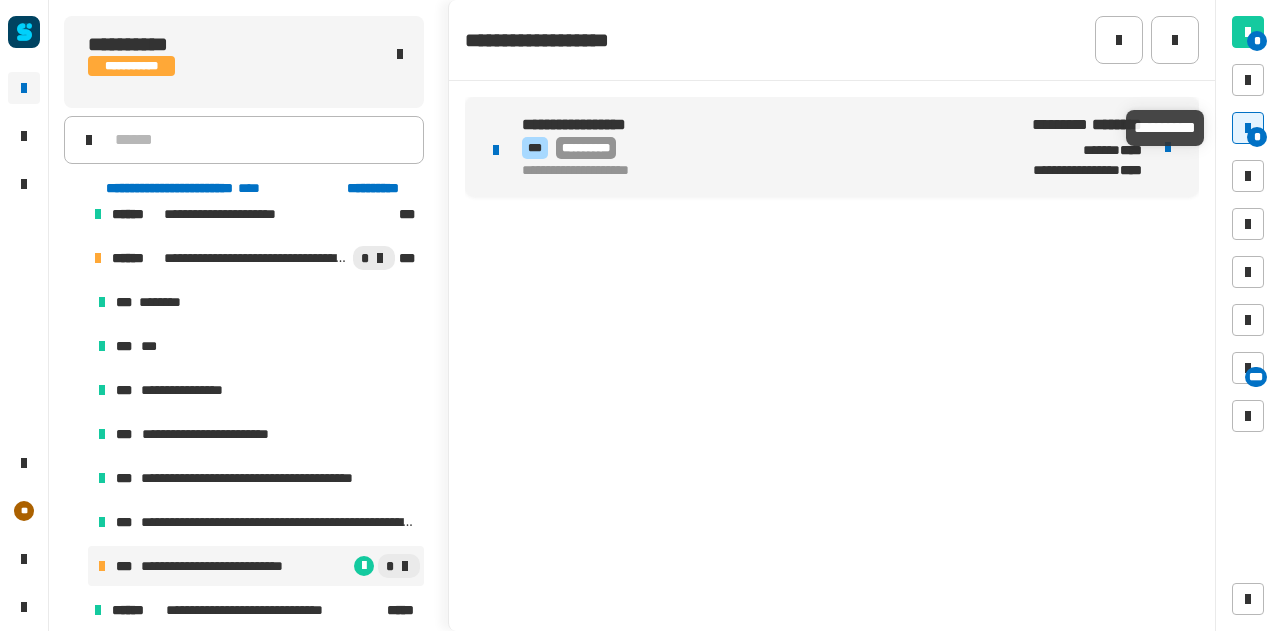 type 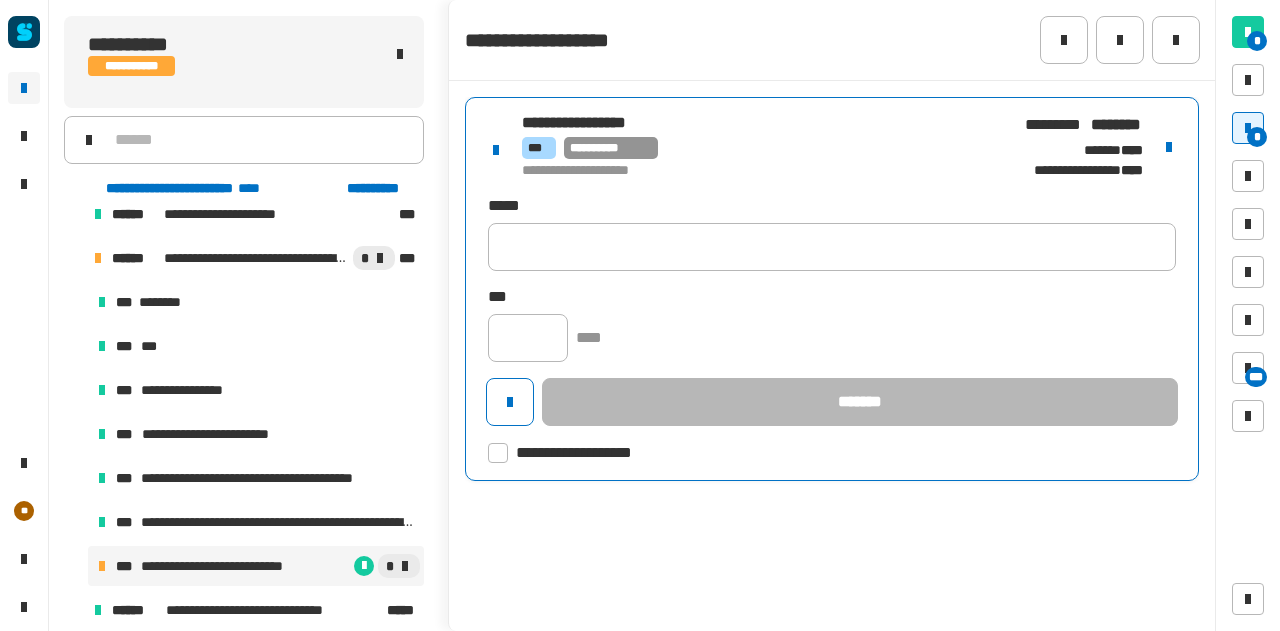 click on "**********" at bounding box center [759, 171] 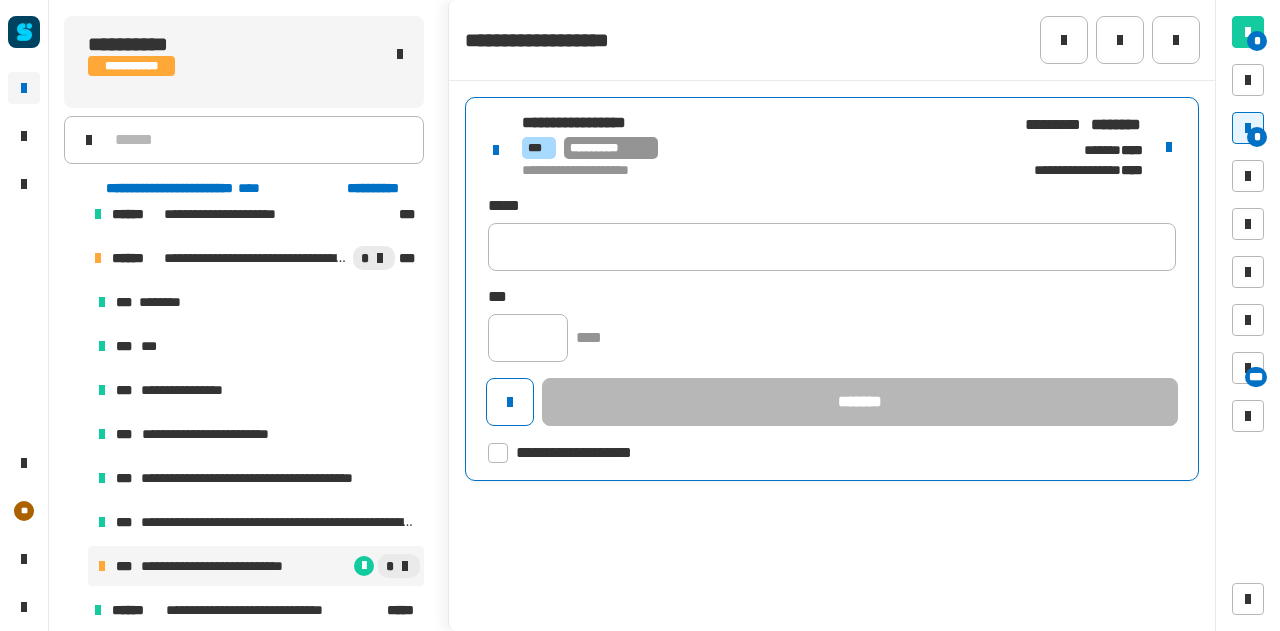 click on "**********" 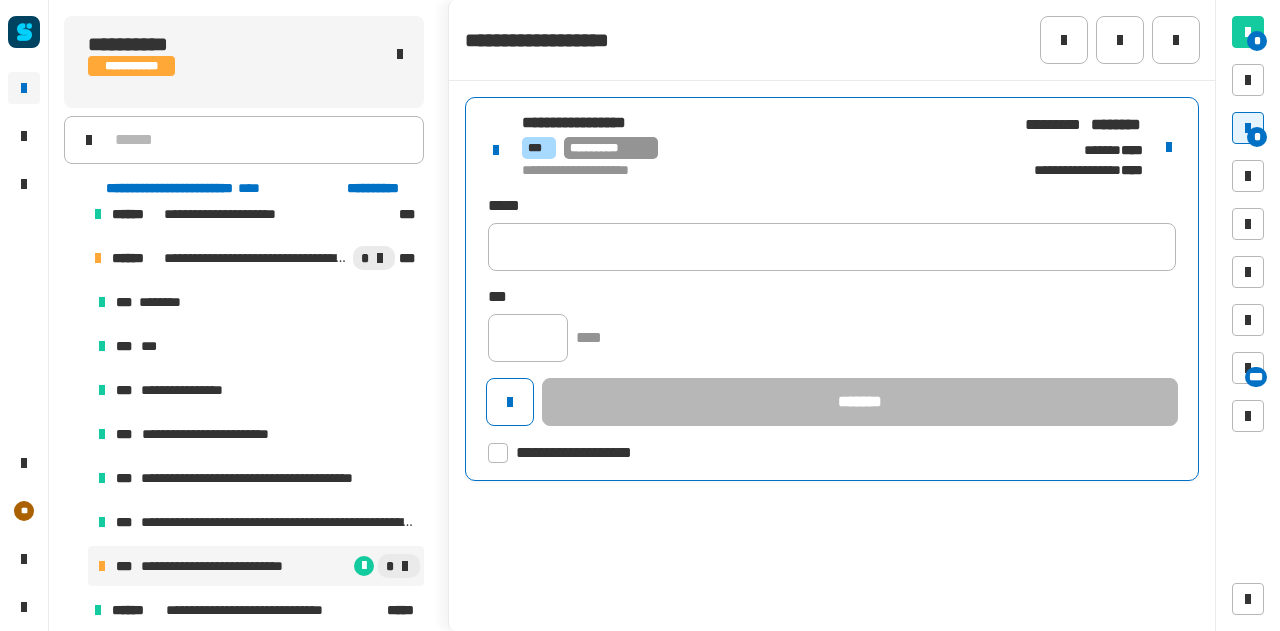 click on "**********" at bounding box center [1077, 147] 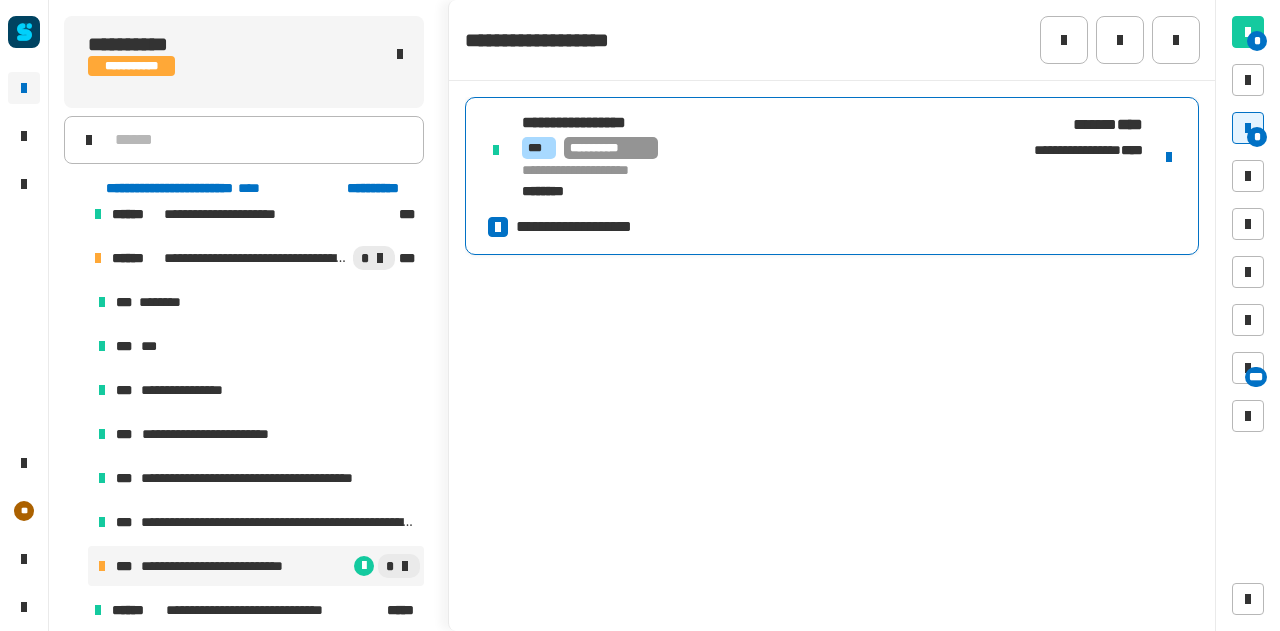 click on "**********" 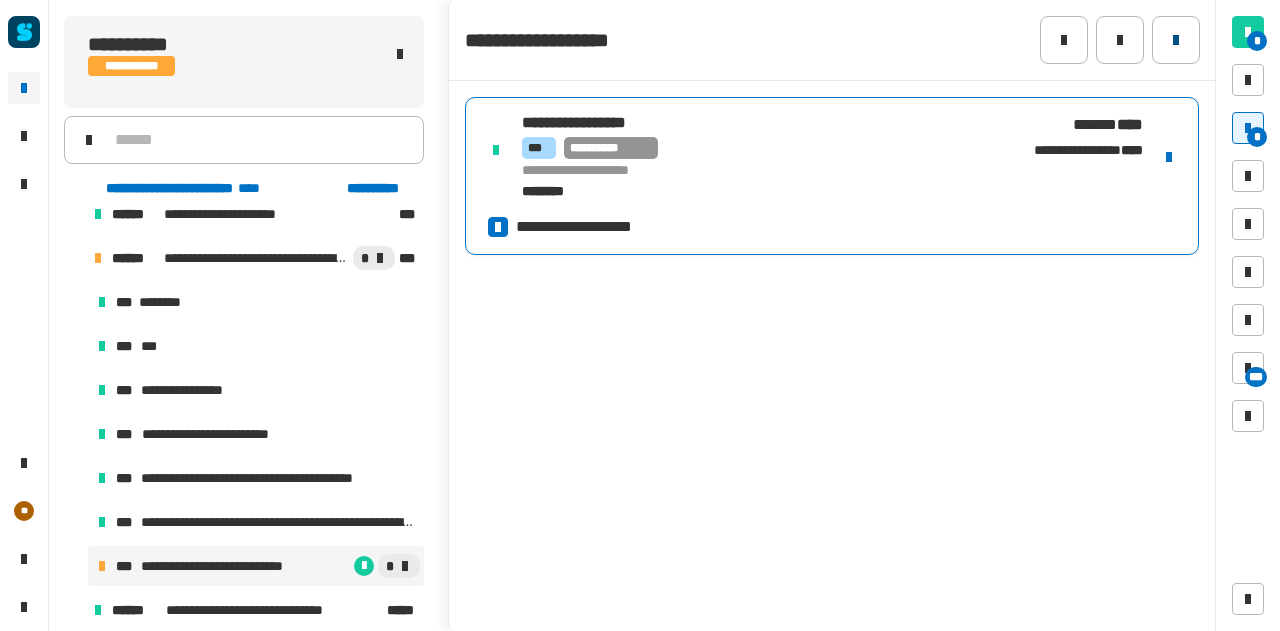 click 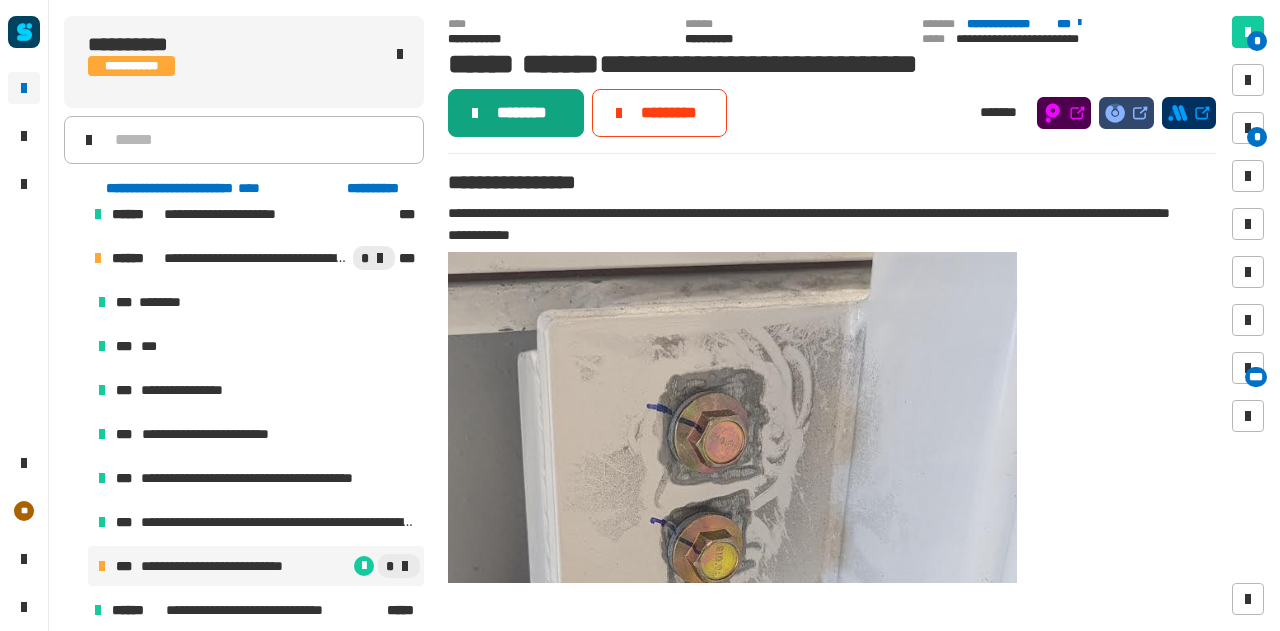 click on "********" 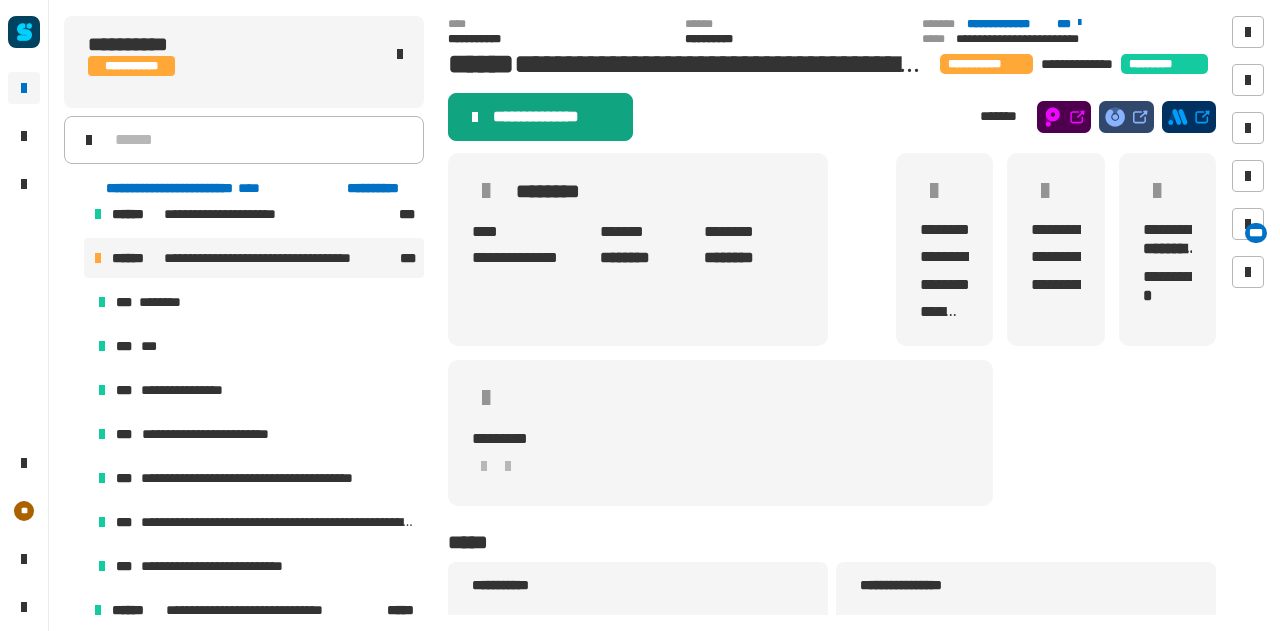 click on "**********" 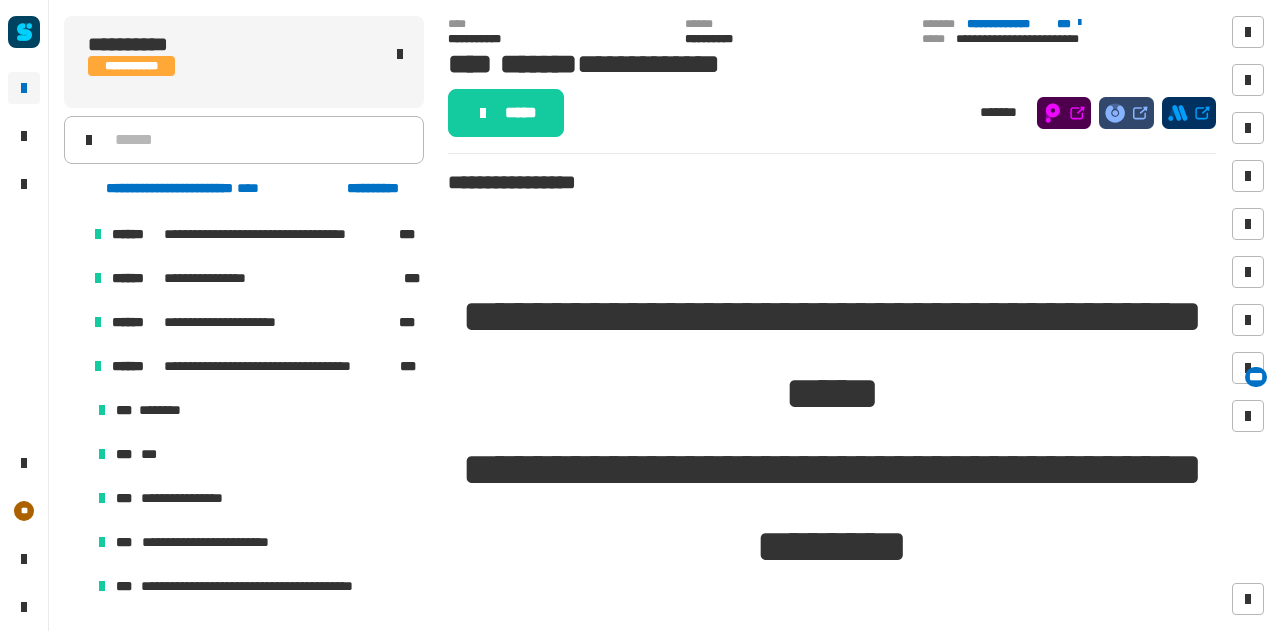 scroll, scrollTop: 2274, scrollLeft: 0, axis: vertical 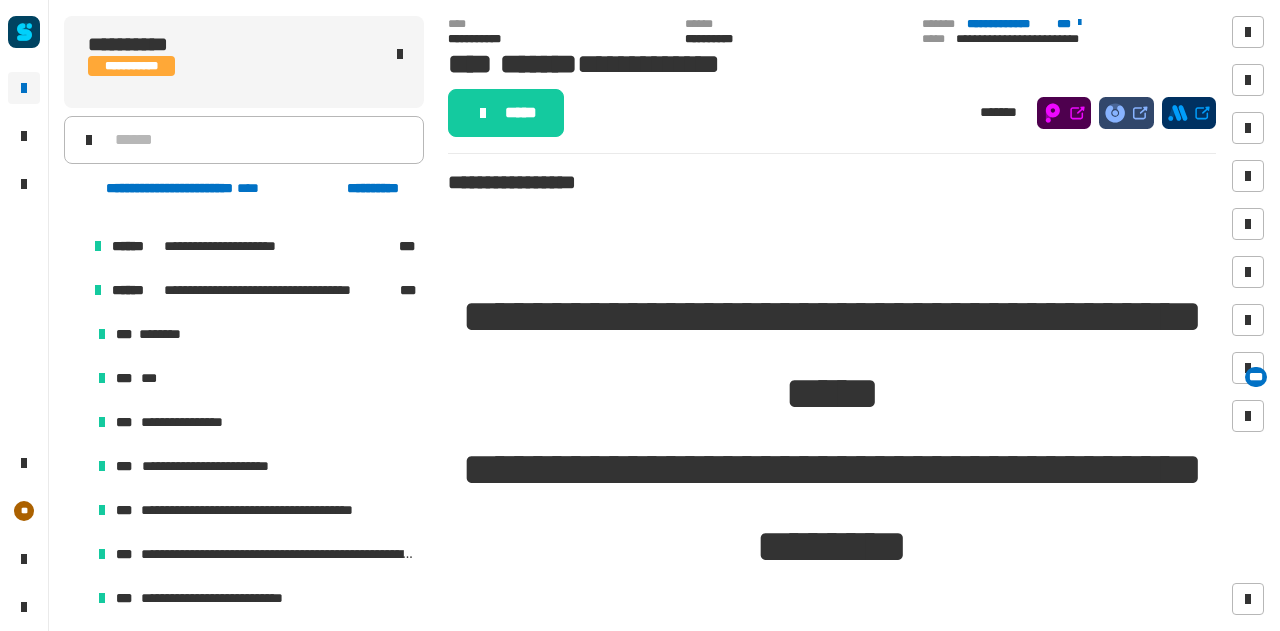 click at bounding box center (74, 290) 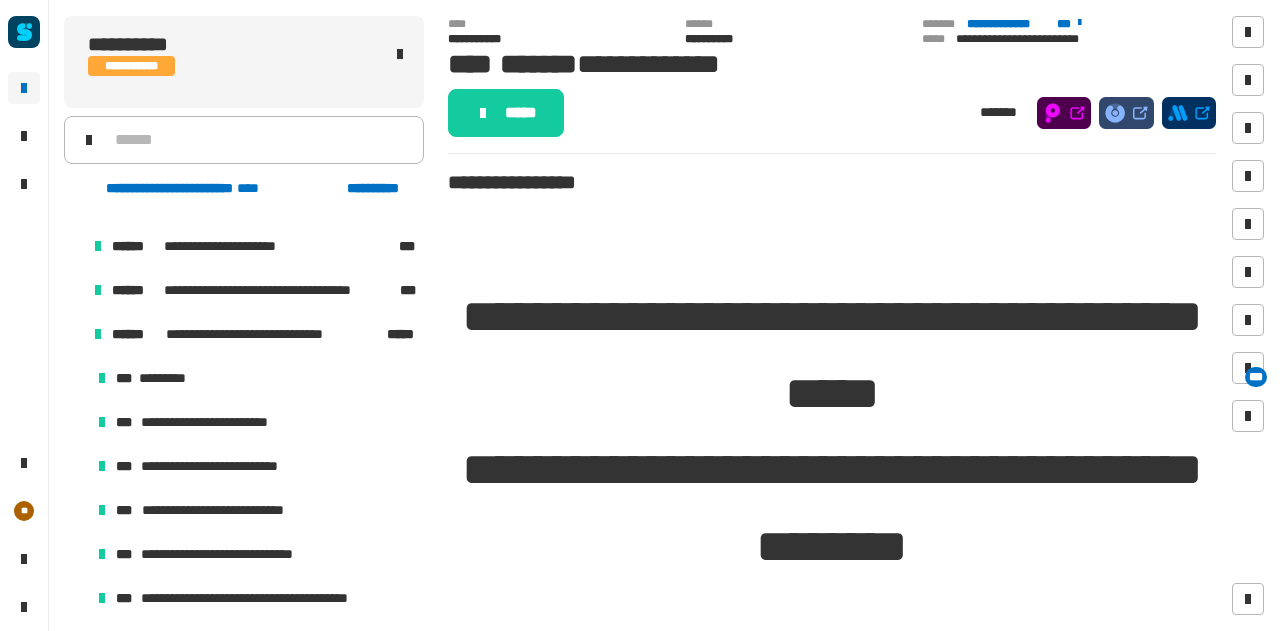 click at bounding box center (74, 334) 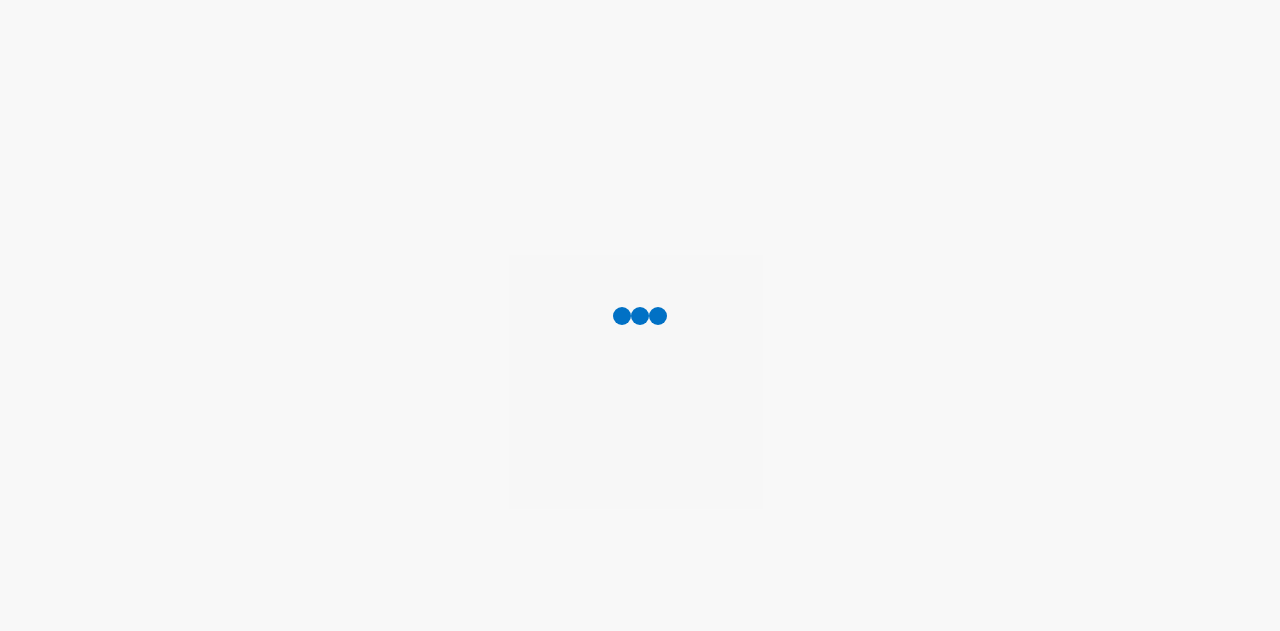 scroll, scrollTop: 0, scrollLeft: 0, axis: both 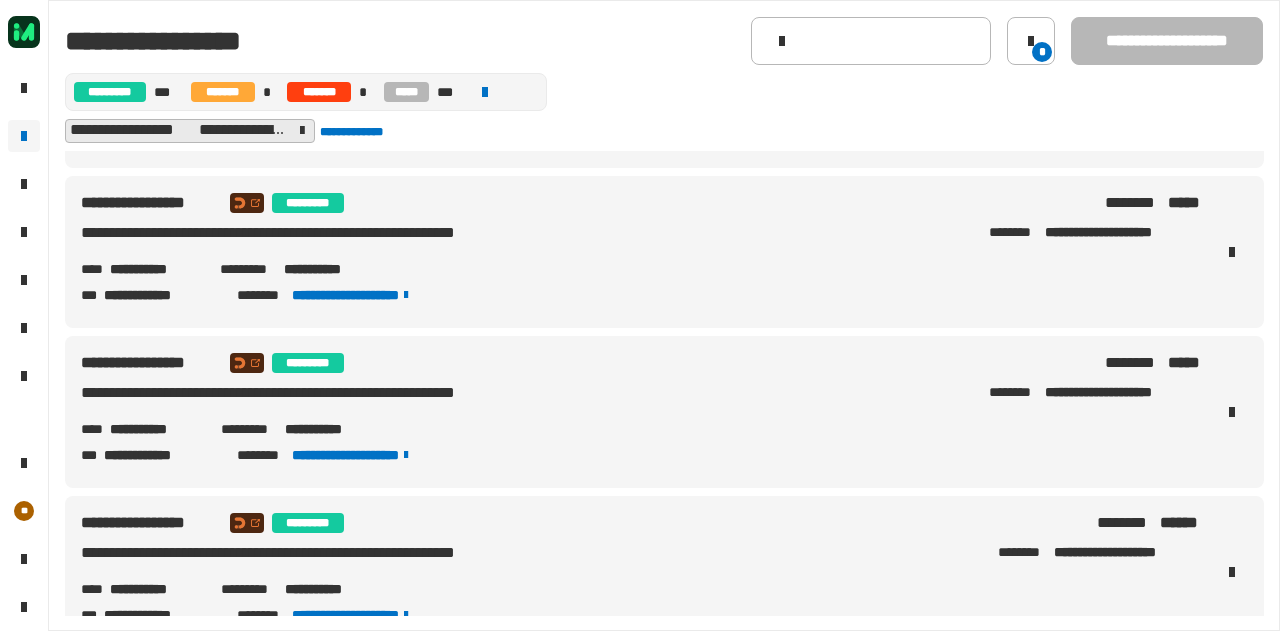 click on "**********" at bounding box center [157, 429] 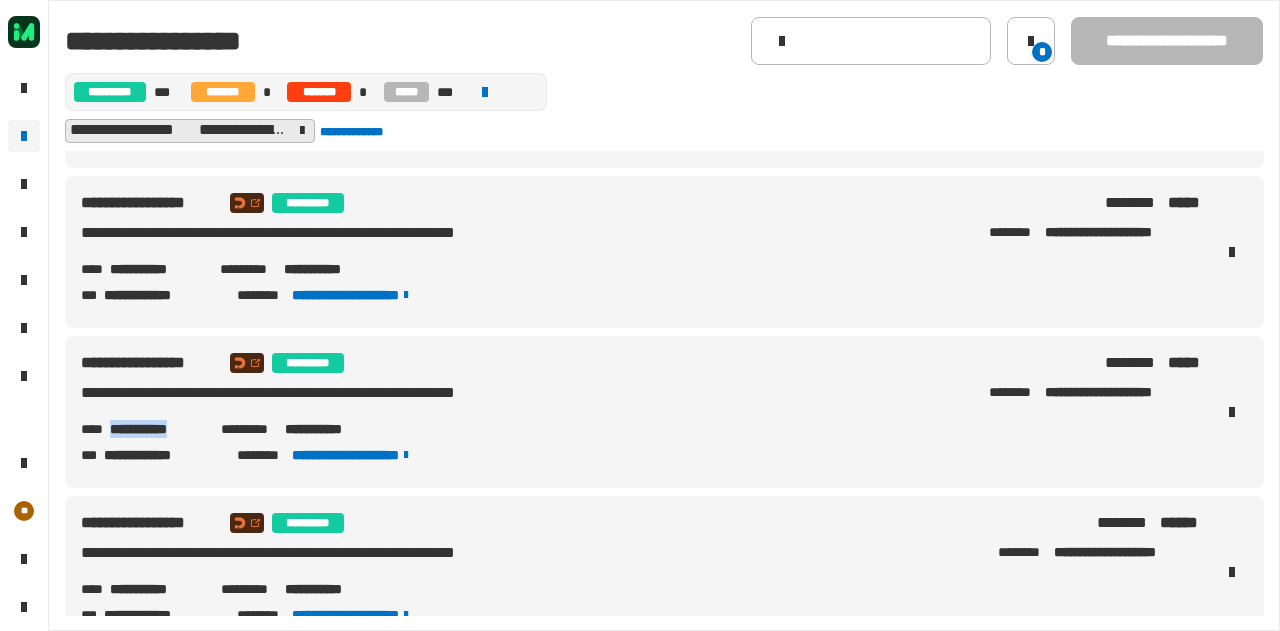 click on "**********" at bounding box center (157, 429) 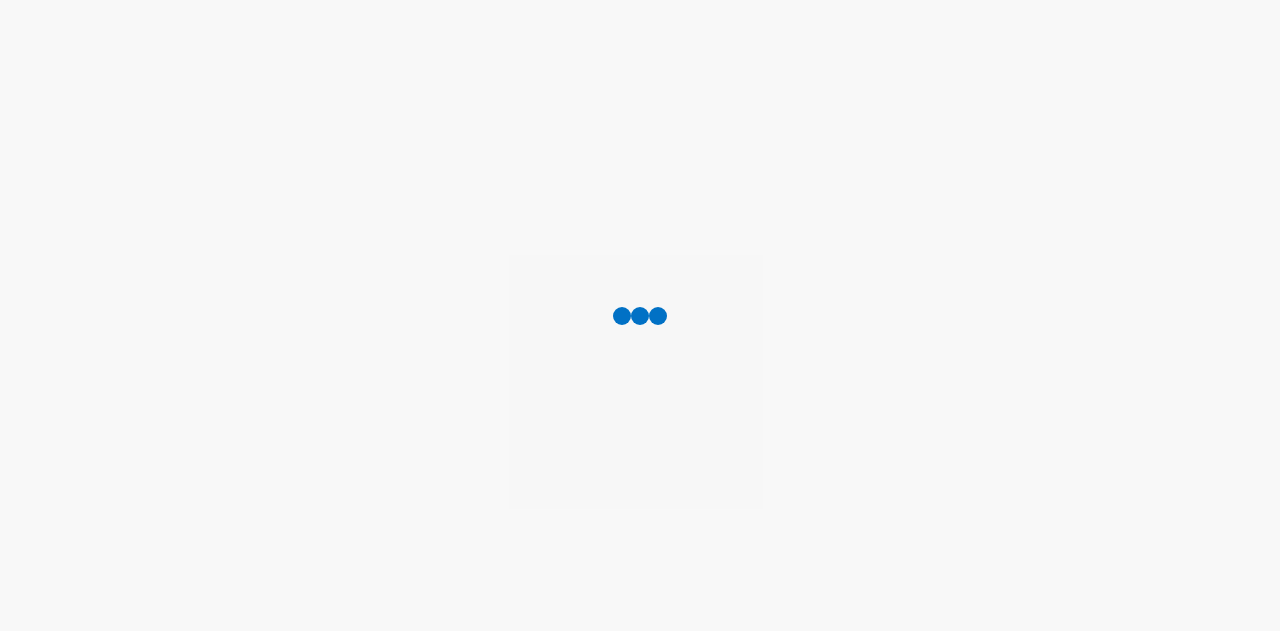 scroll, scrollTop: 0, scrollLeft: 0, axis: both 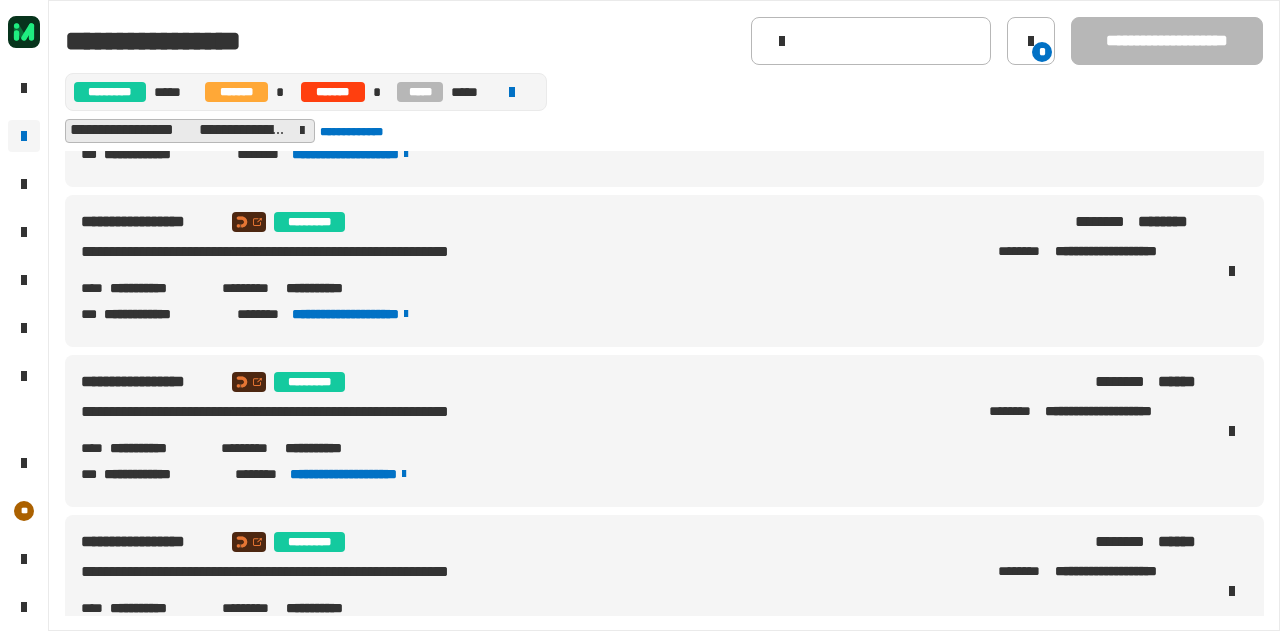 click on "**********" at bounding box center [157, 448] 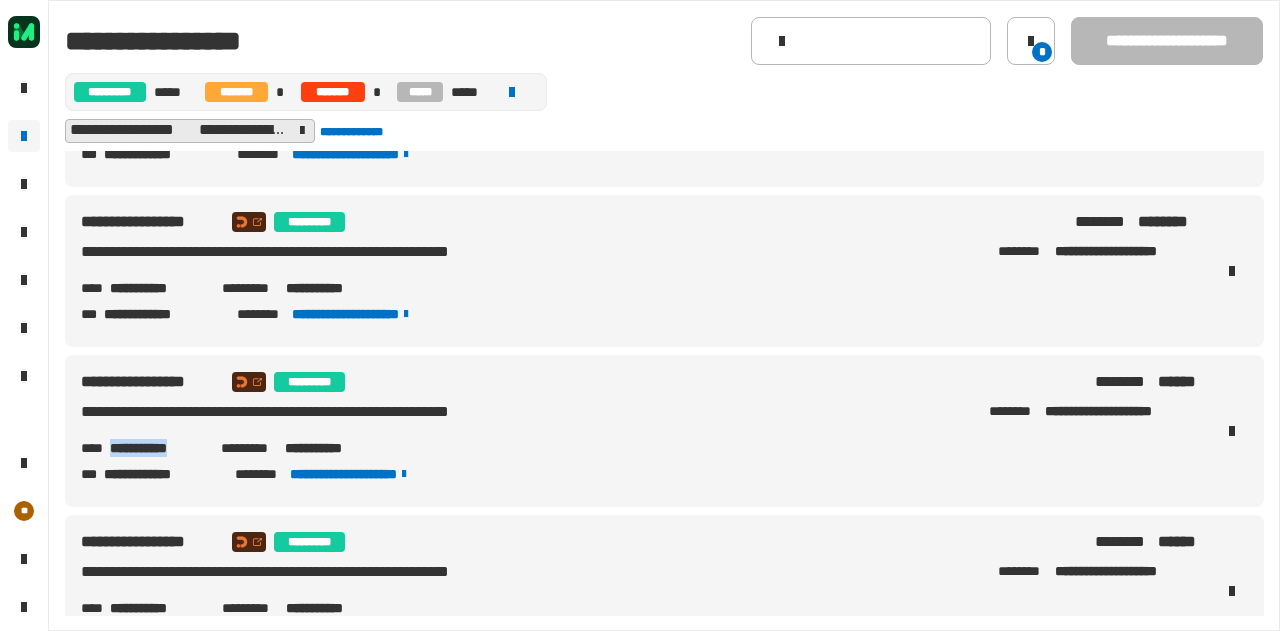click on "**********" at bounding box center (157, 448) 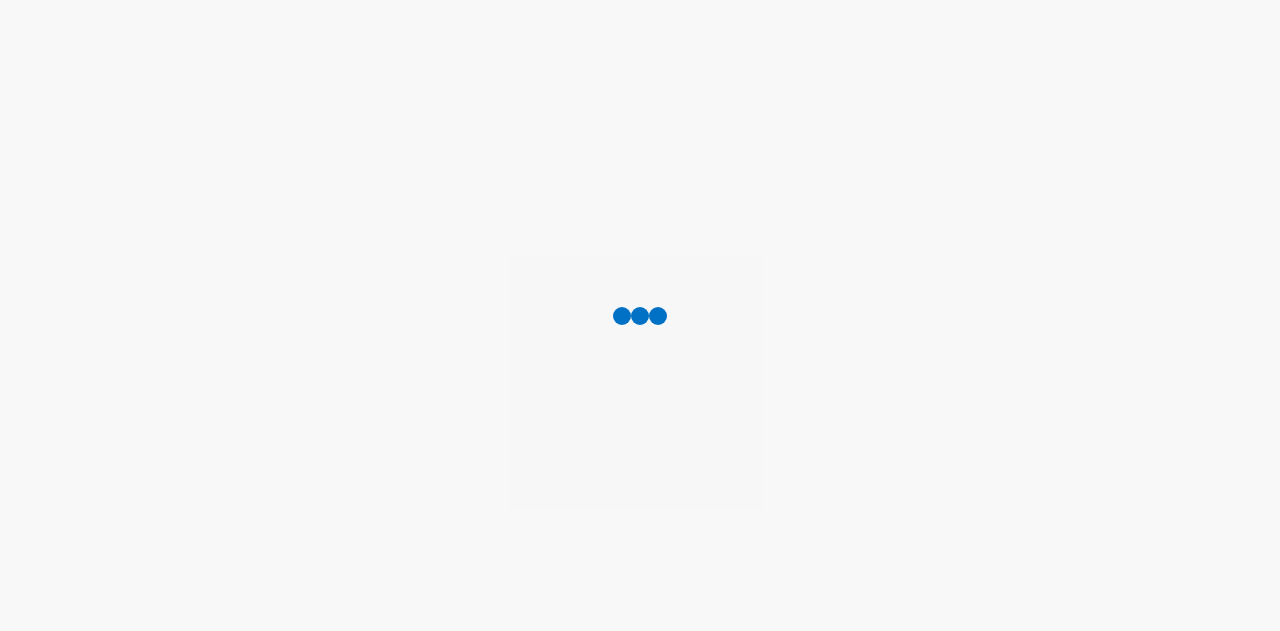 scroll, scrollTop: 0, scrollLeft: 0, axis: both 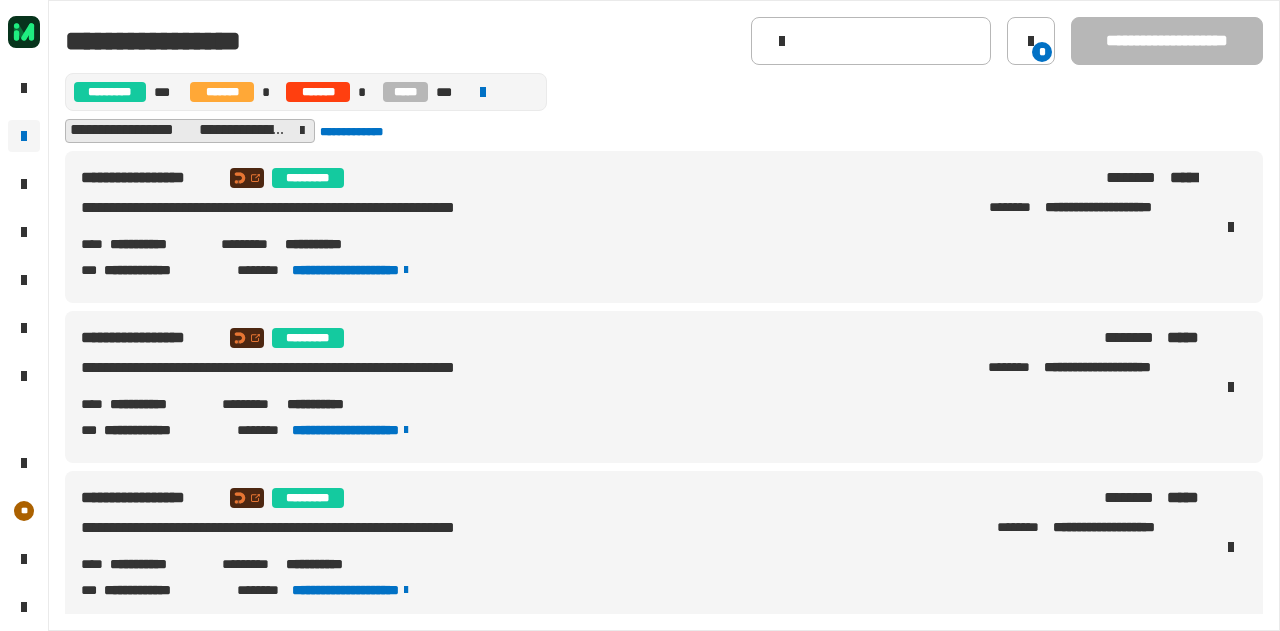 click on "**********" at bounding box center [157, 244] 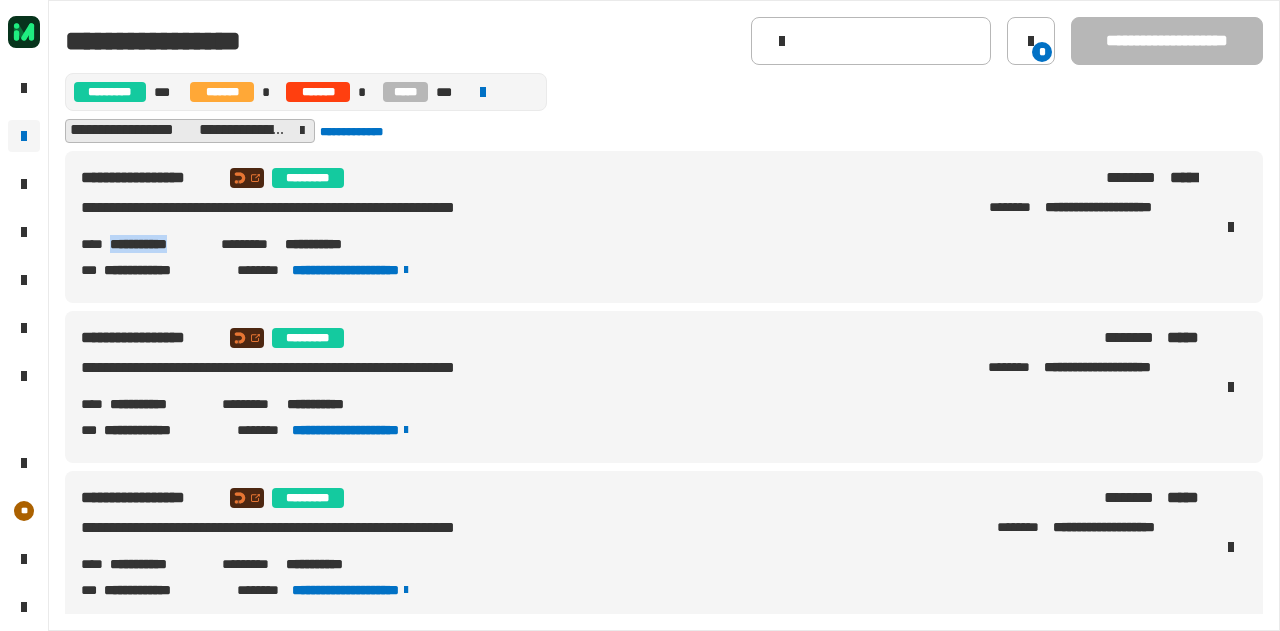 click on "**********" at bounding box center [157, 244] 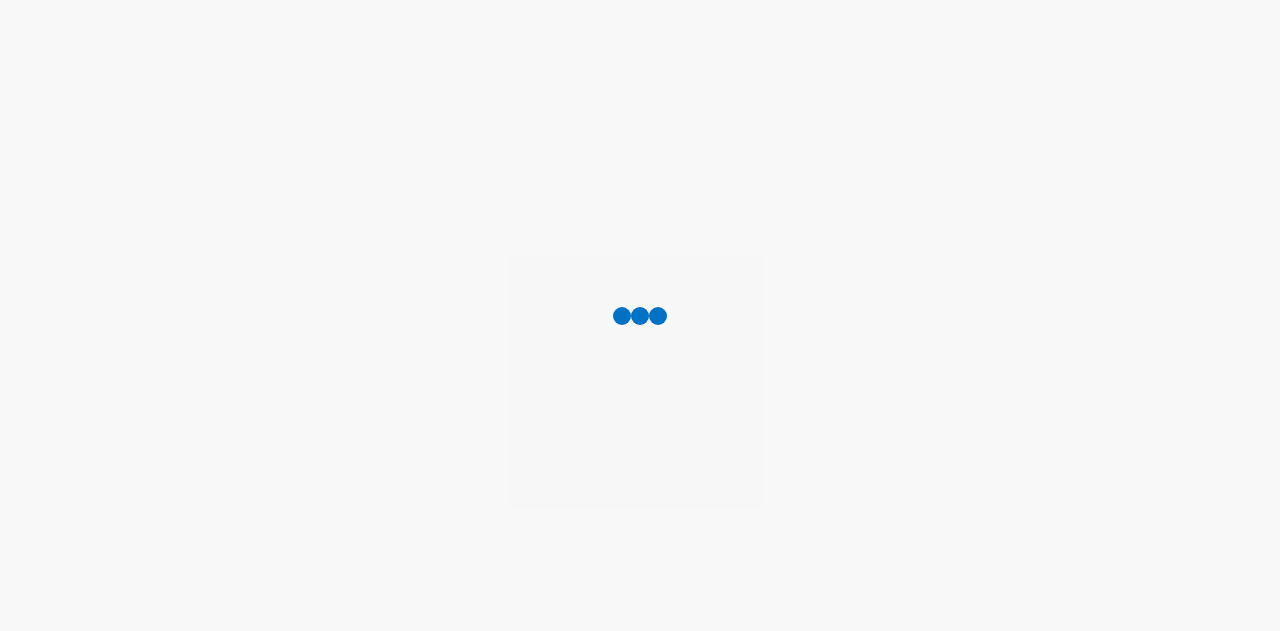 scroll, scrollTop: 0, scrollLeft: 0, axis: both 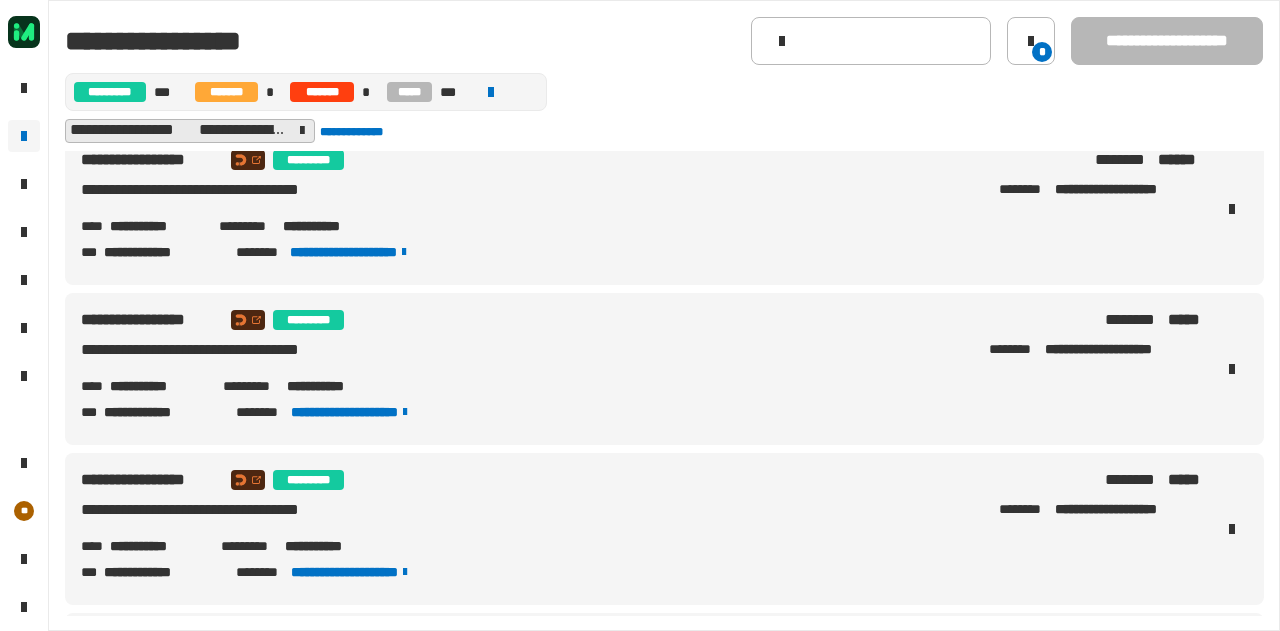 click on "**********" at bounding box center (158, 386) 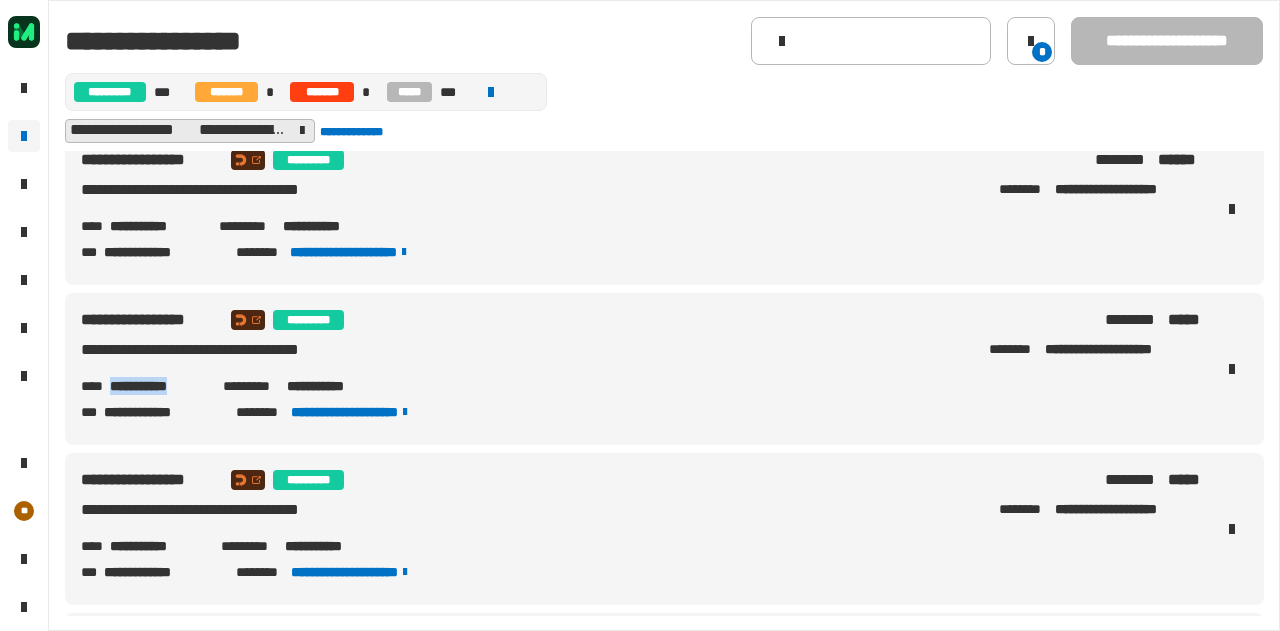 click on "**********" at bounding box center [158, 386] 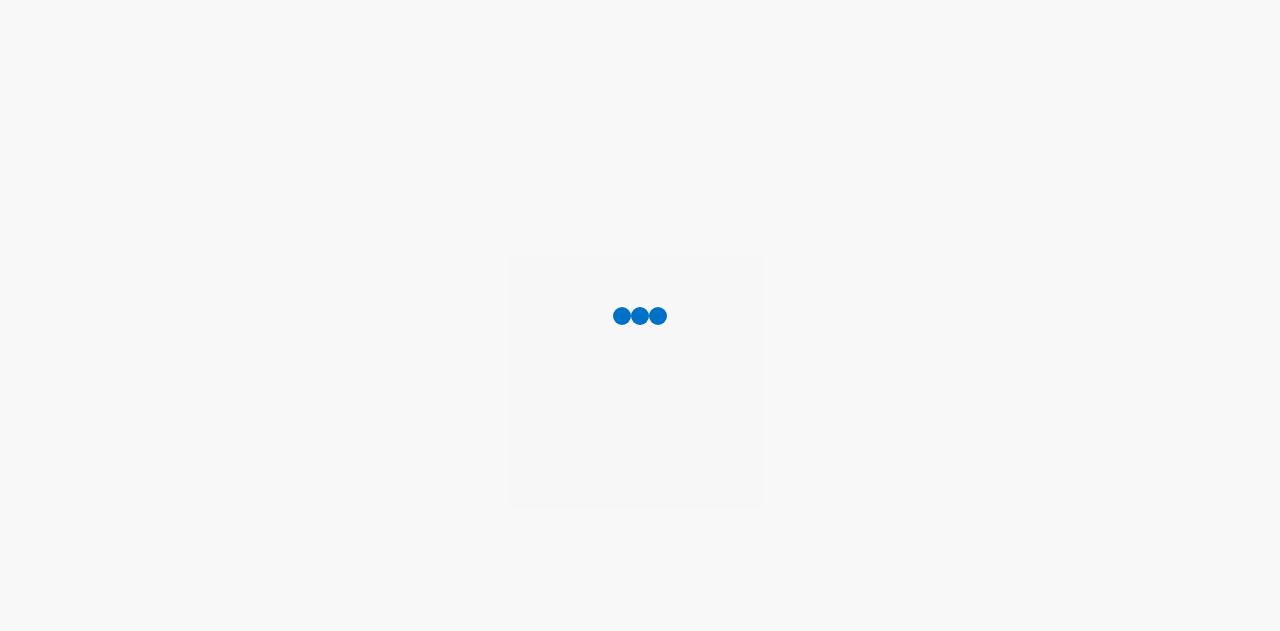 scroll, scrollTop: 0, scrollLeft: 0, axis: both 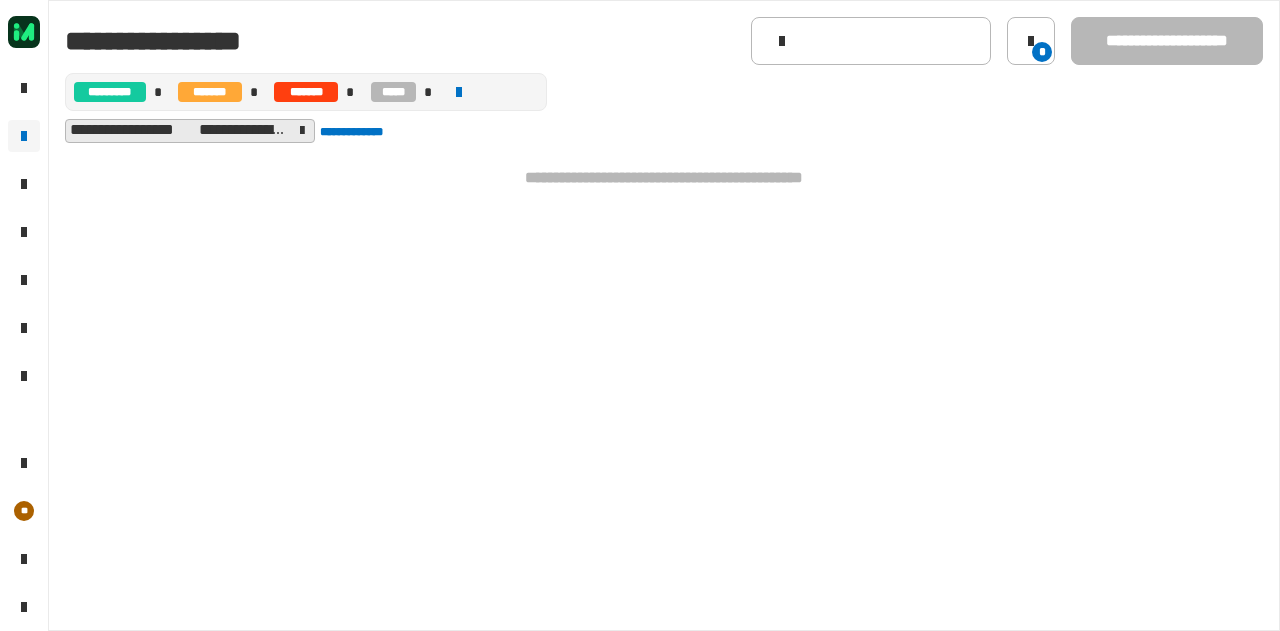 click 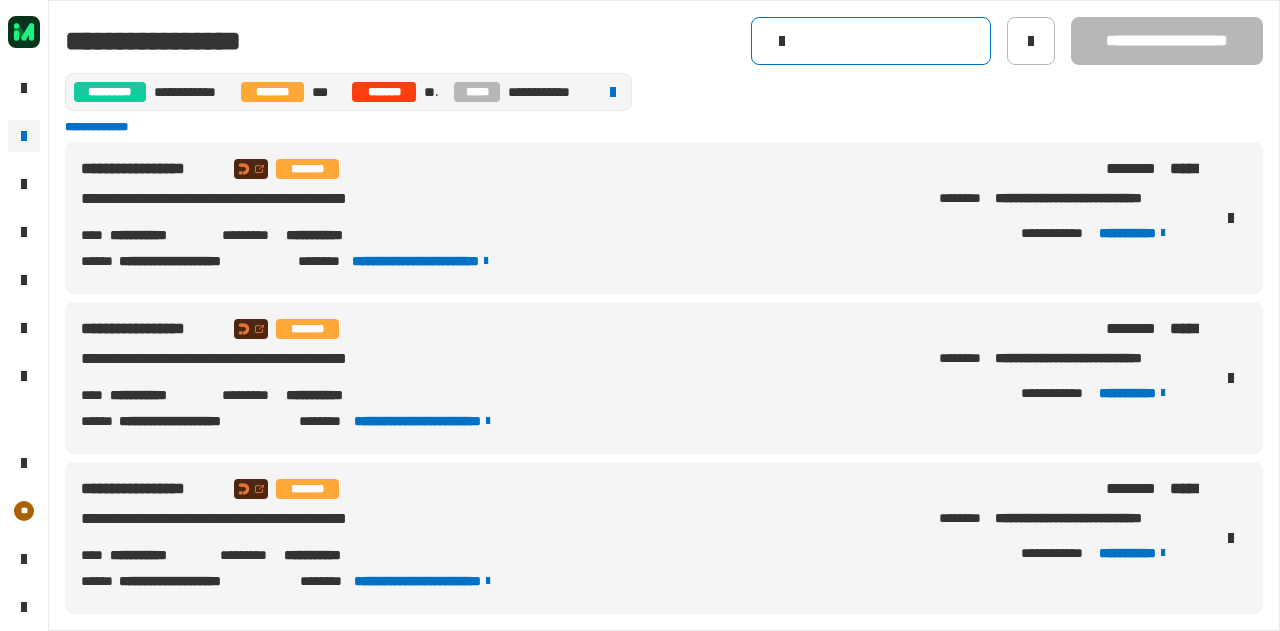 click 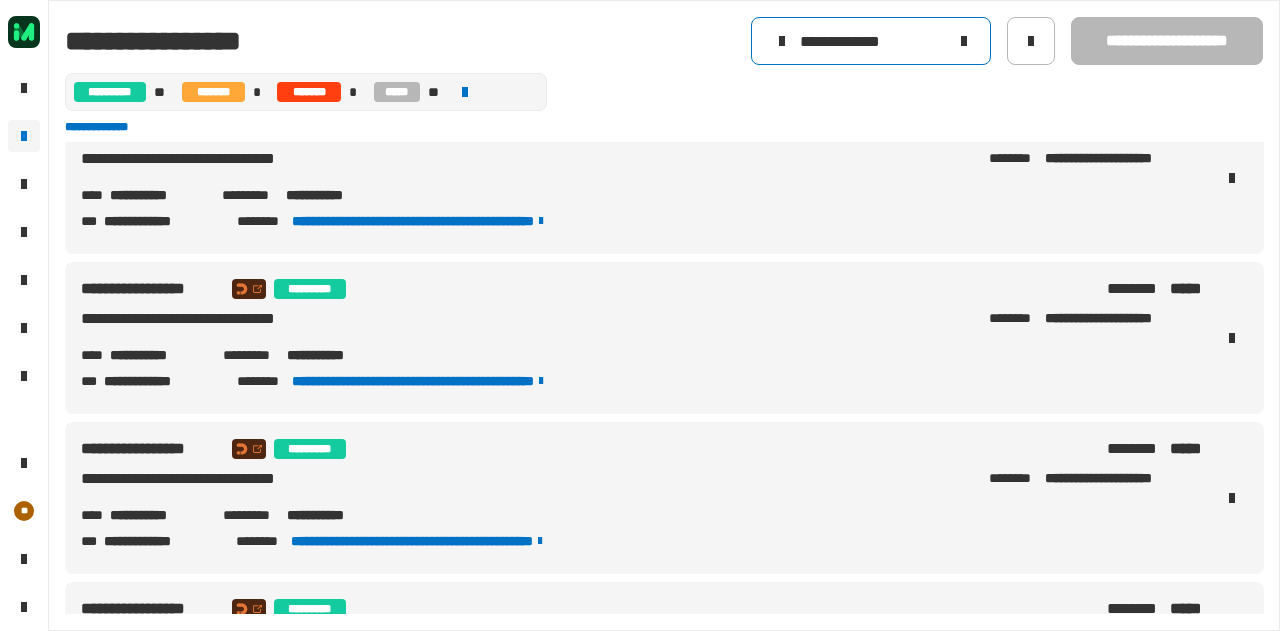 scroll, scrollTop: 532, scrollLeft: 0, axis: vertical 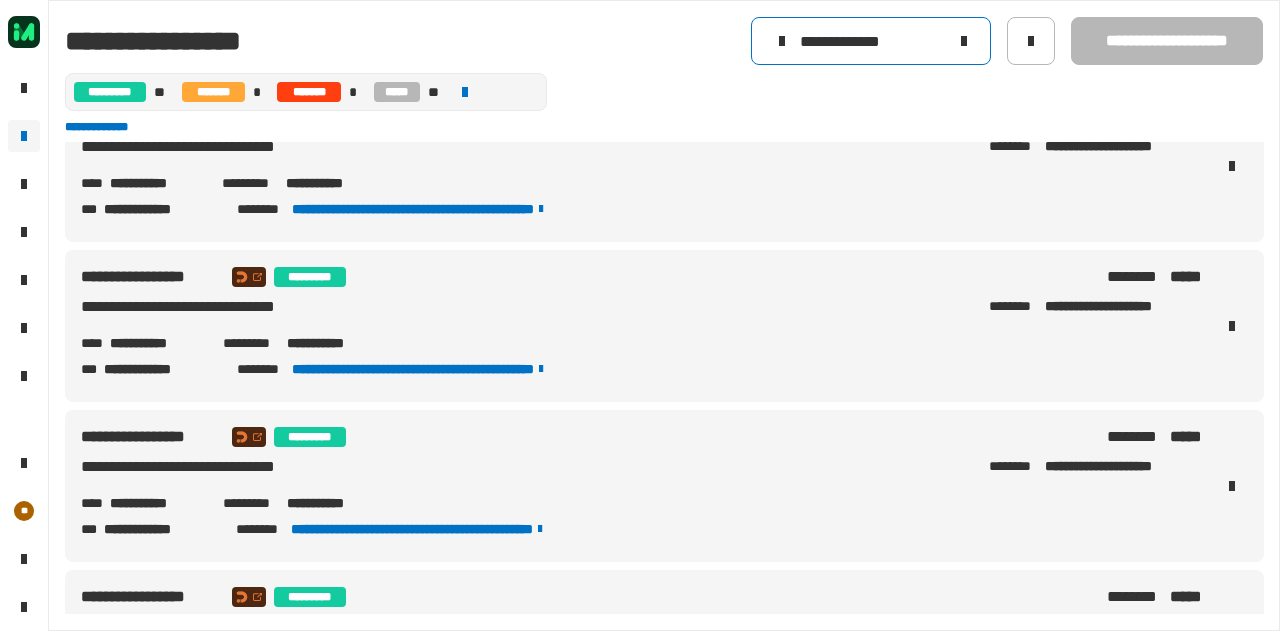 type on "**********" 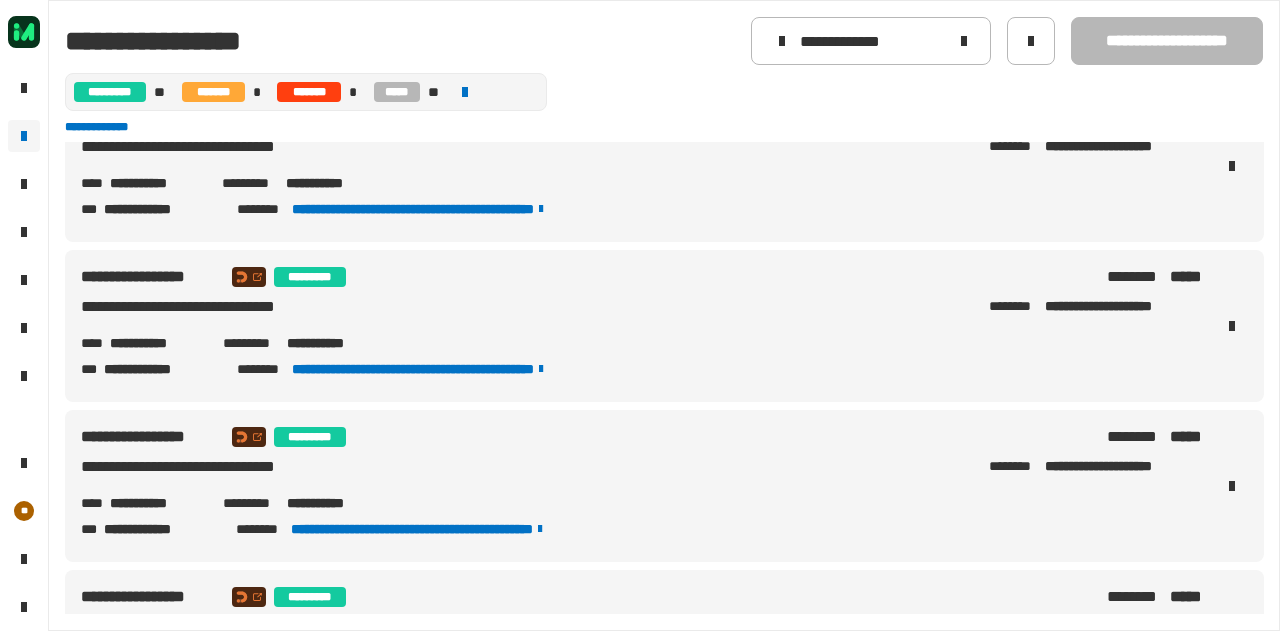 click on "**********" at bounding box center (158, 503) 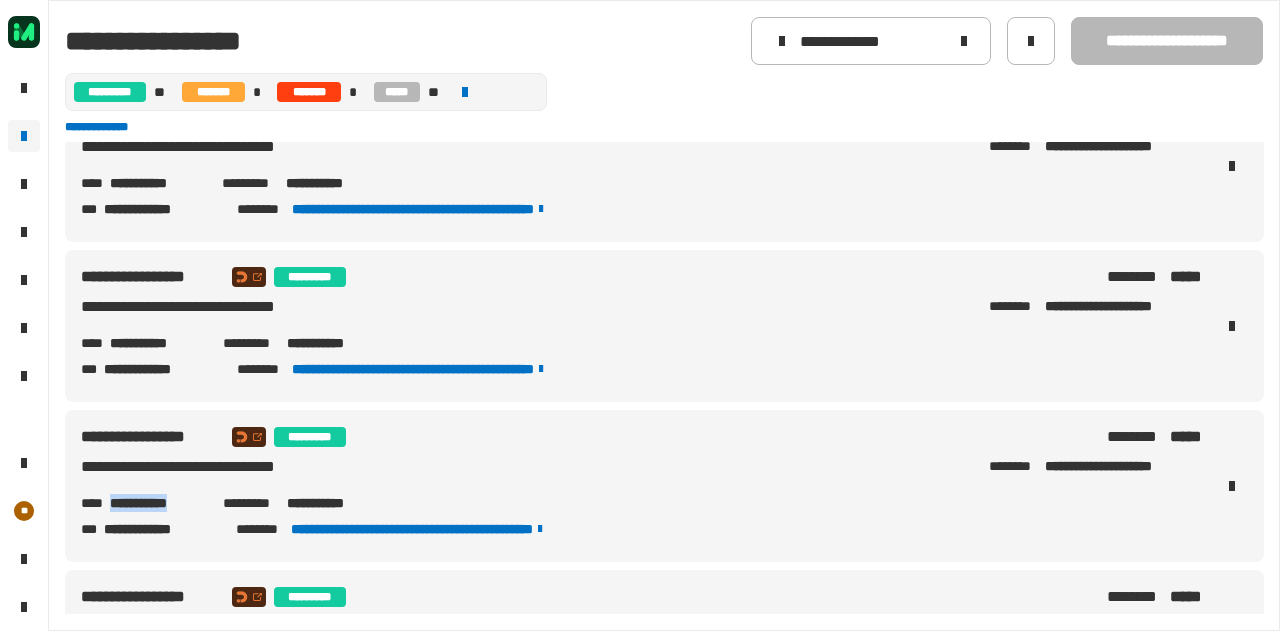 click on "**********" at bounding box center [158, 503] 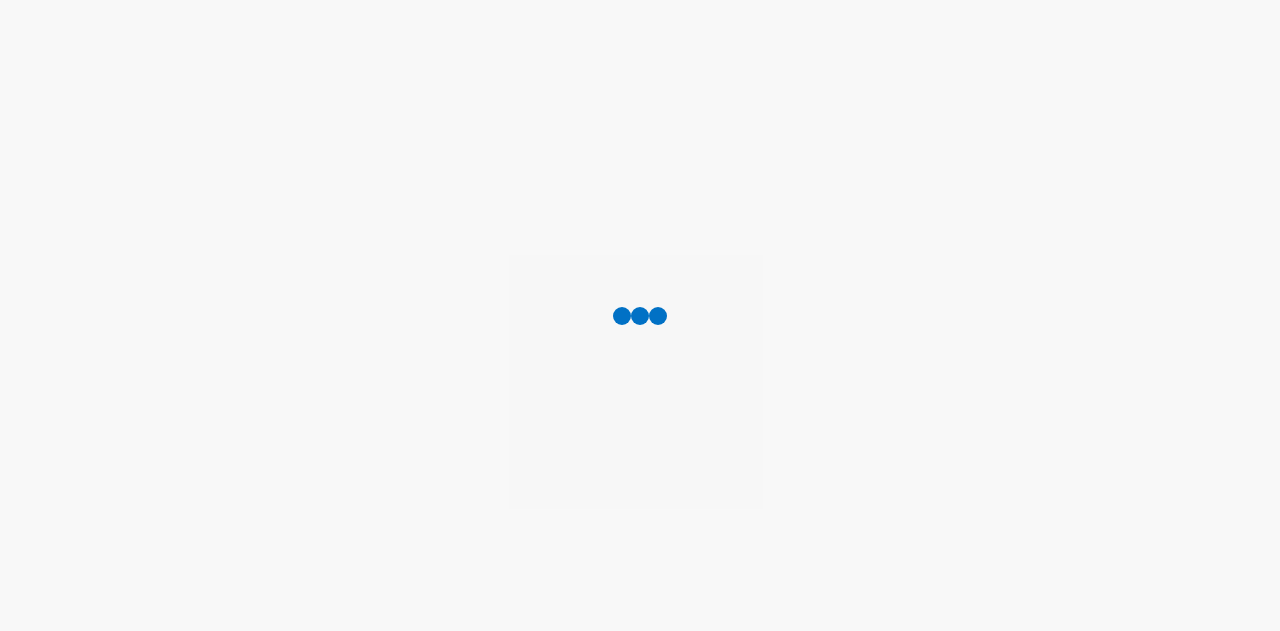 scroll, scrollTop: 0, scrollLeft: 0, axis: both 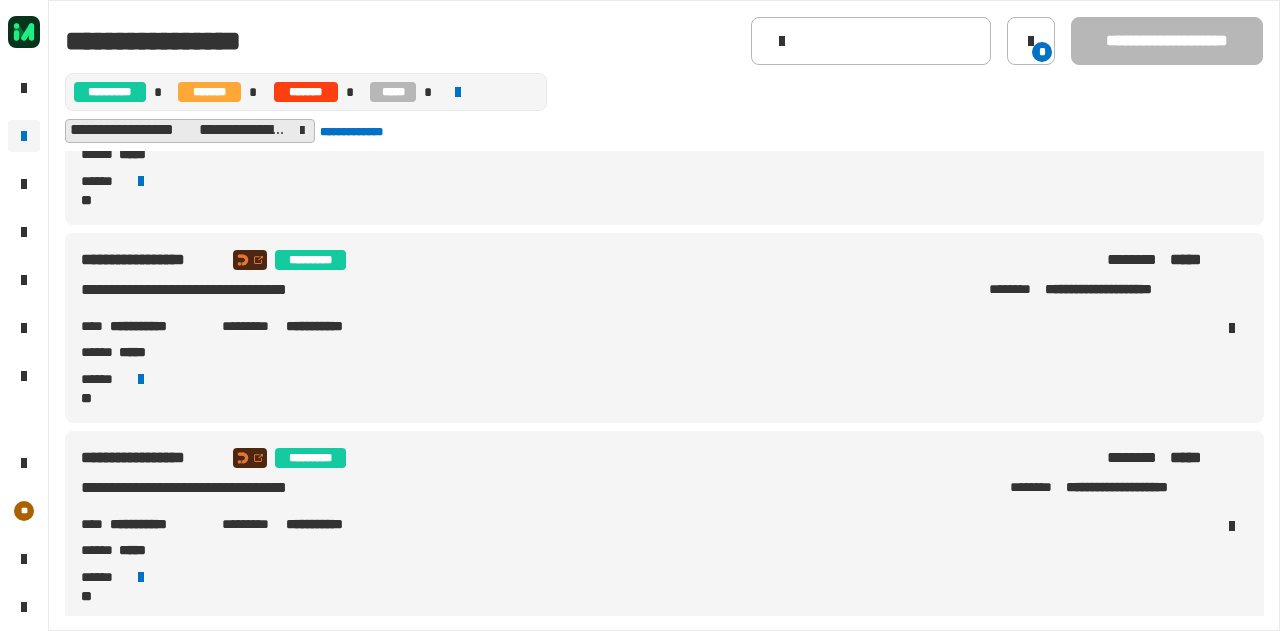 click on "**********" at bounding box center [158, 524] 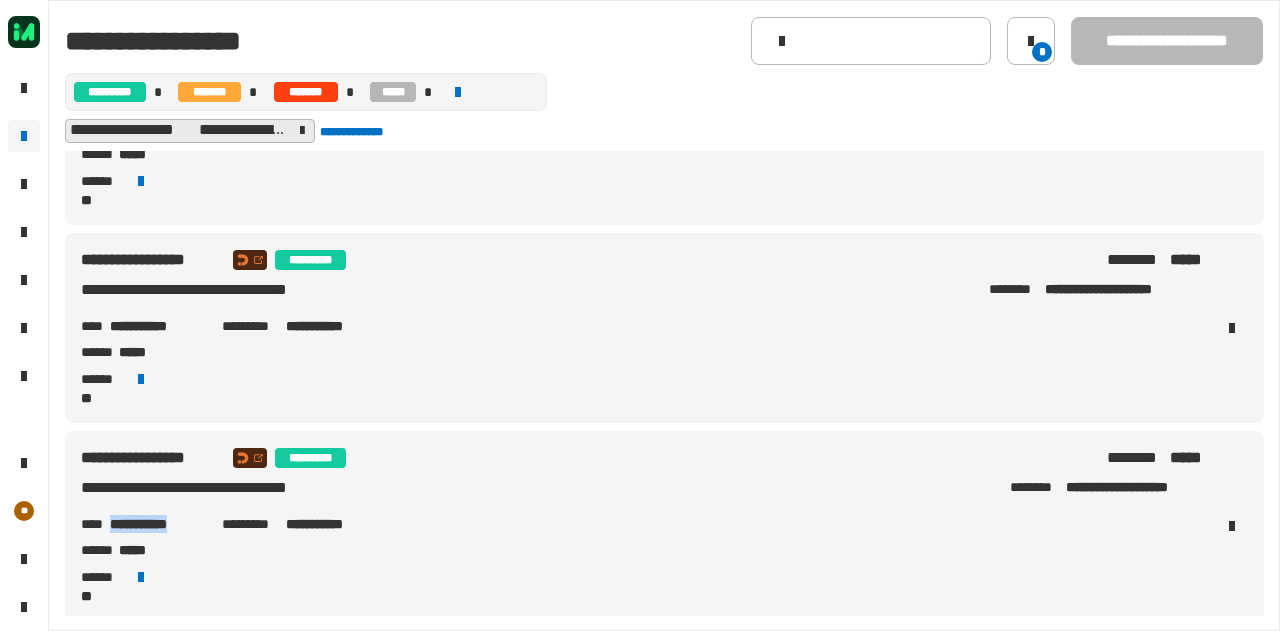 click on "**********" at bounding box center [158, 524] 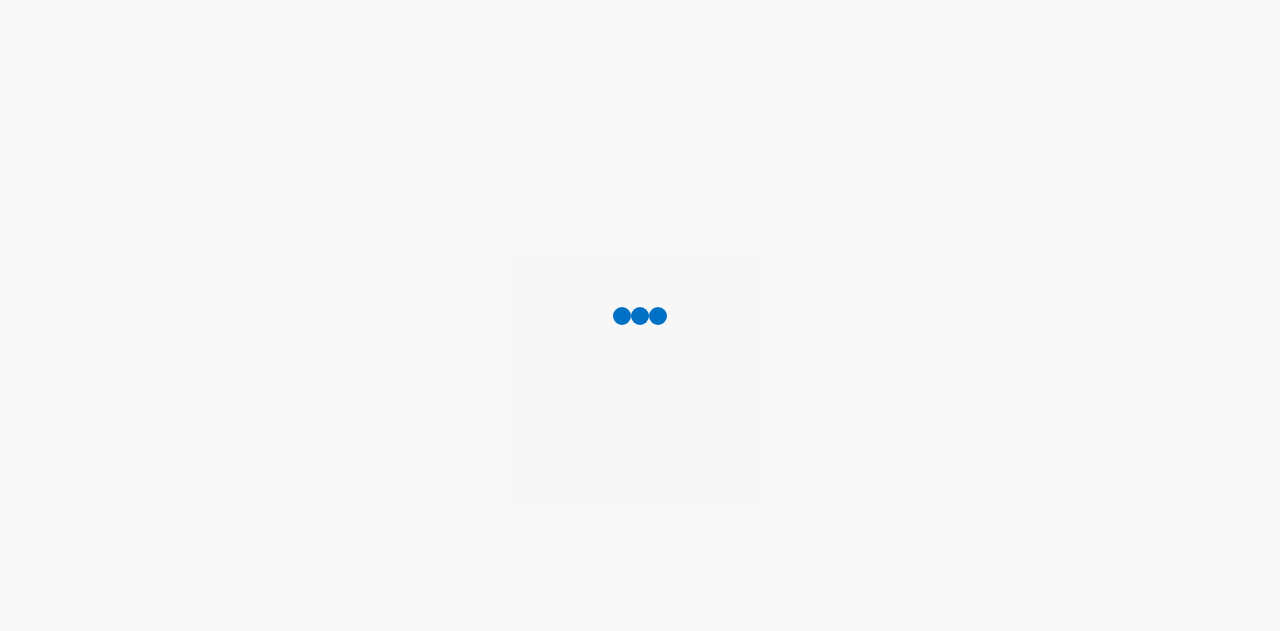scroll, scrollTop: 0, scrollLeft: 0, axis: both 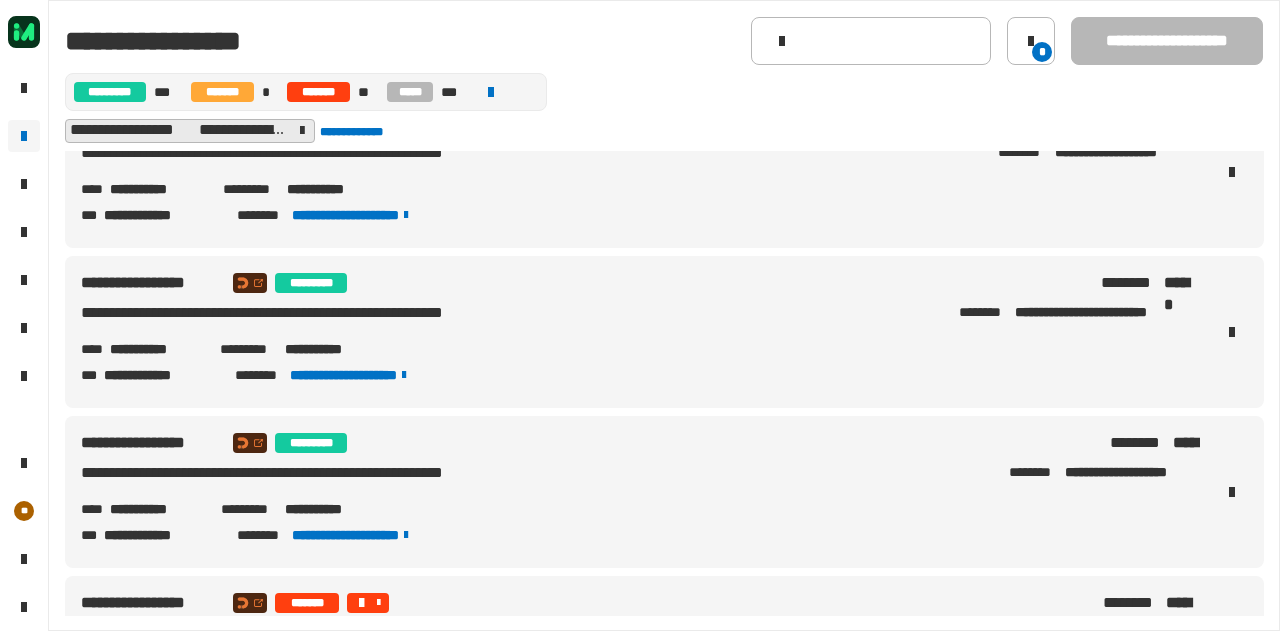 click on "**********" at bounding box center (157, 349) 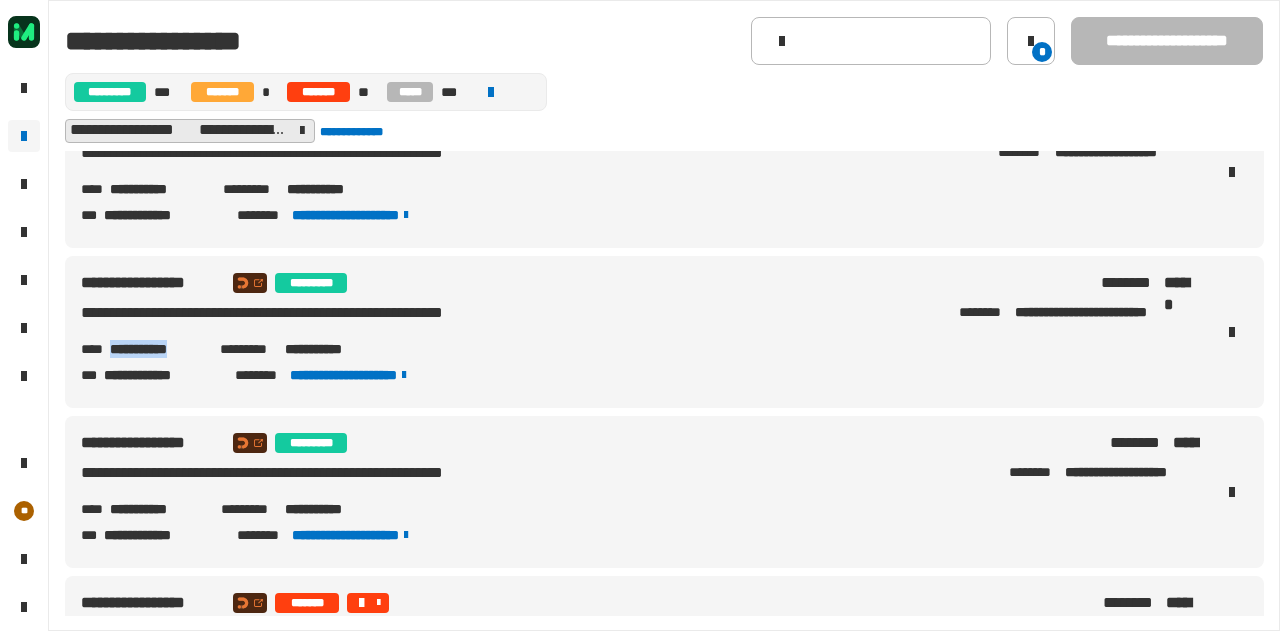 click on "**********" at bounding box center [157, 349] 